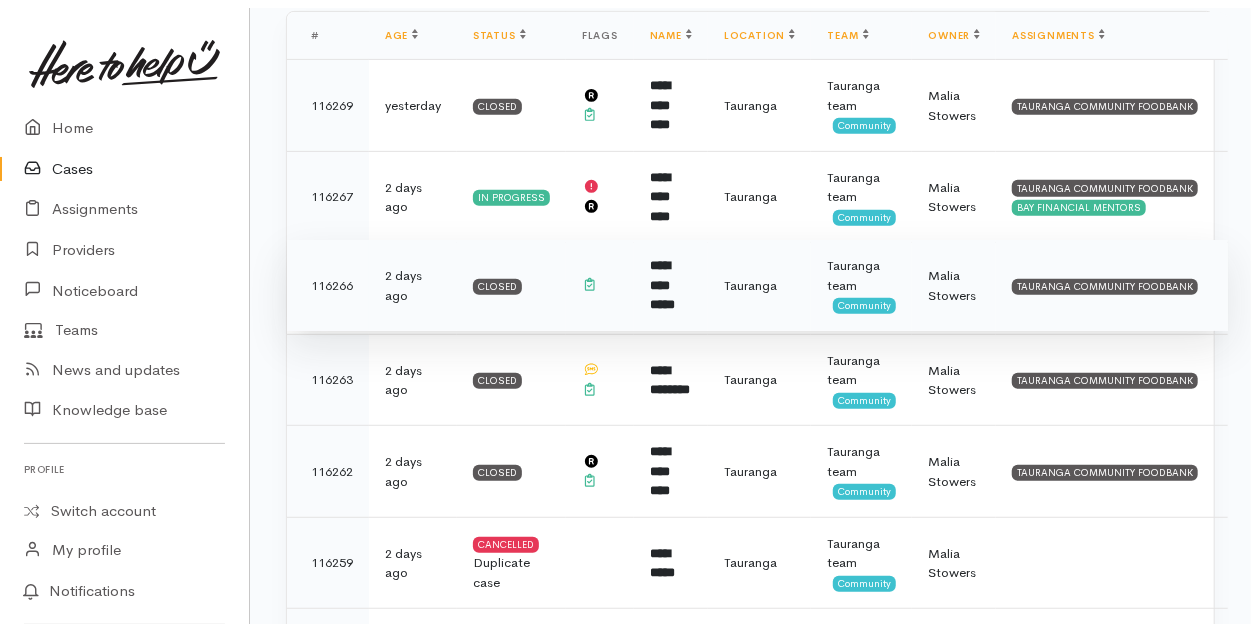 scroll, scrollTop: 0, scrollLeft: 0, axis: both 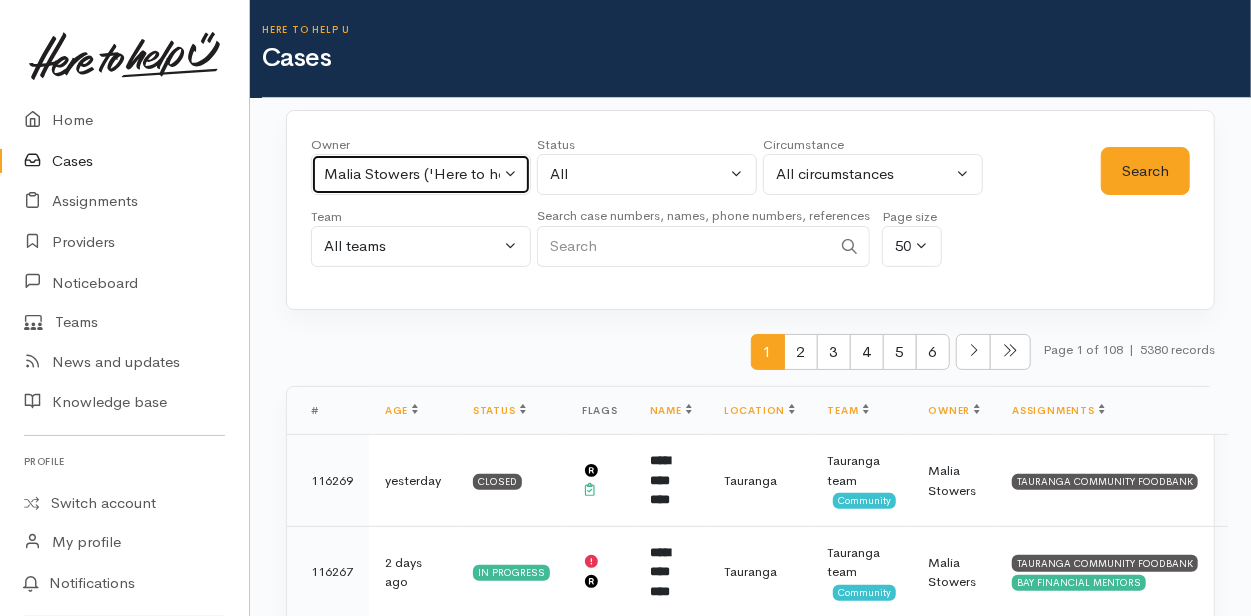 click on "Malia Stowers ('Here to help u')" at bounding box center [421, 174] 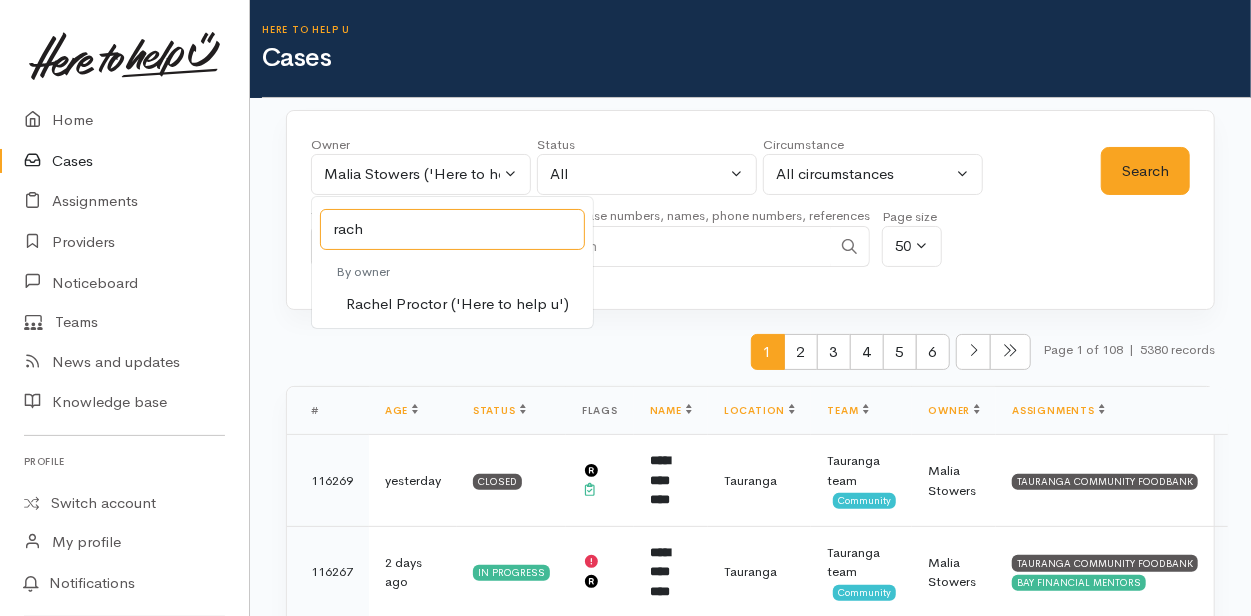type on "rach" 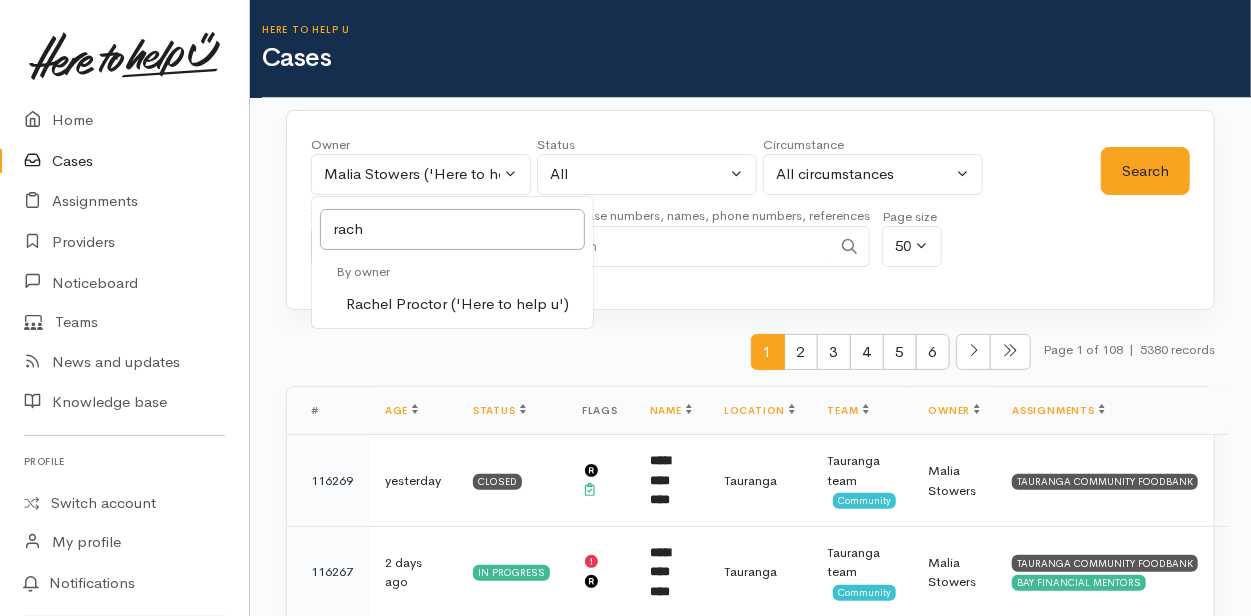 click on "Rachel Proctor ('Here to help u')" at bounding box center (457, 304) 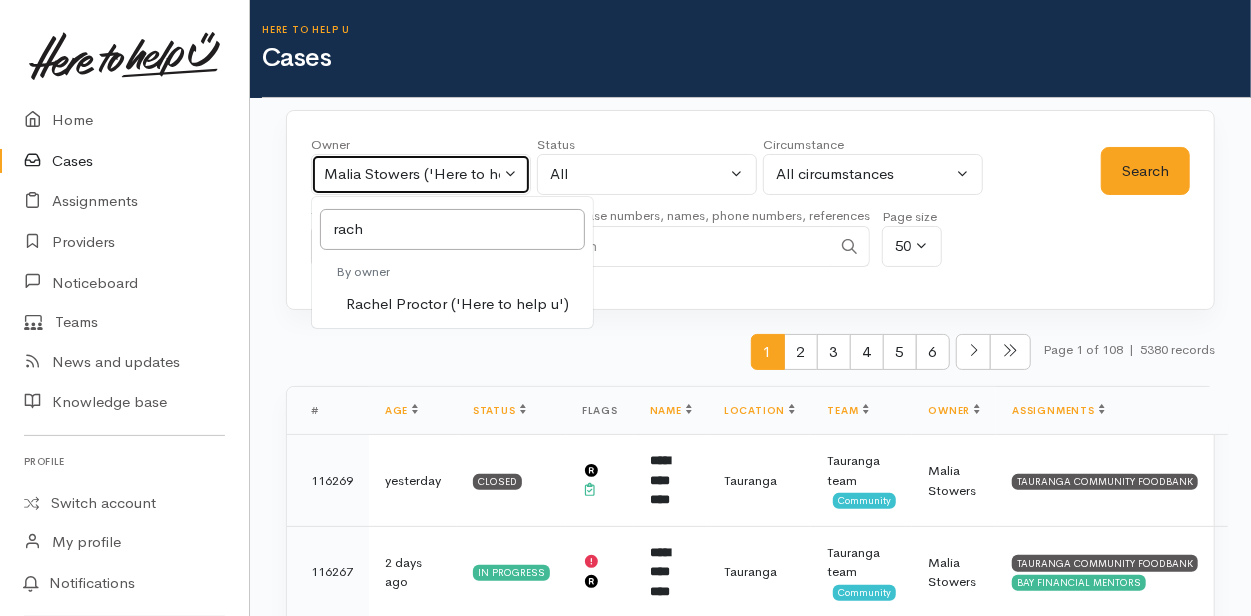 select on "1612" 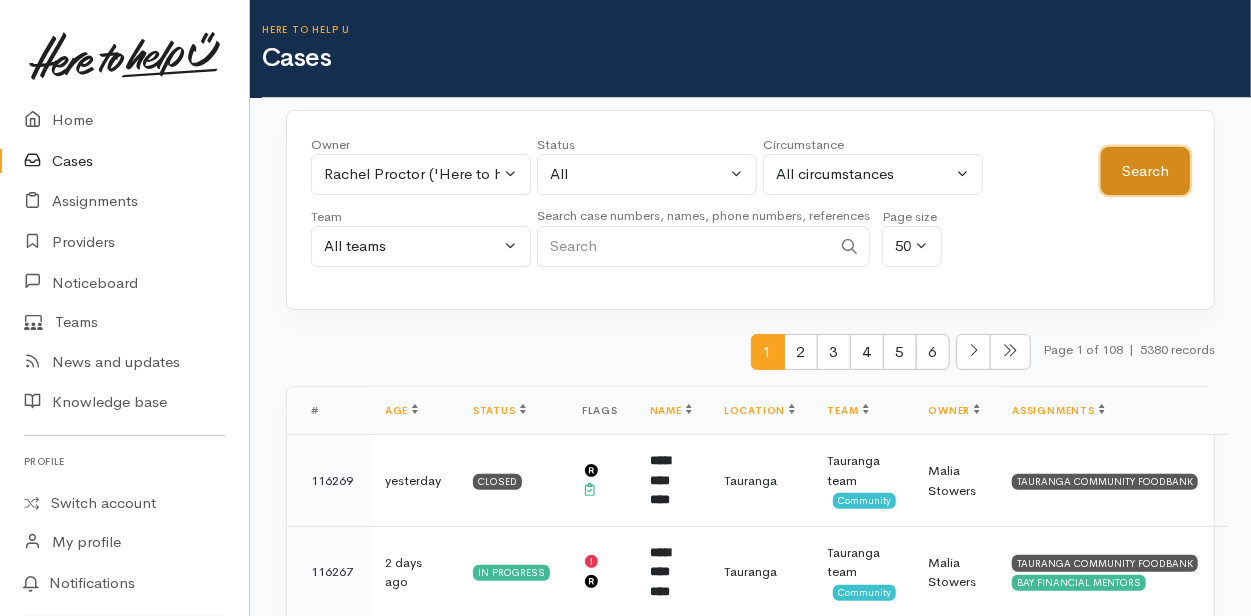 click on "Search" at bounding box center [1145, 171] 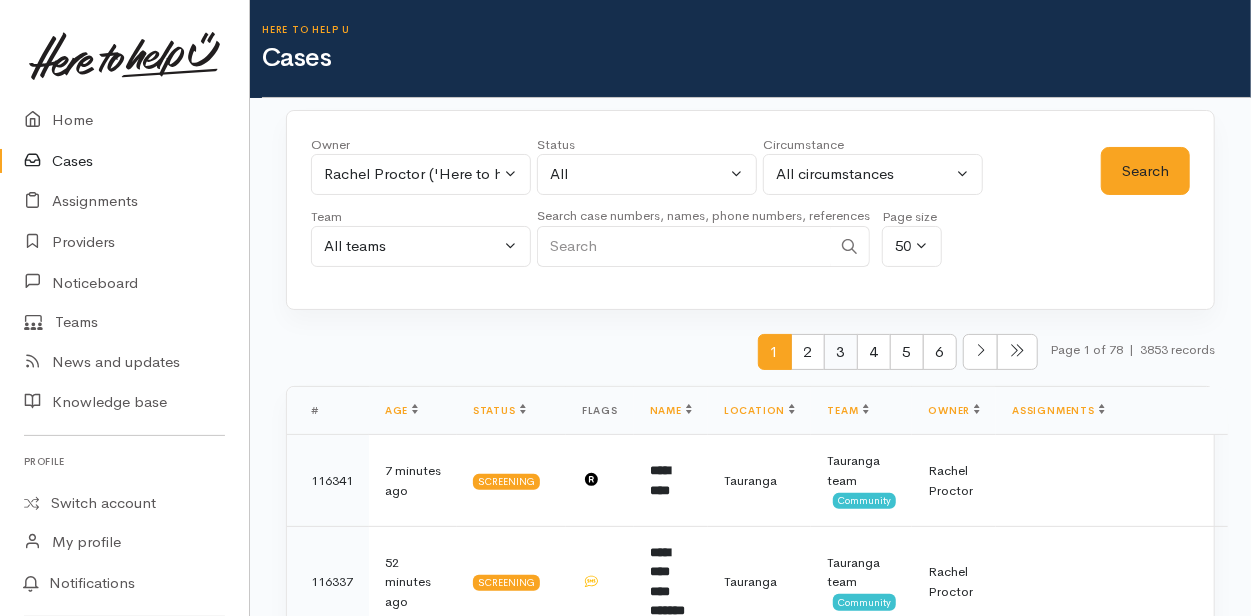 click on "3" at bounding box center [841, 352] 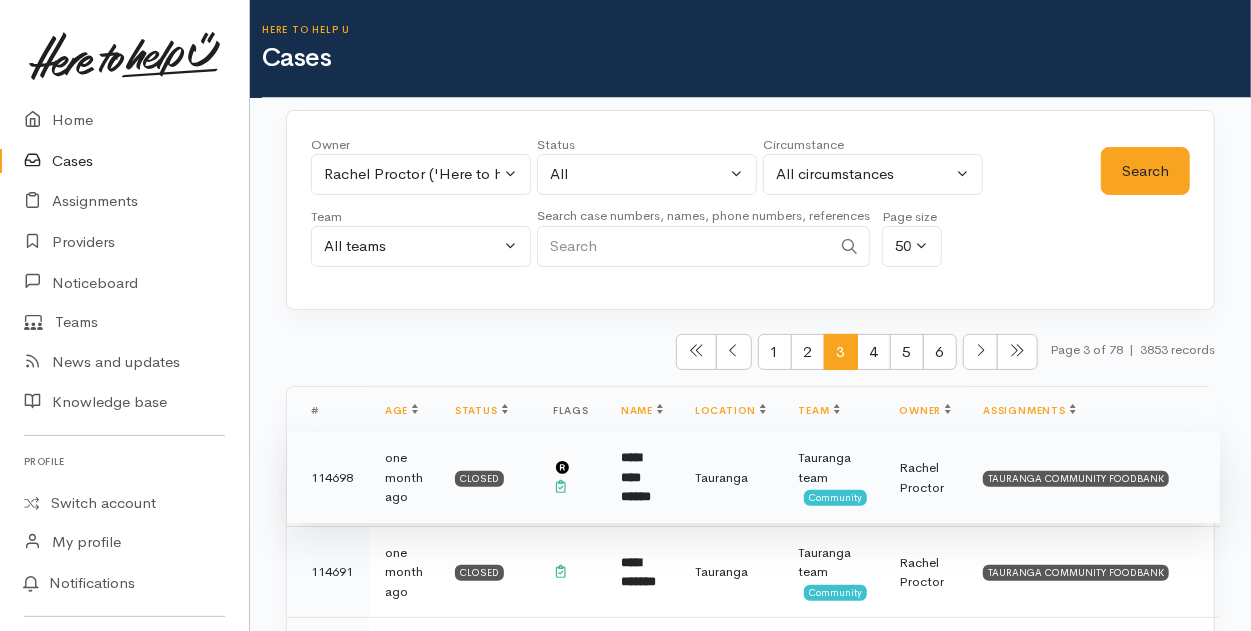 click on "**********" at bounding box center (636, 477) 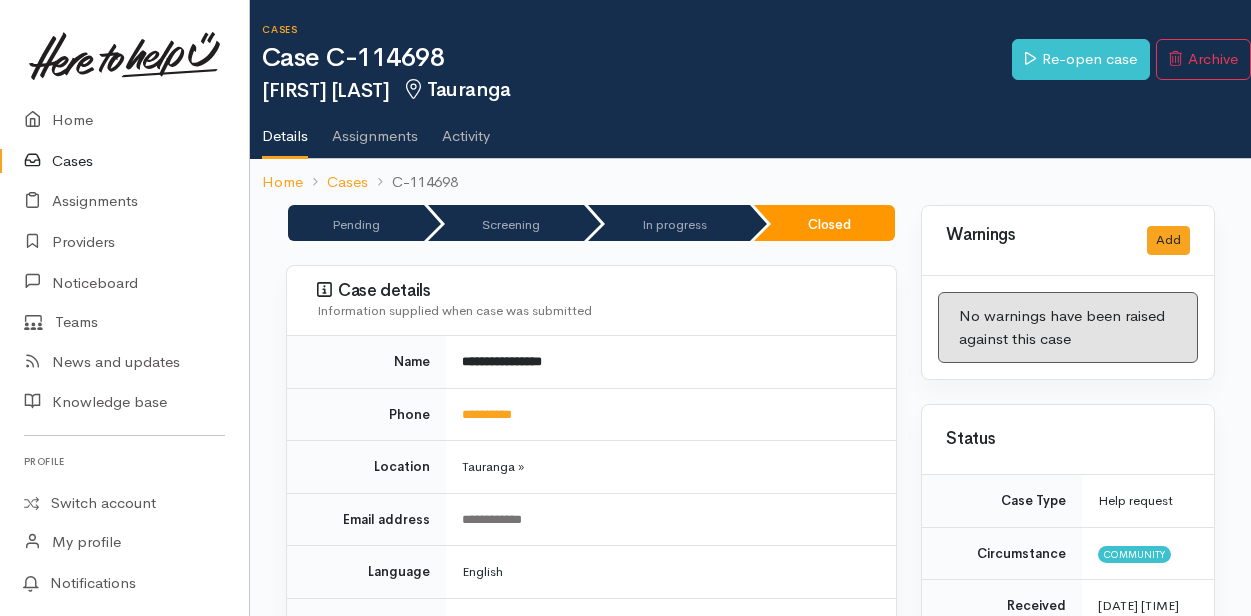 scroll, scrollTop: 0, scrollLeft: 0, axis: both 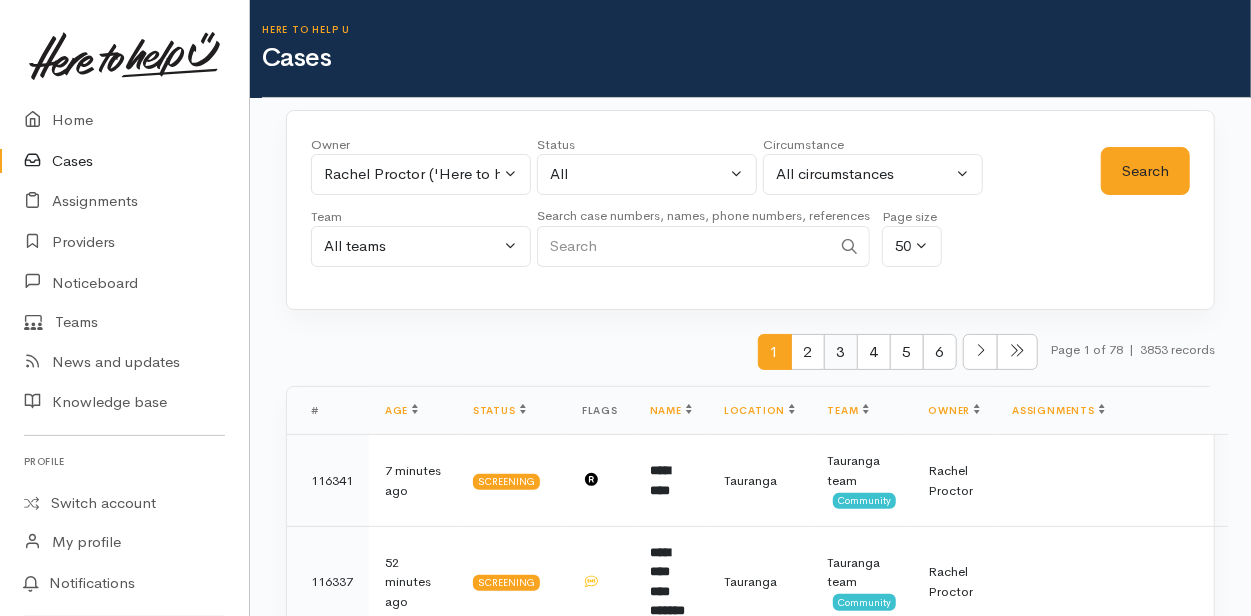 click on "3" at bounding box center [841, 352] 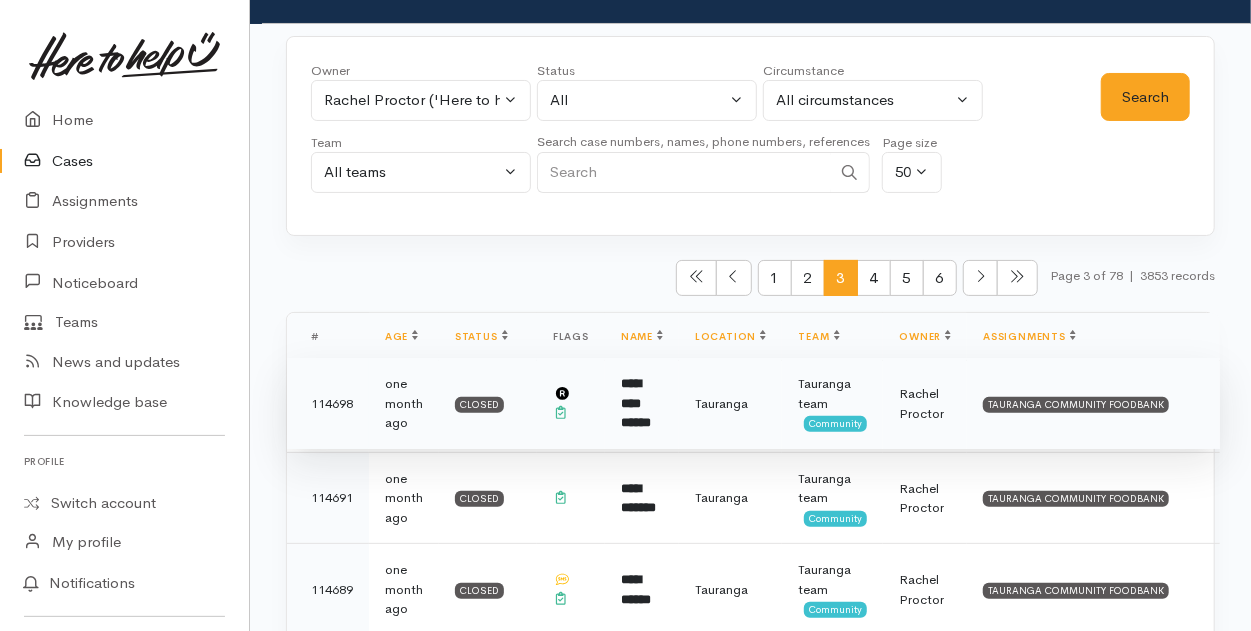 scroll, scrollTop: 100, scrollLeft: 0, axis: vertical 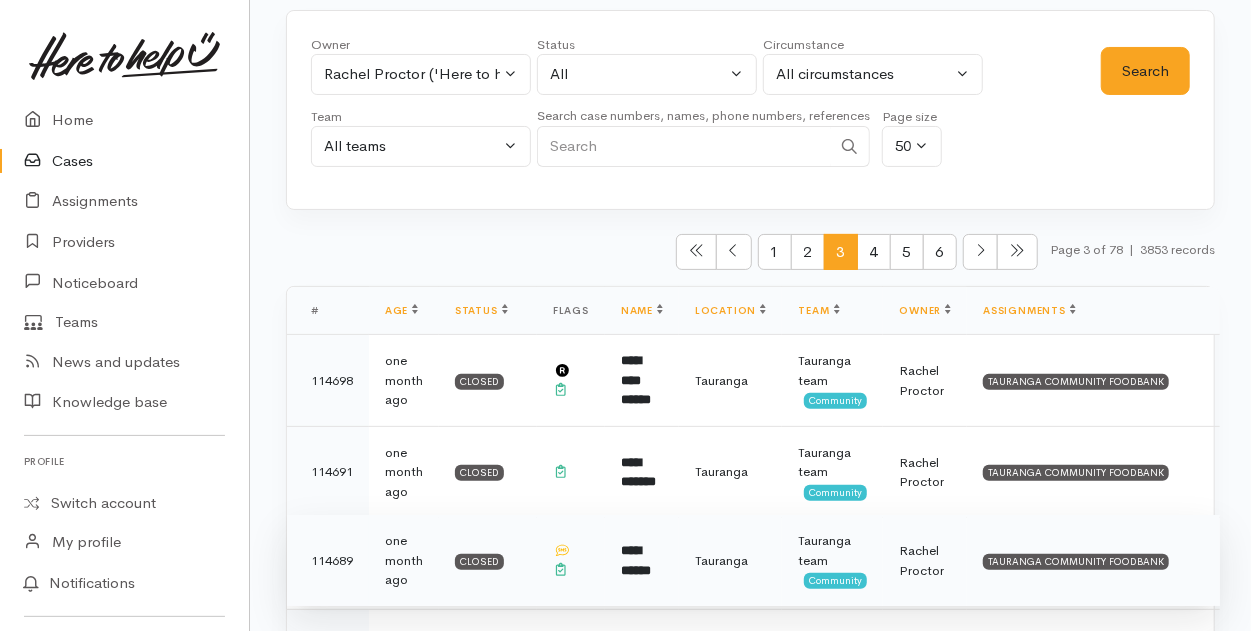 click on "**********" at bounding box center (636, 560) 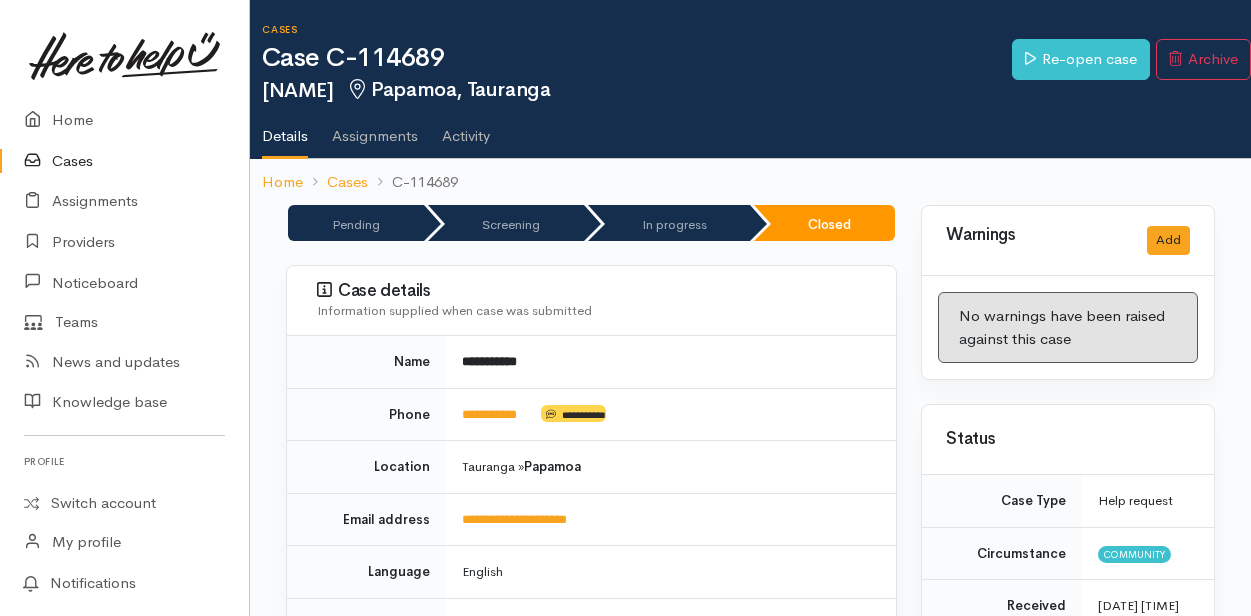 scroll, scrollTop: 0, scrollLeft: 0, axis: both 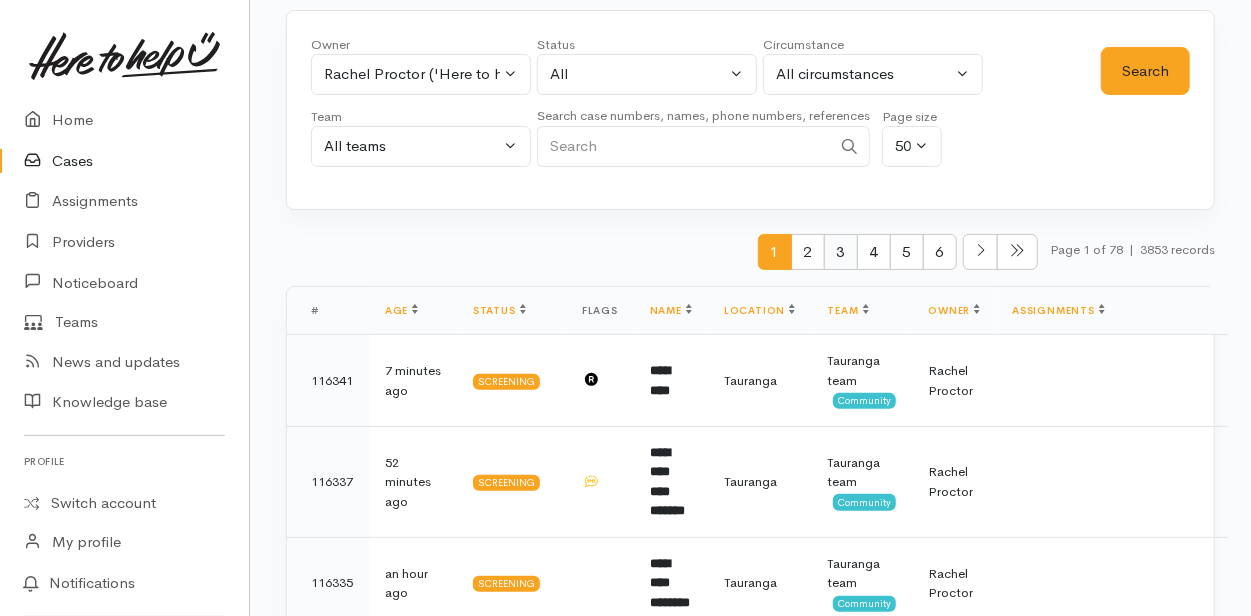 click on "3" at bounding box center [841, 252] 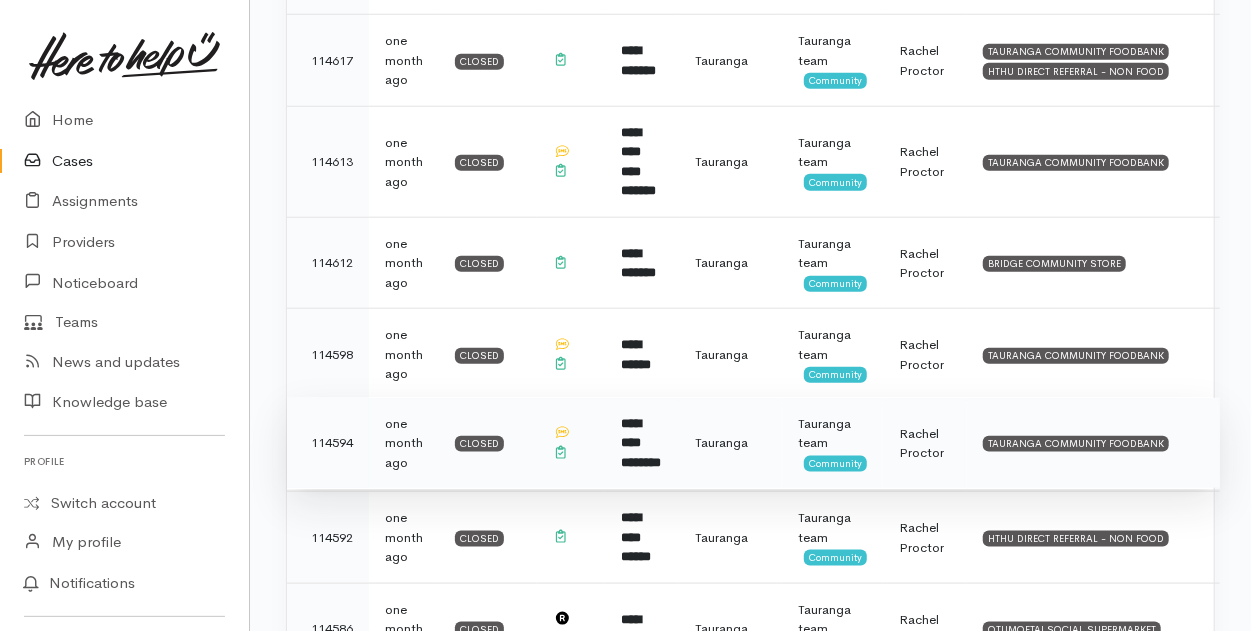 scroll, scrollTop: 1000, scrollLeft: 0, axis: vertical 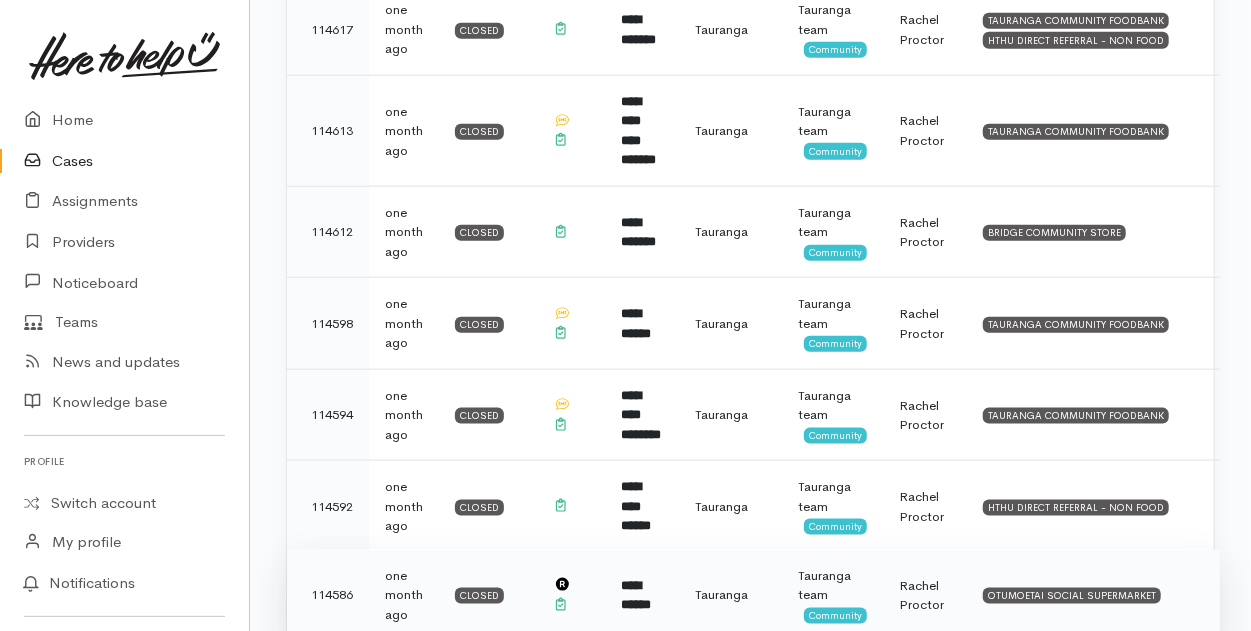 click on "**********" at bounding box center [636, 595] 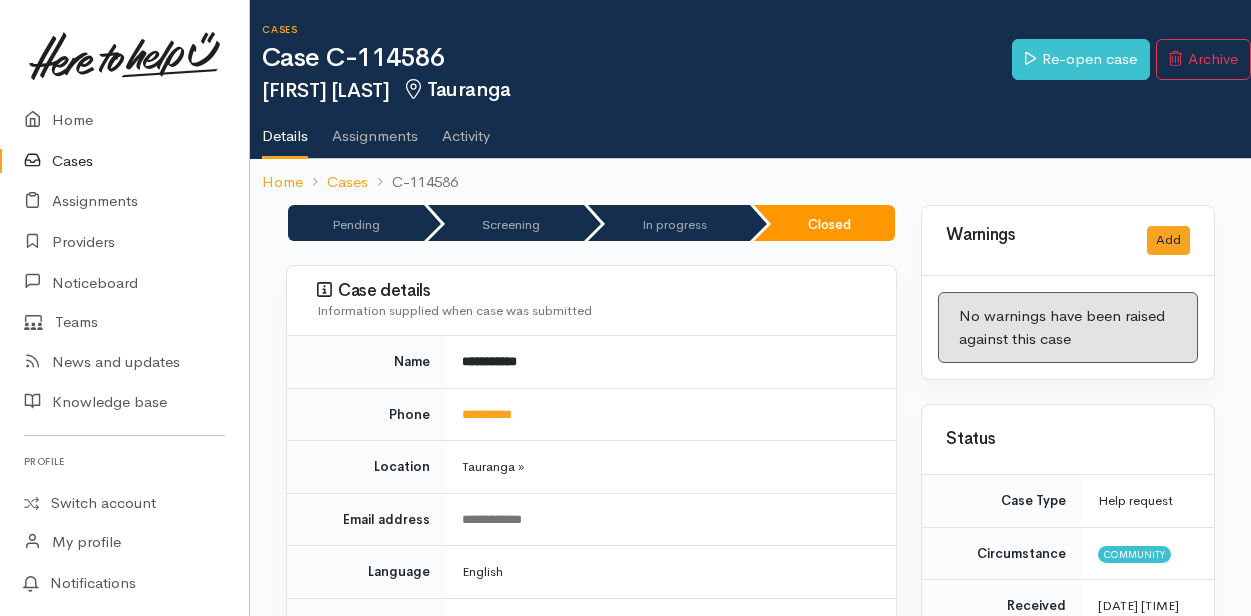 scroll, scrollTop: 0, scrollLeft: 0, axis: both 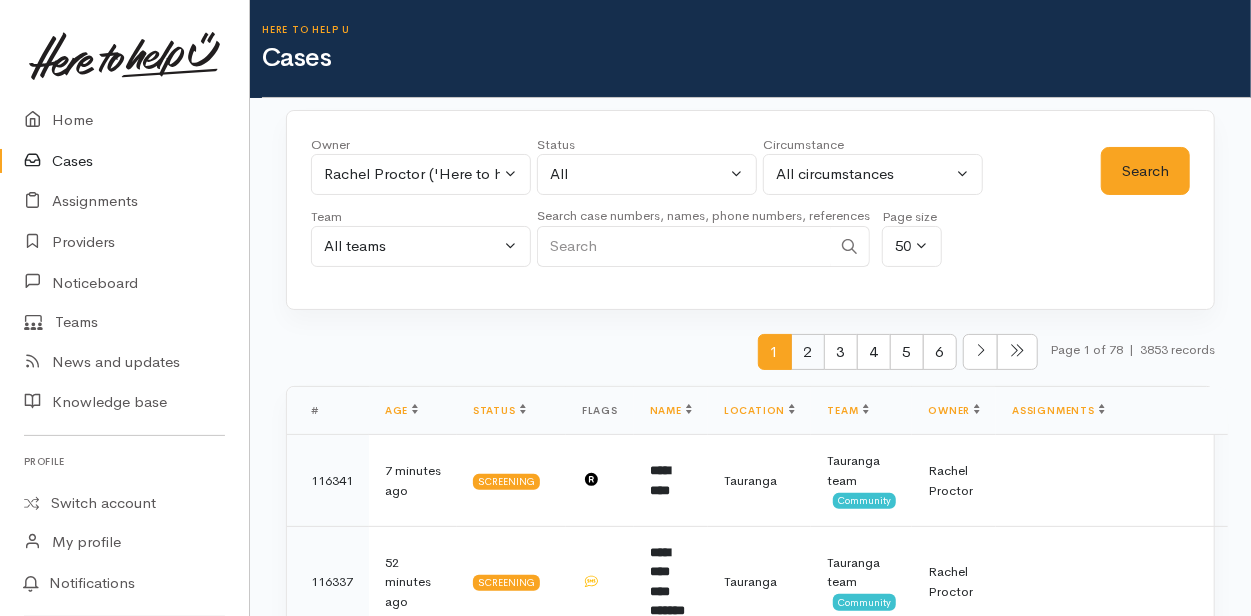 click on "2" at bounding box center (808, 352) 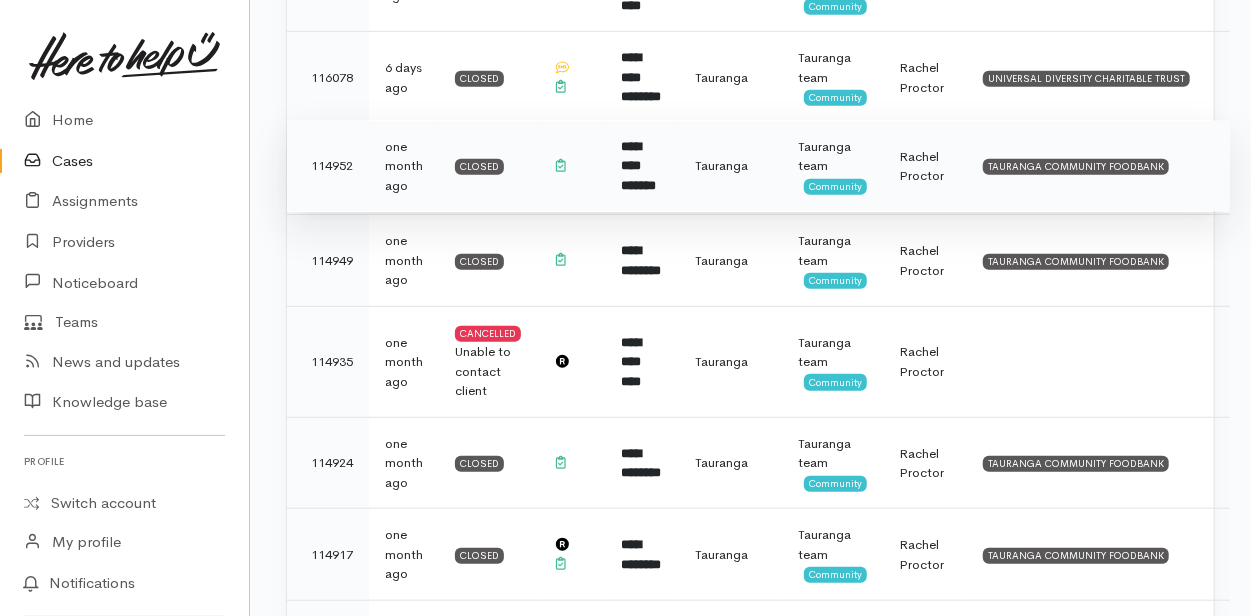 scroll, scrollTop: 600, scrollLeft: 0, axis: vertical 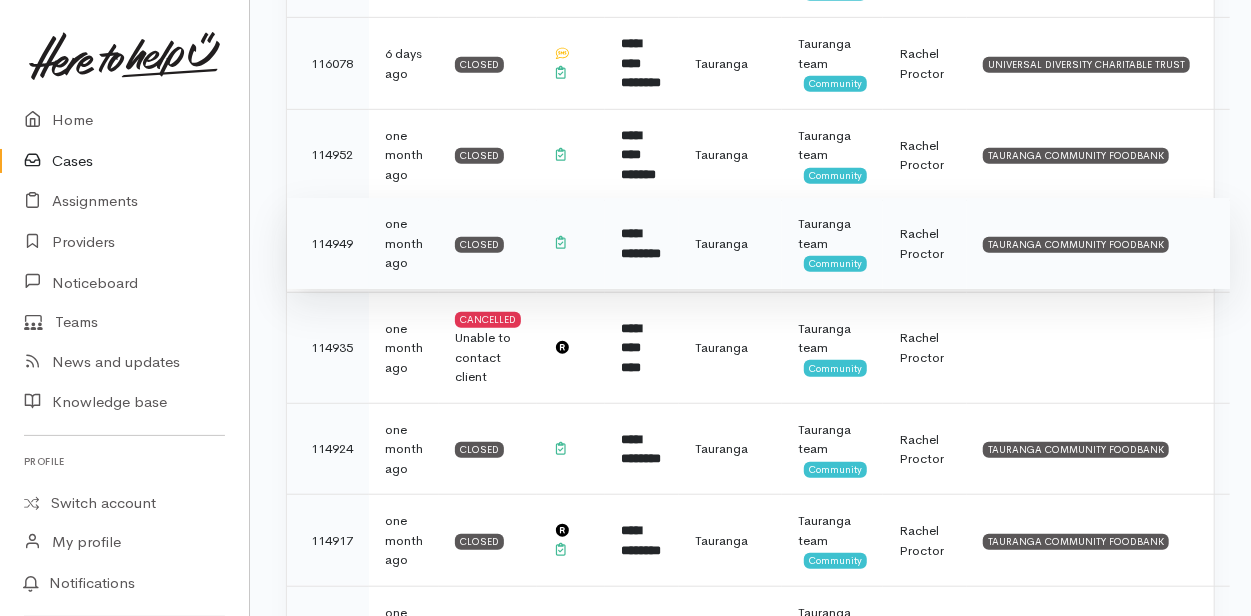 click on "**********" at bounding box center (641, 243) 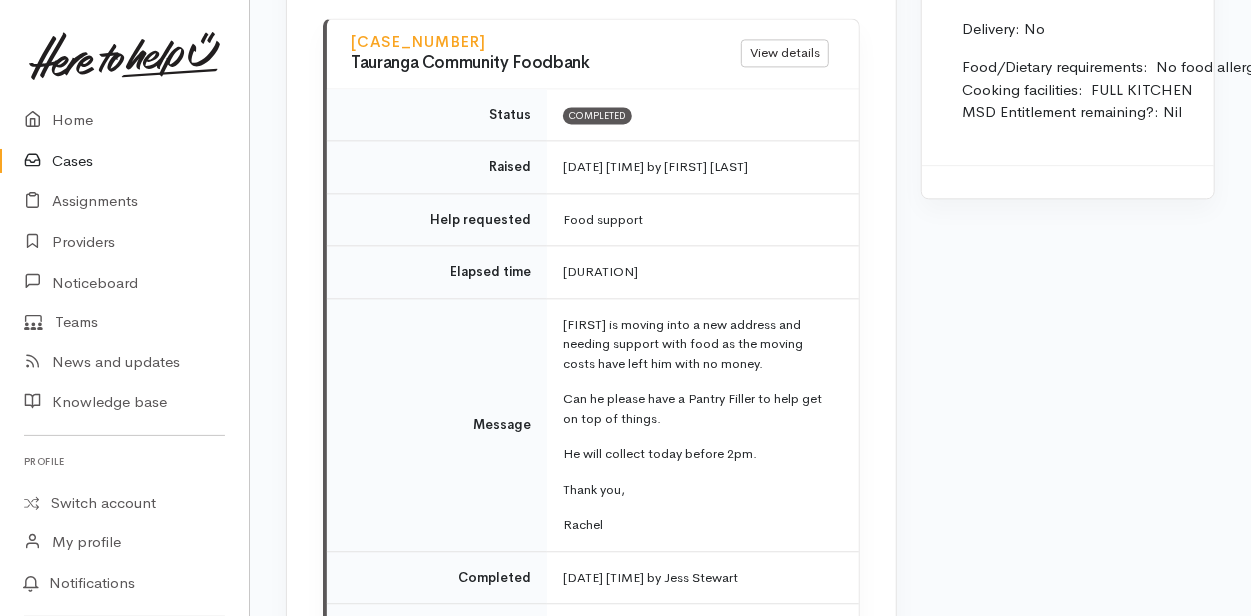 scroll, scrollTop: 2100, scrollLeft: 0, axis: vertical 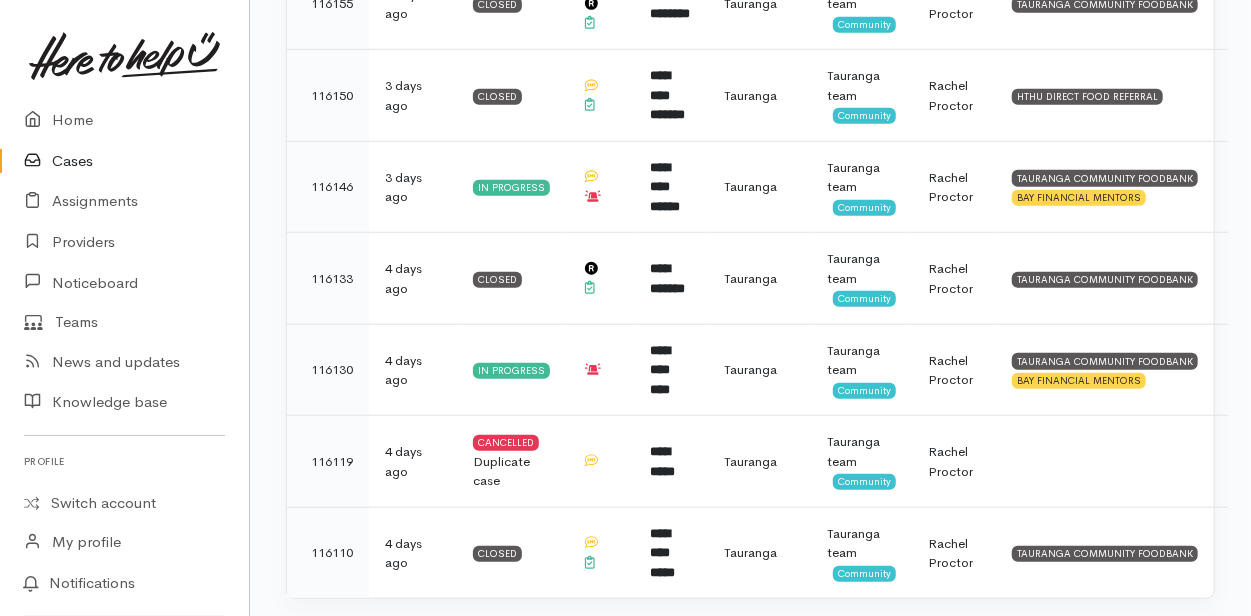 click on "2" at bounding box center [808, 641] 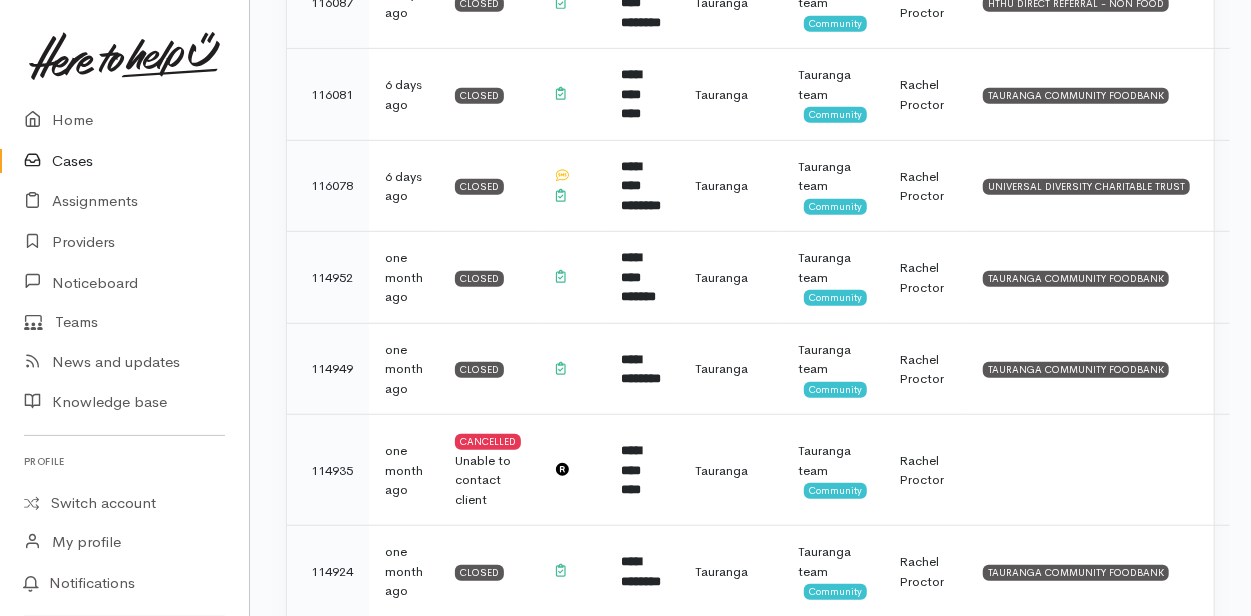 scroll, scrollTop: 600, scrollLeft: 0, axis: vertical 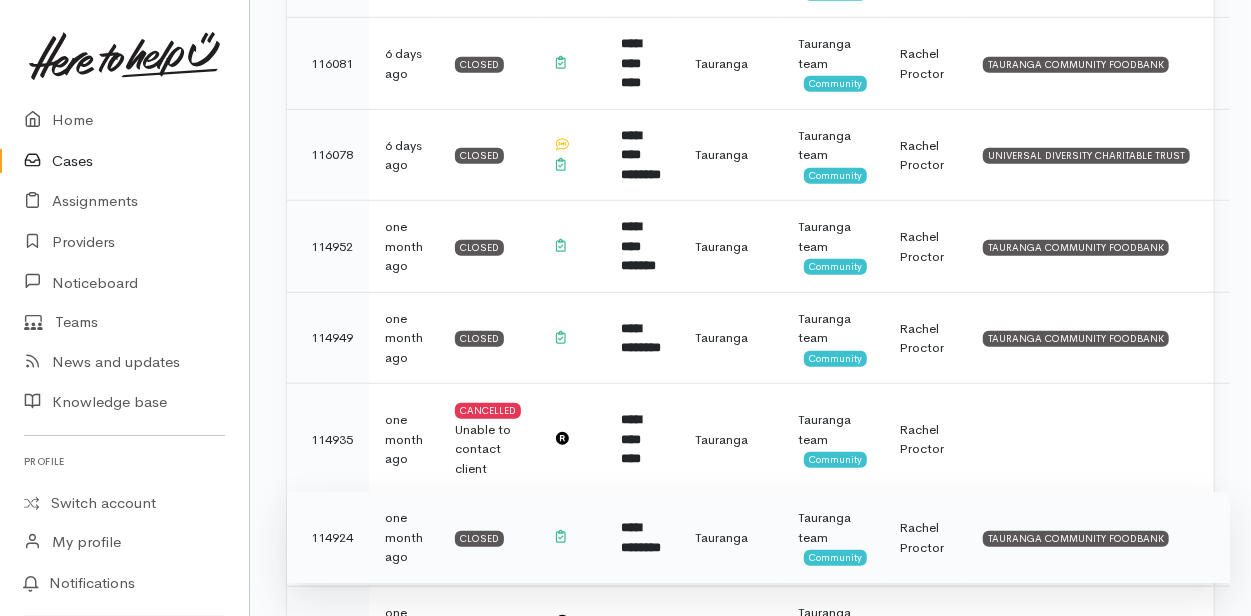 click on "**********" at bounding box center (641, 537) 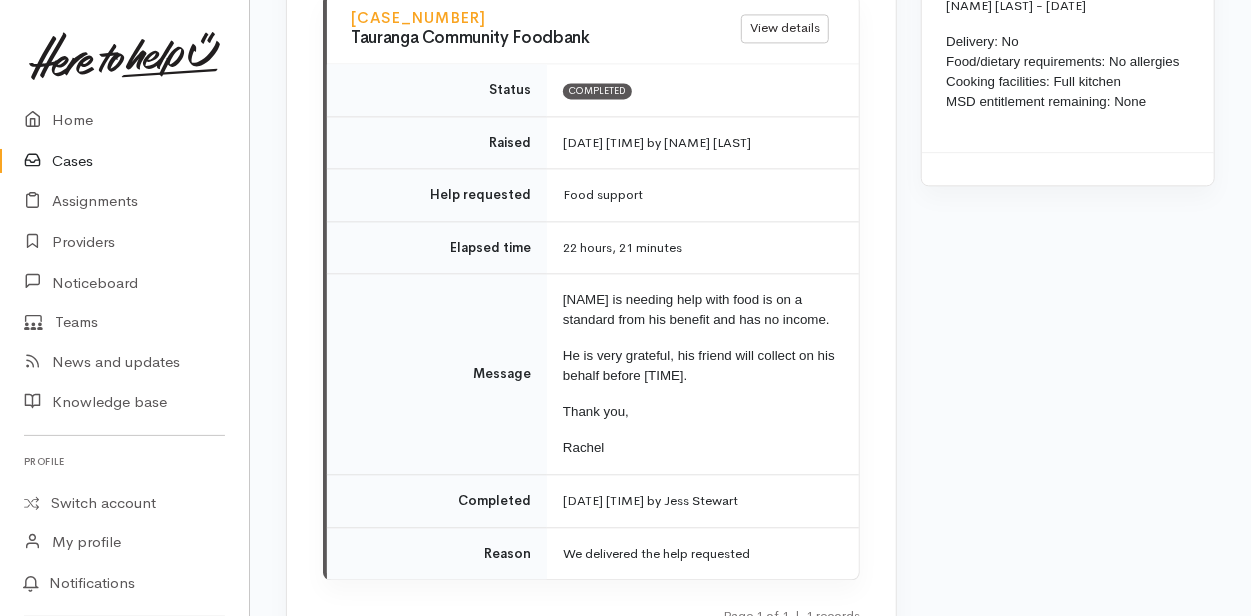 scroll, scrollTop: 2300, scrollLeft: 0, axis: vertical 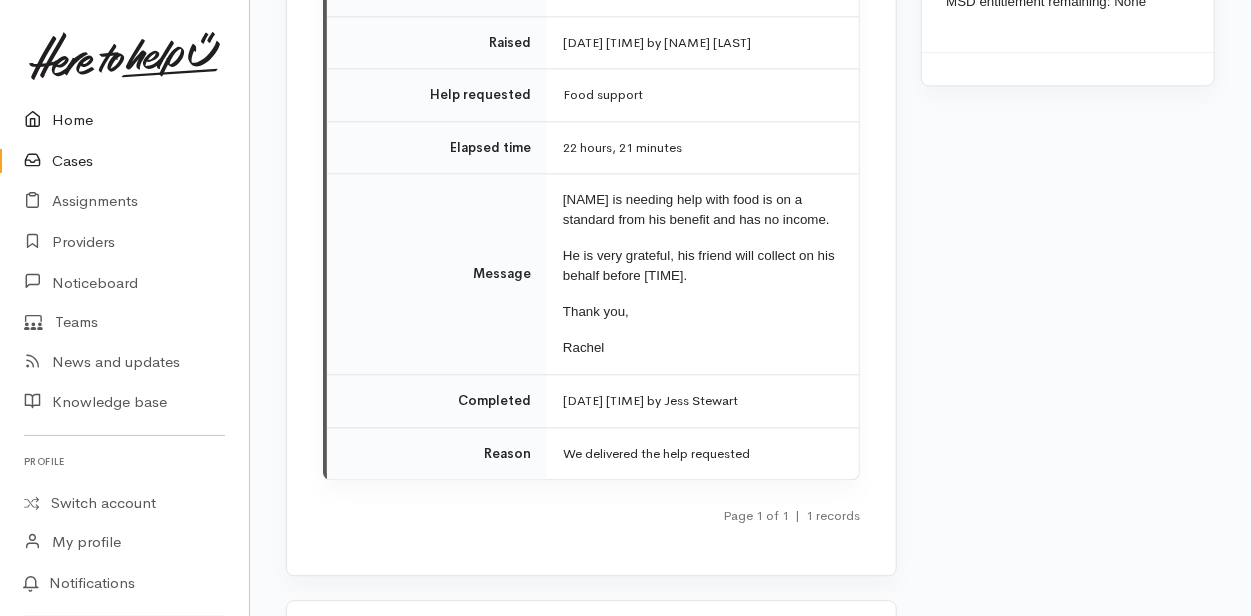 click on "Home" at bounding box center [124, 120] 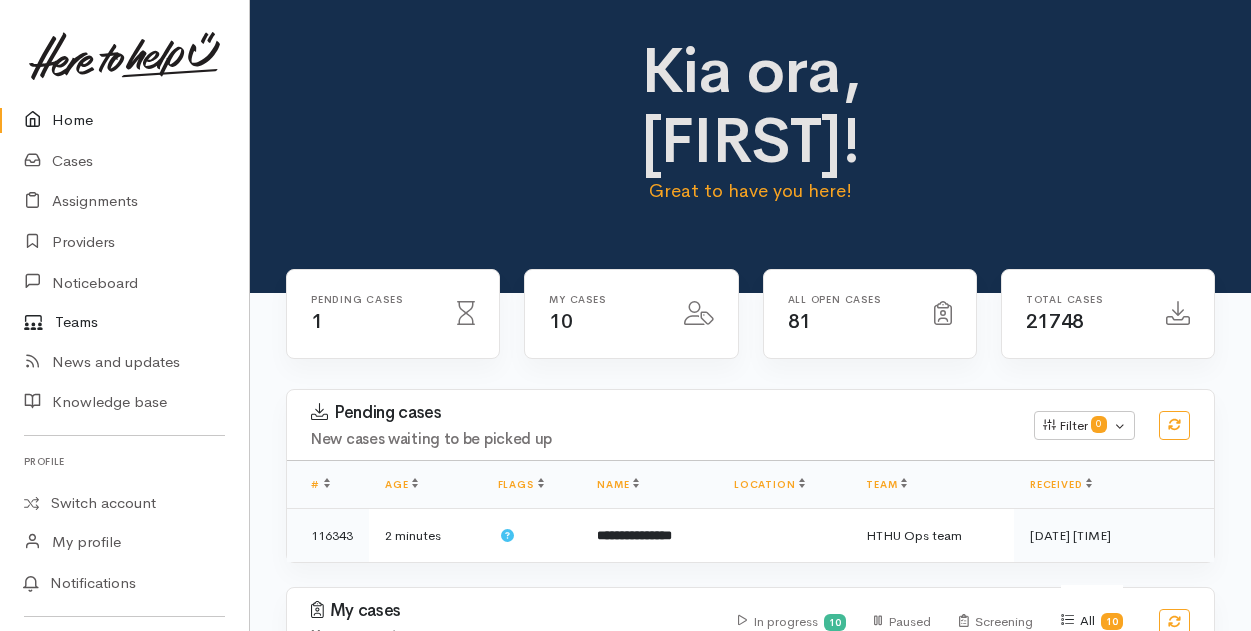 scroll, scrollTop: 0, scrollLeft: 0, axis: both 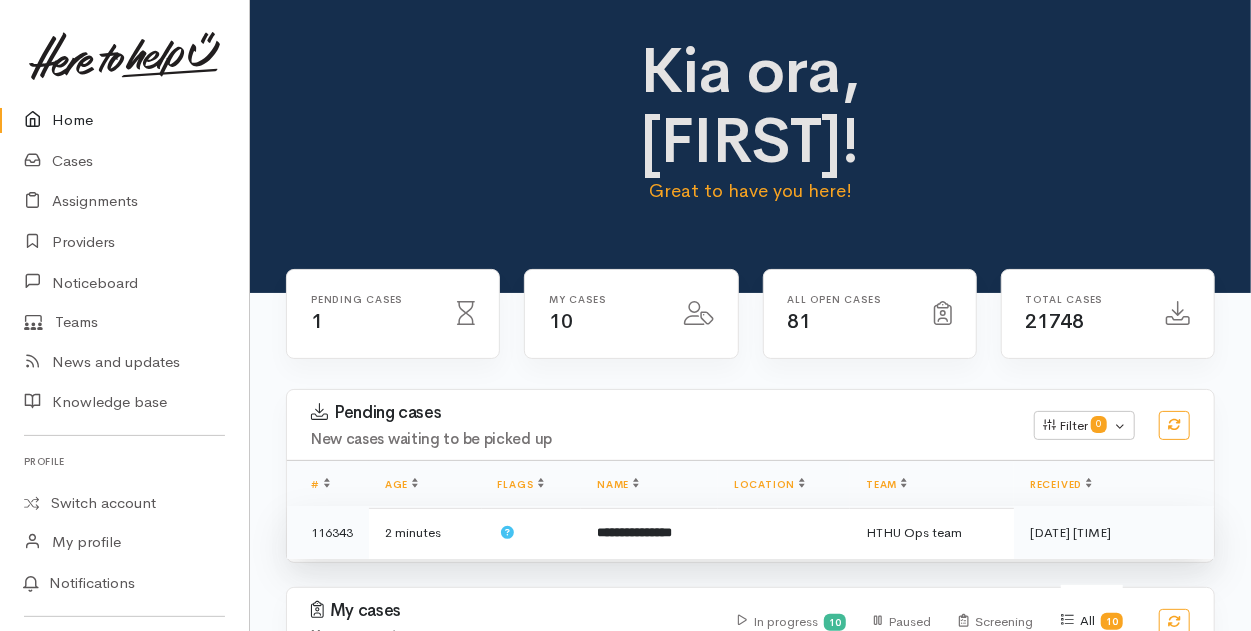 click on "**********" at bounding box center [634, 532] 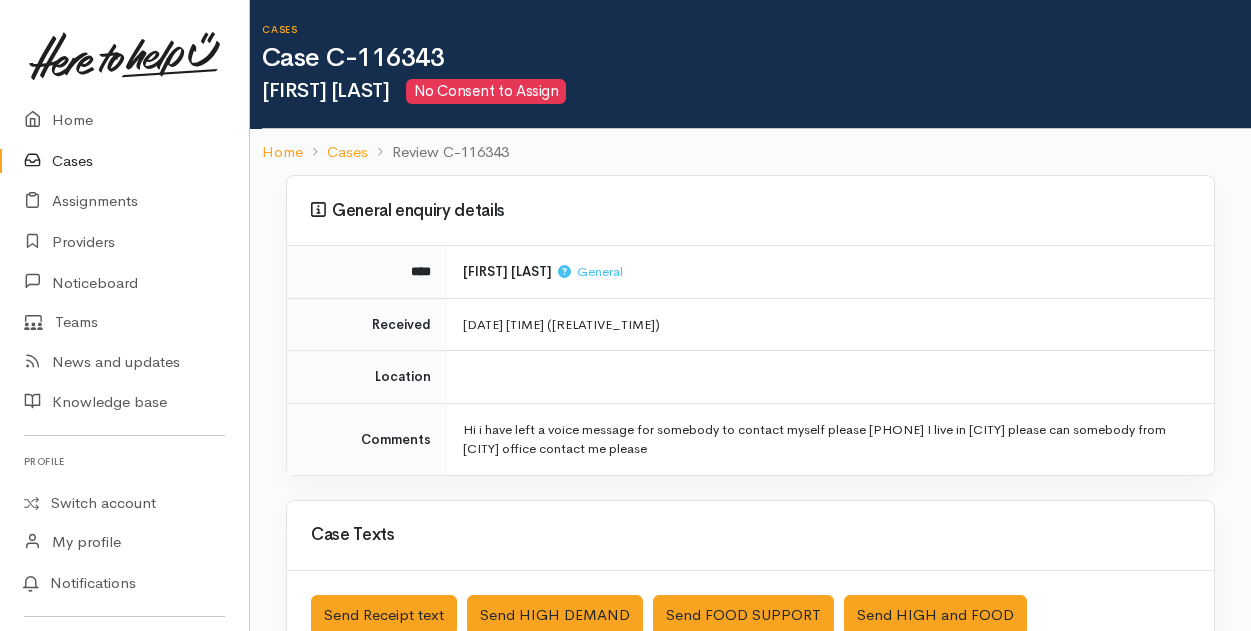 scroll, scrollTop: 0, scrollLeft: 0, axis: both 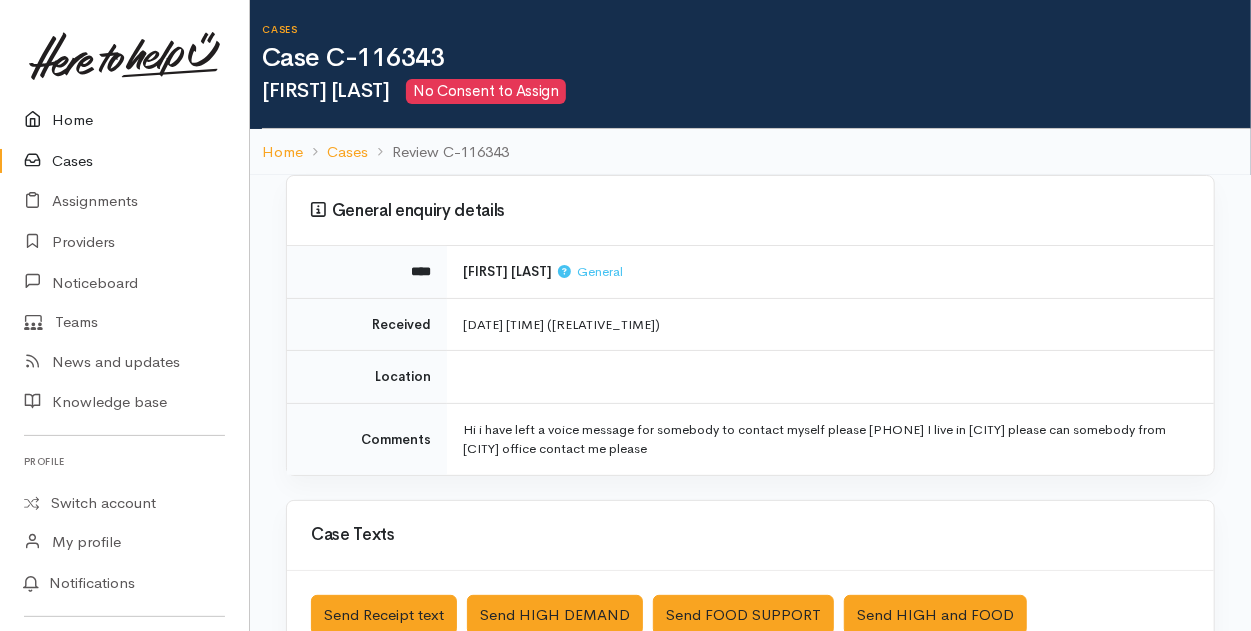 click on "Home" at bounding box center (124, 120) 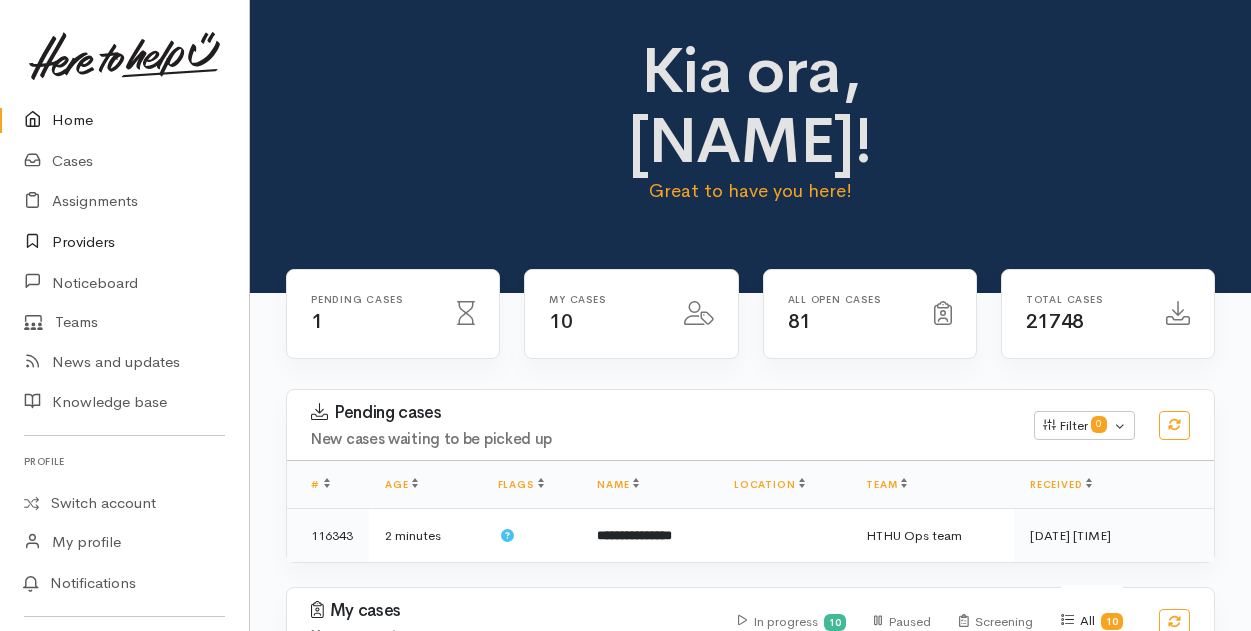 scroll, scrollTop: 0, scrollLeft: 0, axis: both 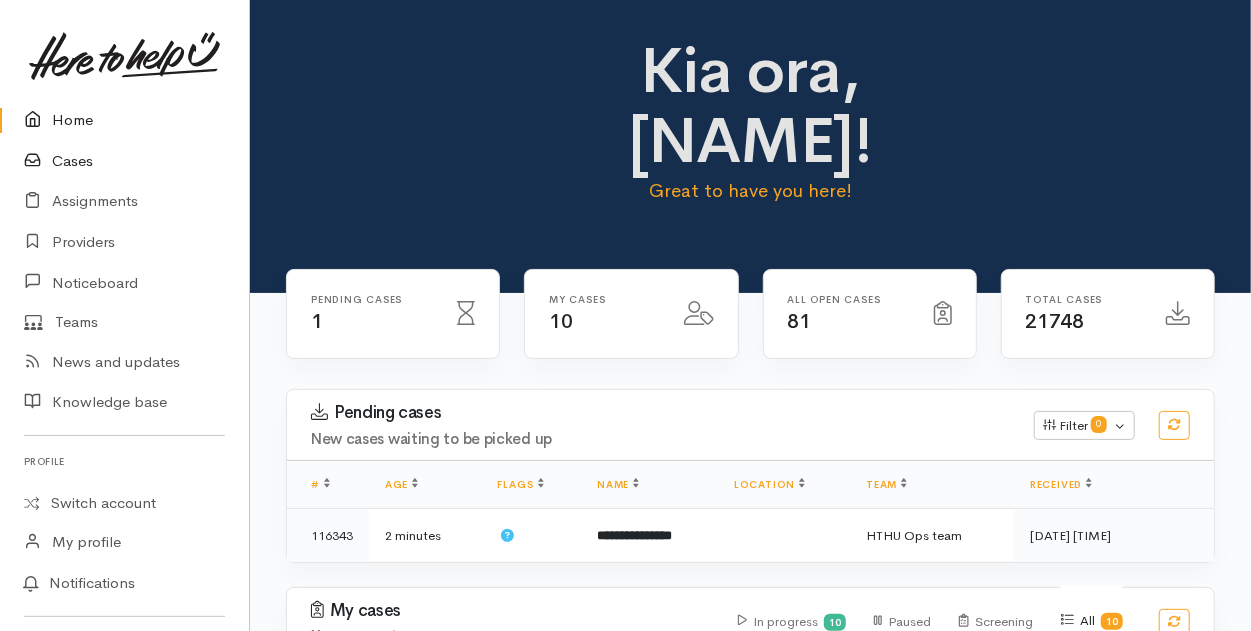 click on "Cases" at bounding box center [124, 161] 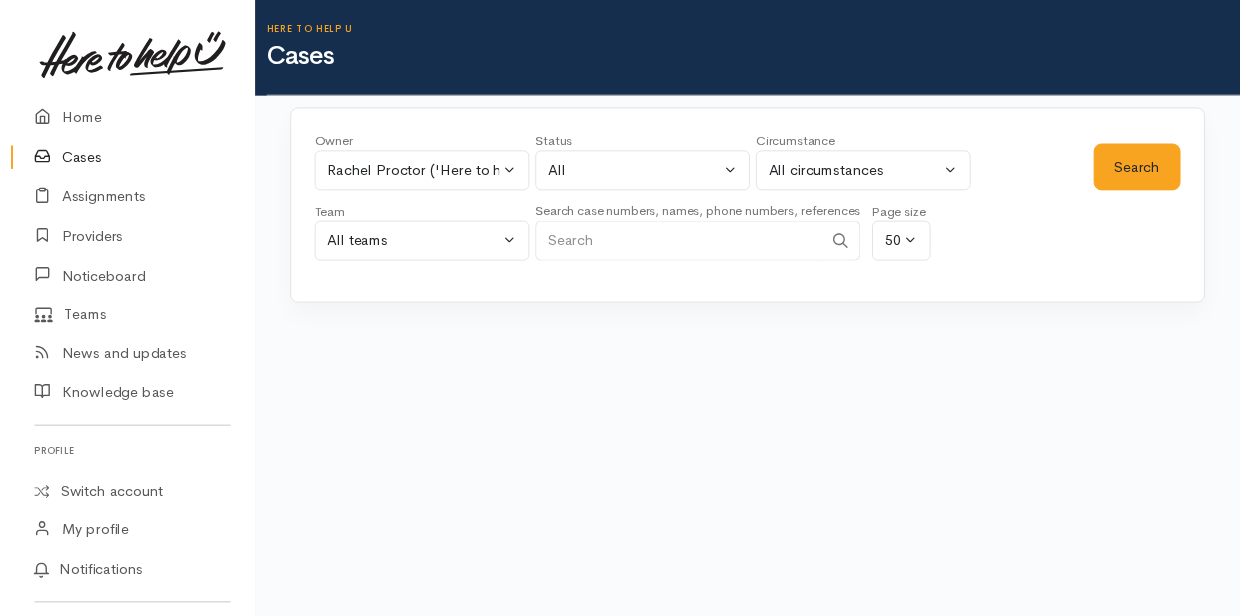 scroll, scrollTop: 0, scrollLeft: 0, axis: both 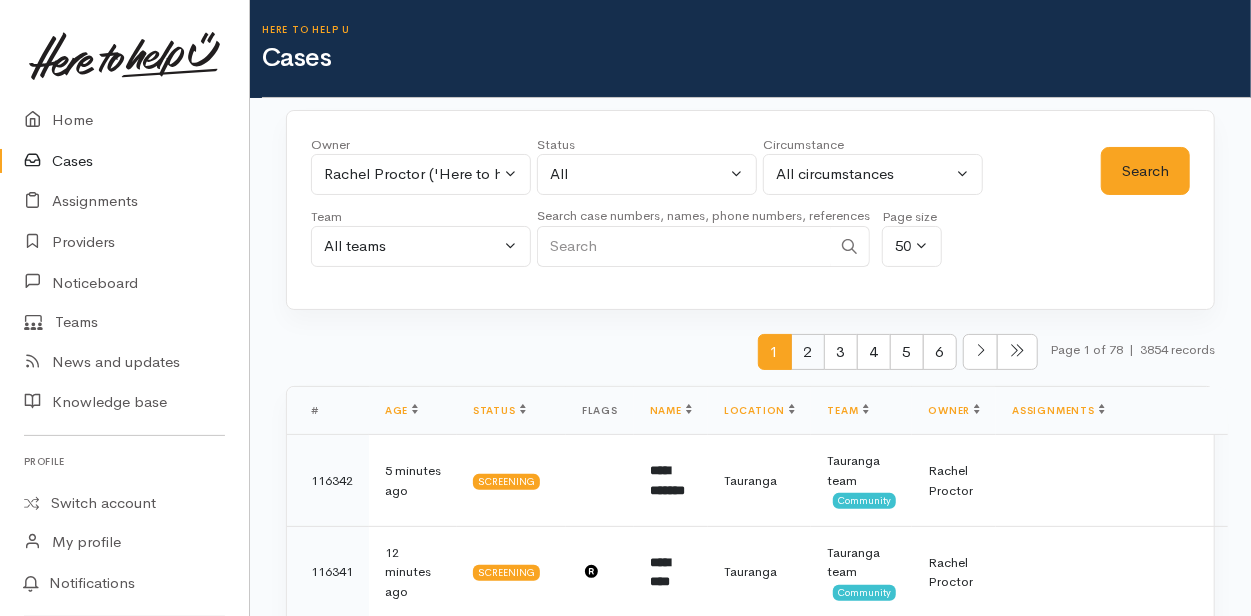 click on "2" at bounding box center [808, 352] 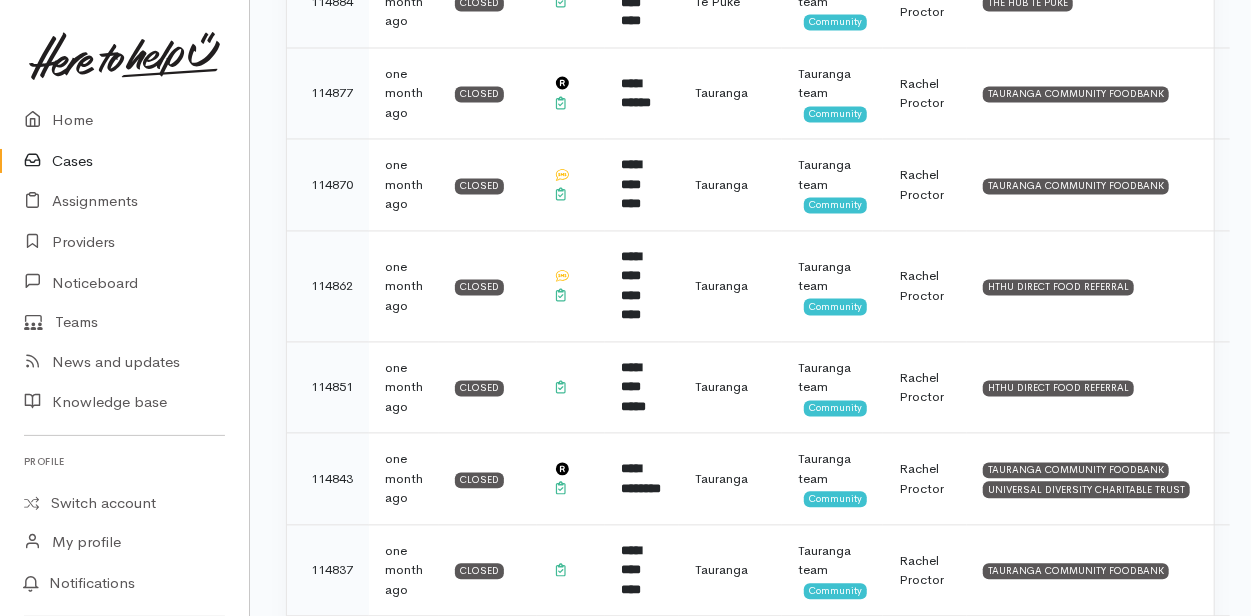 scroll, scrollTop: 1900, scrollLeft: 0, axis: vertical 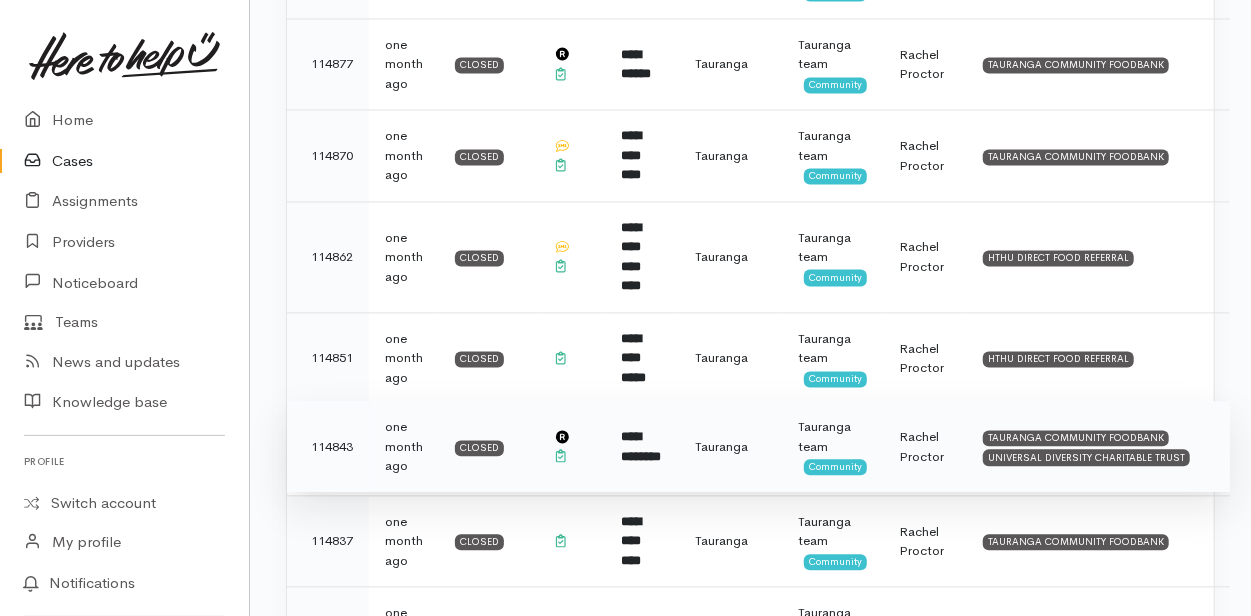 click on "**********" at bounding box center (641, 446) 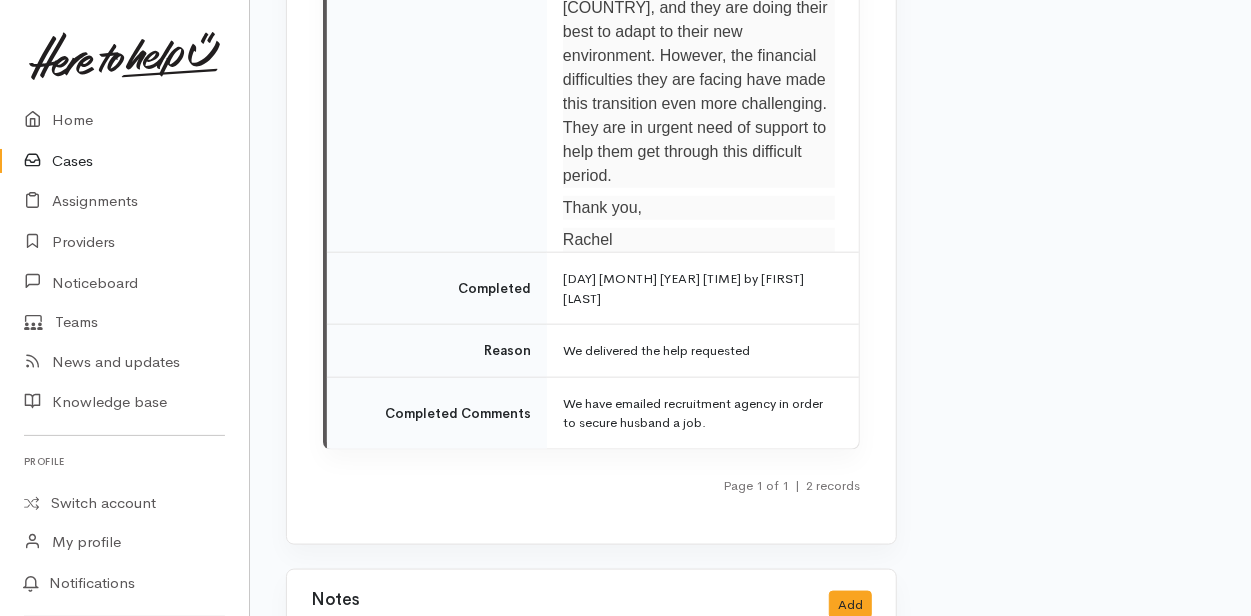 scroll, scrollTop: 4800, scrollLeft: 0, axis: vertical 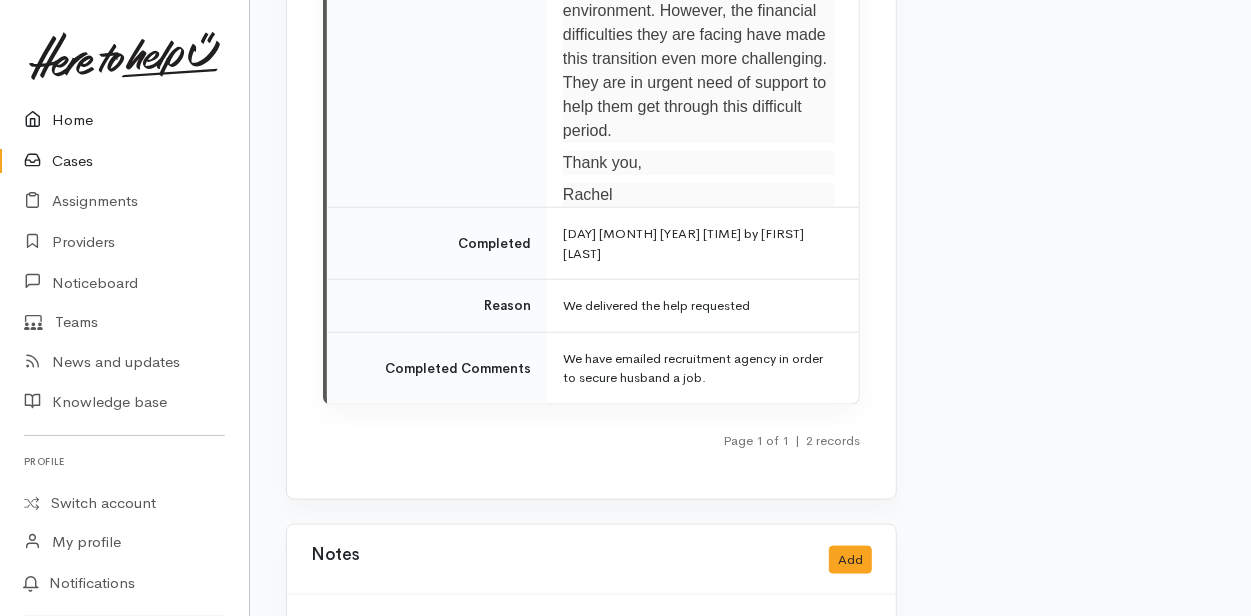 click on "Home" at bounding box center (124, 120) 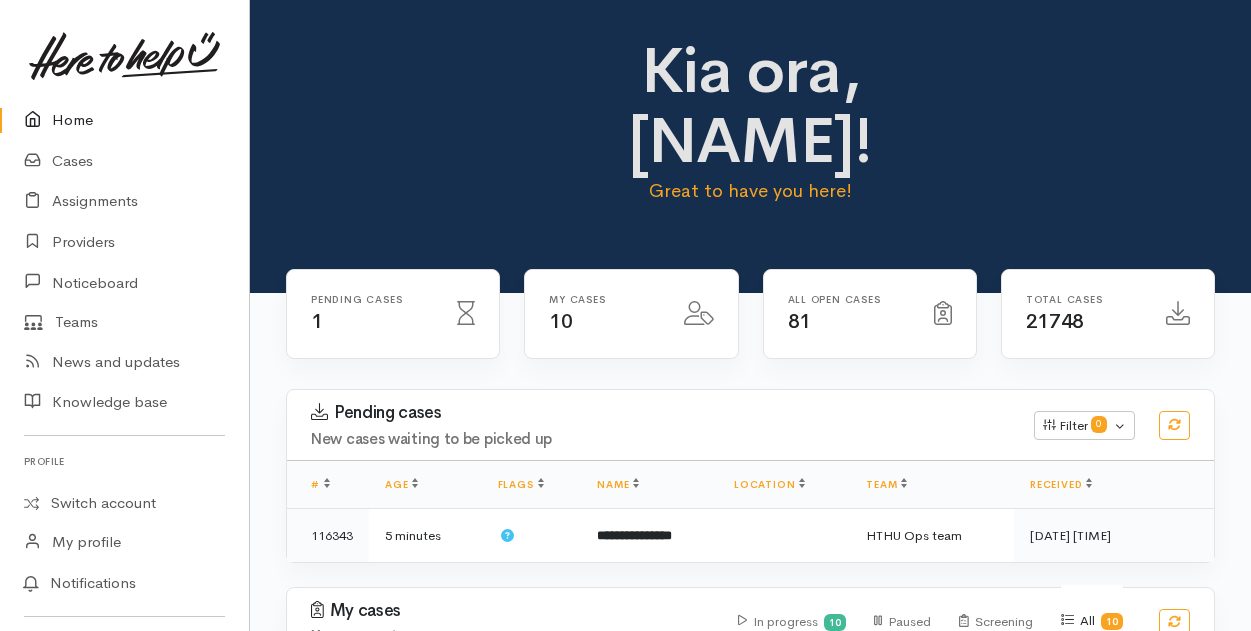 scroll, scrollTop: 0, scrollLeft: 0, axis: both 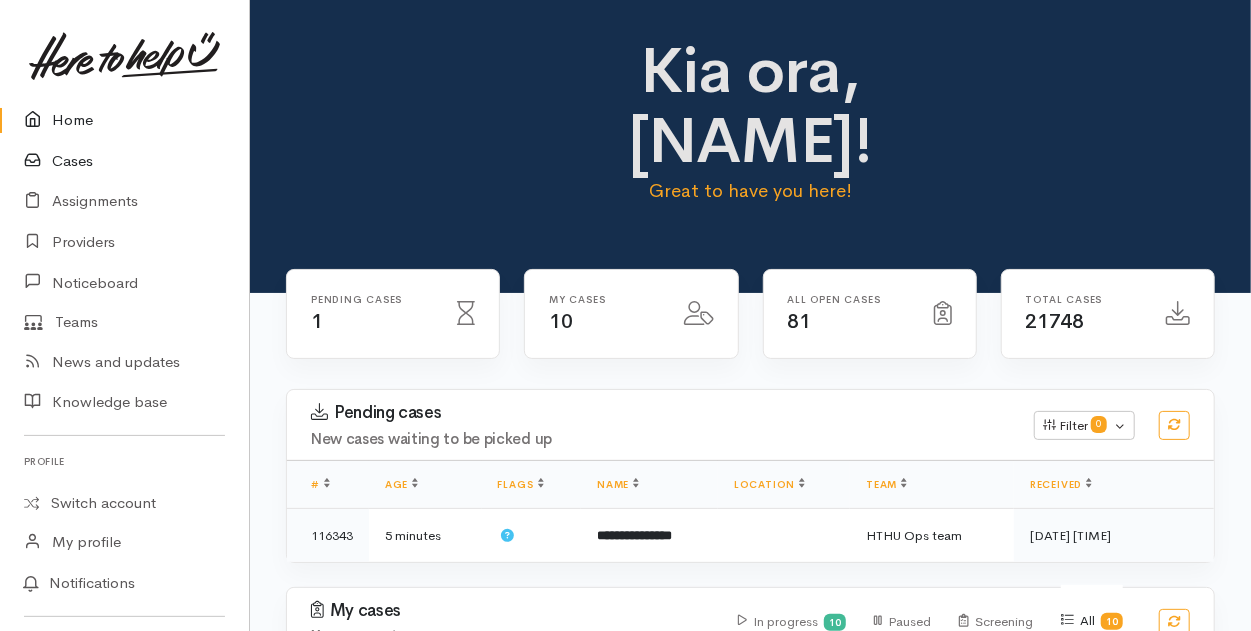 click on "Cases" at bounding box center (124, 161) 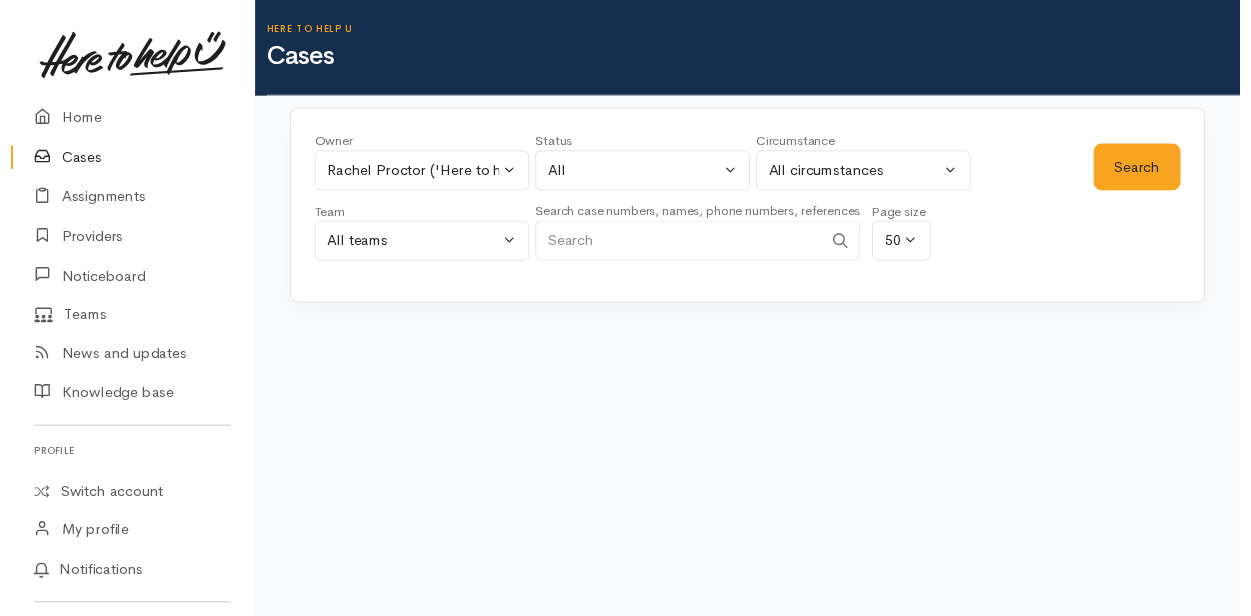 scroll, scrollTop: 0, scrollLeft: 0, axis: both 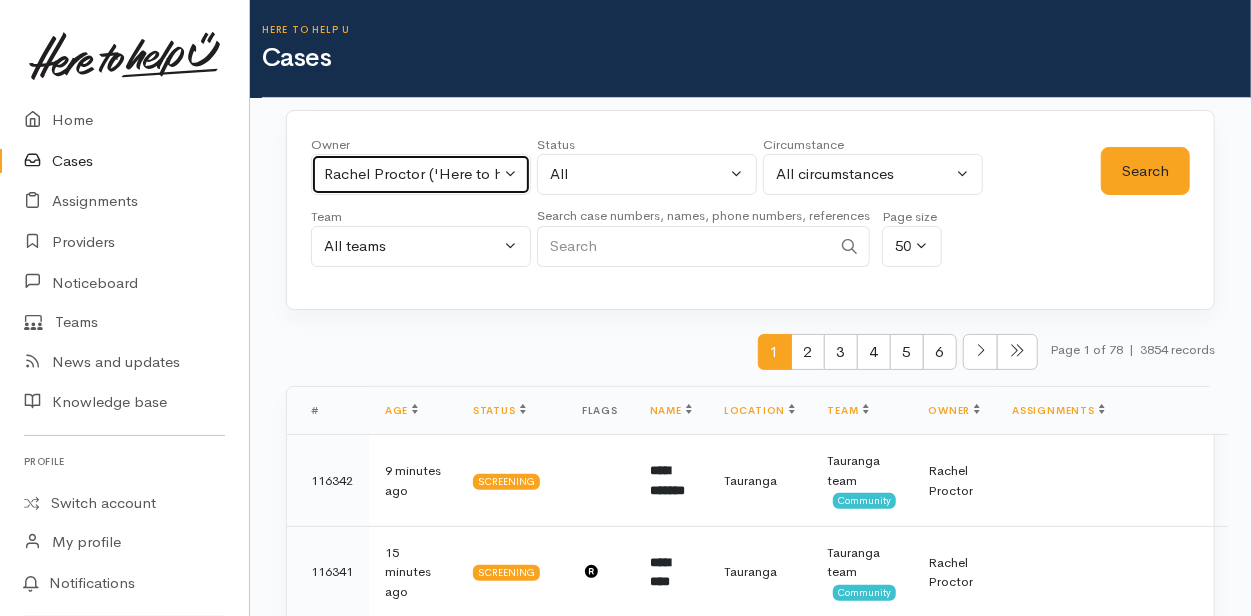 click on "Rachel Proctor ('Here to help u')" at bounding box center (421, 174) 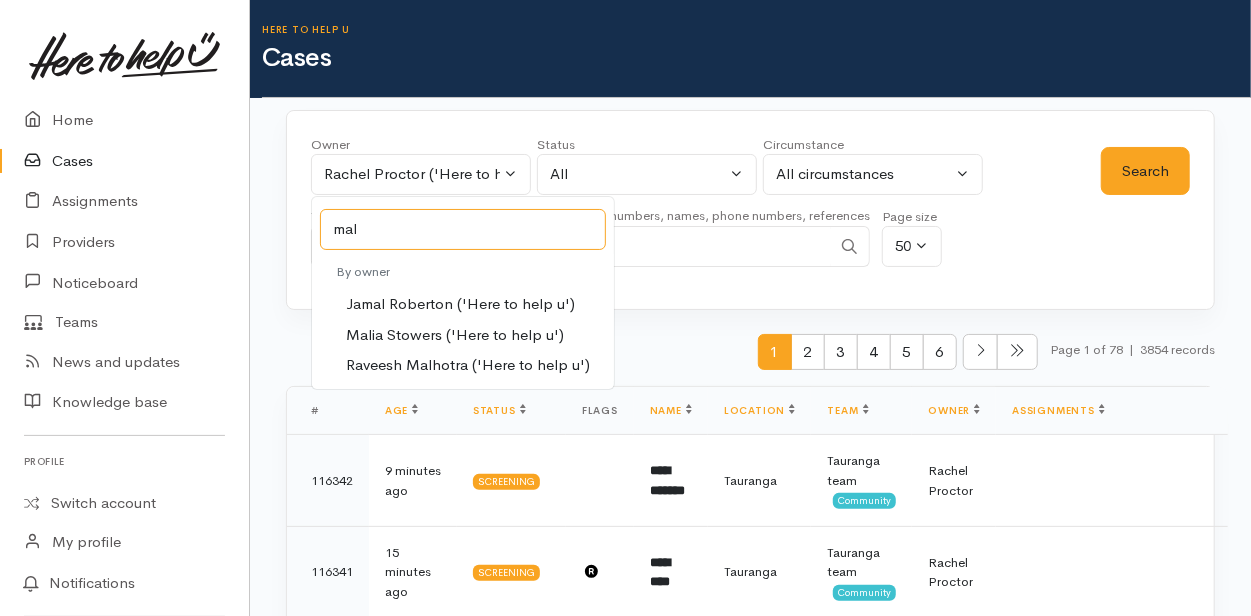 type on "mal" 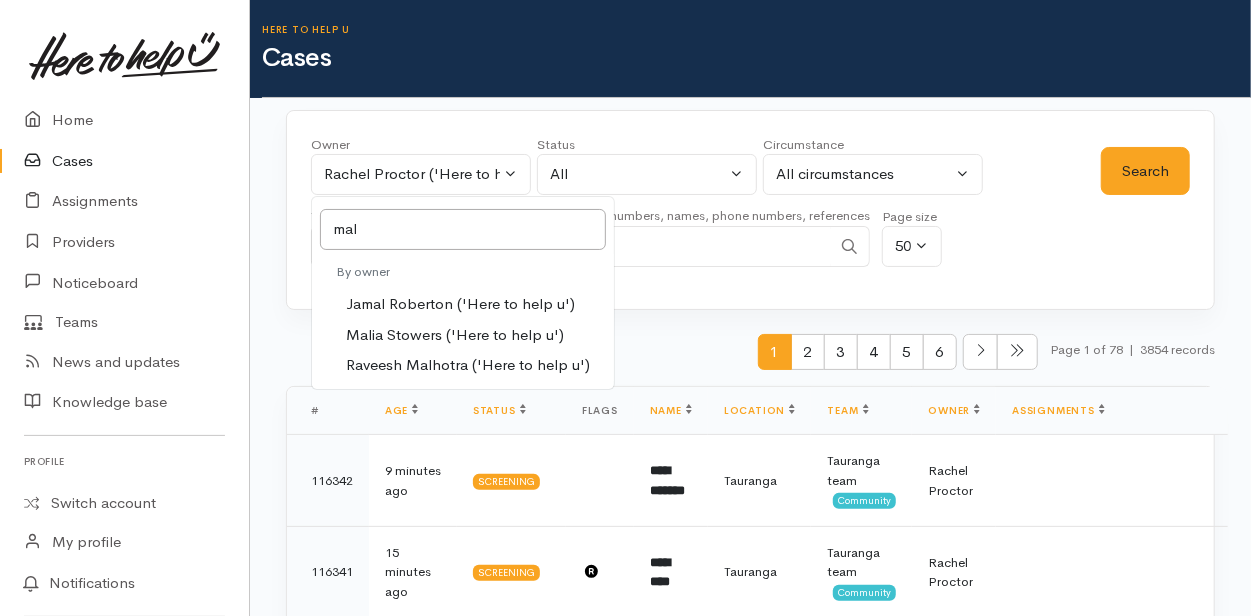 click on "Malia Stowers ('Here to help u')" at bounding box center (455, 335) 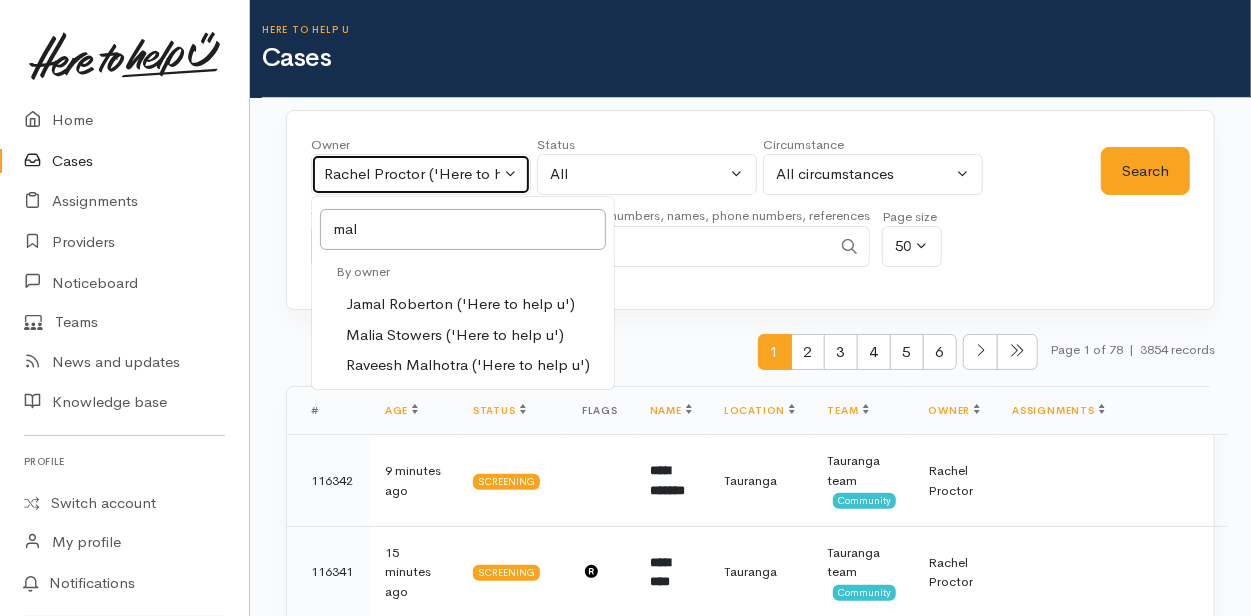 select on "1613" 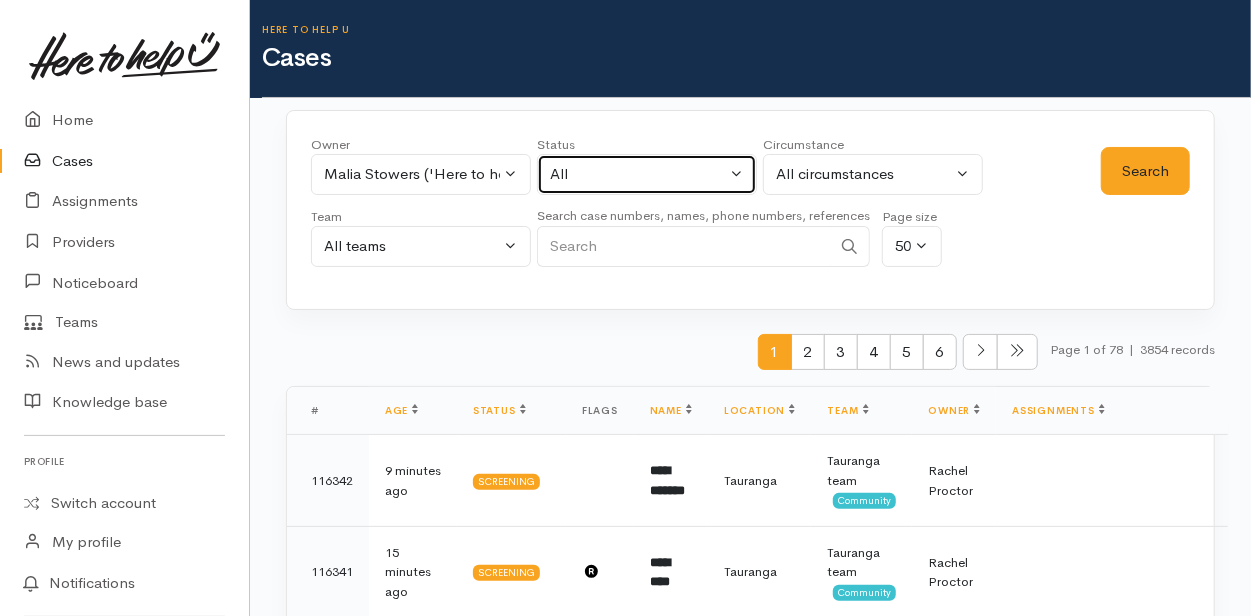 click on "All" at bounding box center [647, 174] 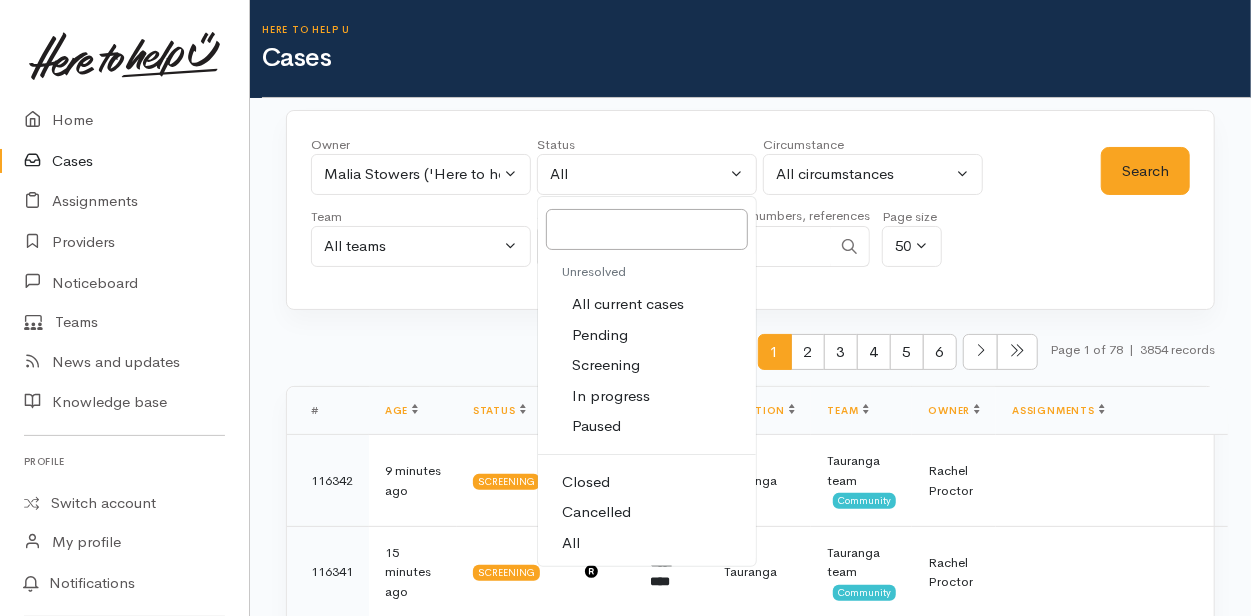 click on "All current cases" at bounding box center [628, 304] 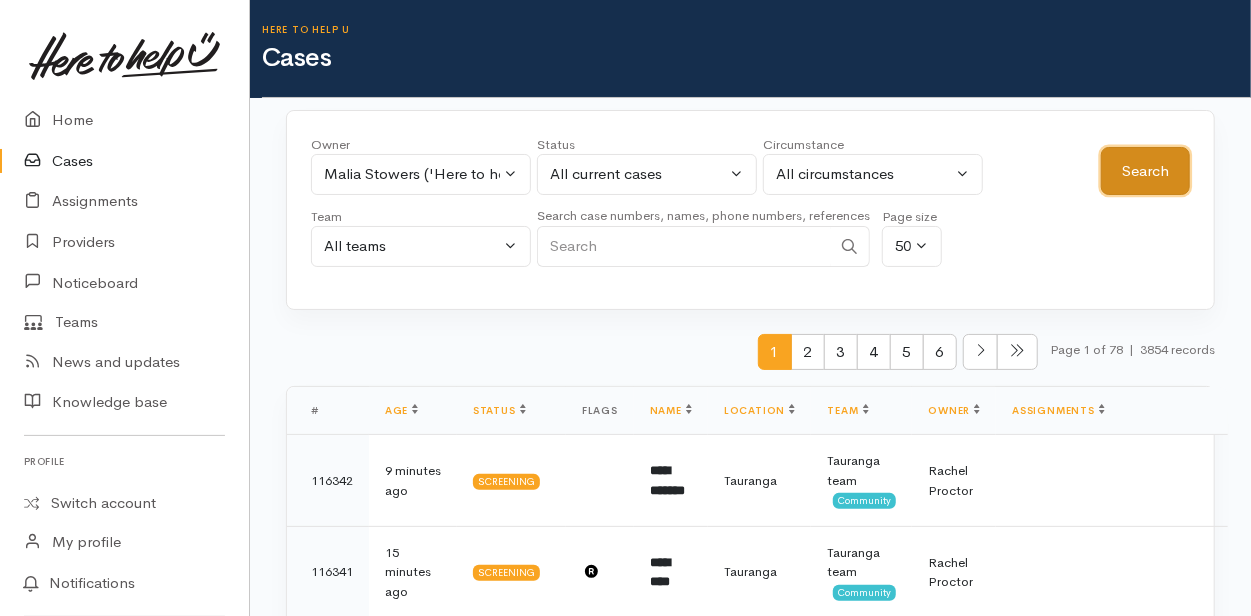 click on "Search" at bounding box center [1145, 171] 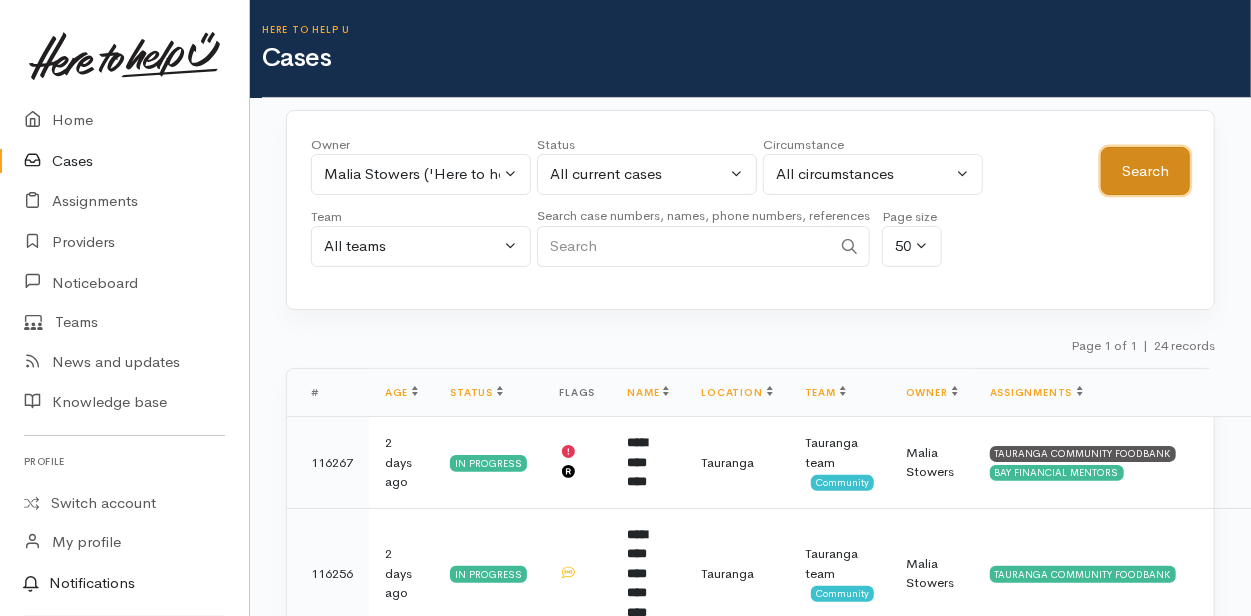 scroll, scrollTop: 100, scrollLeft: 0, axis: vertical 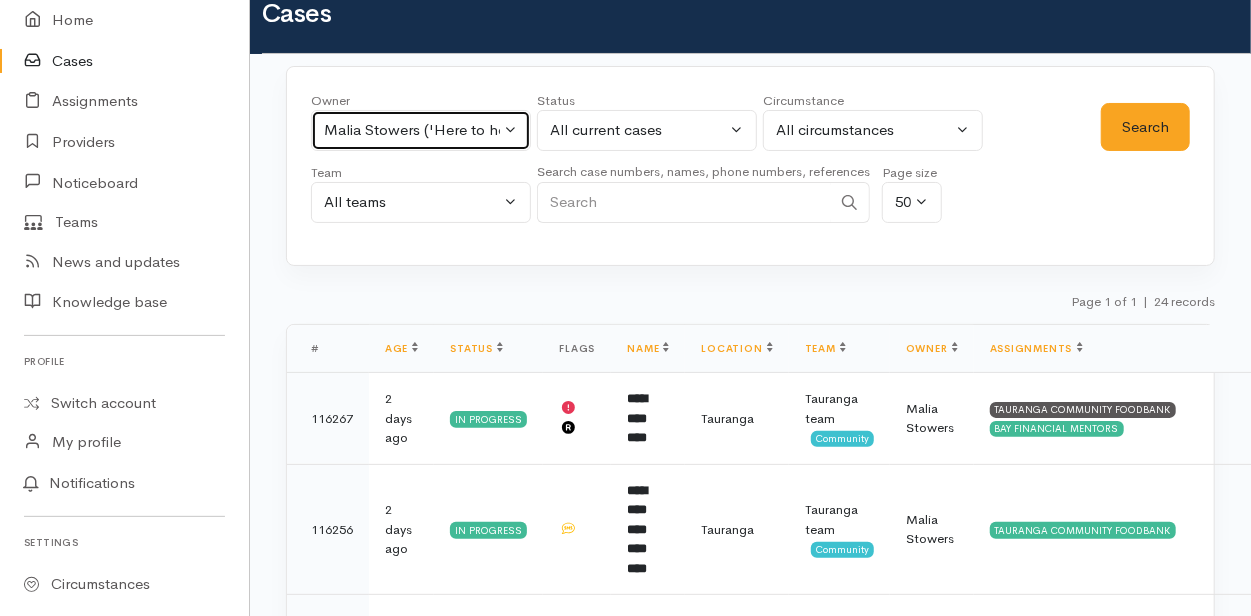 click on "Malia Stowers ('Here to help u')" at bounding box center (421, 130) 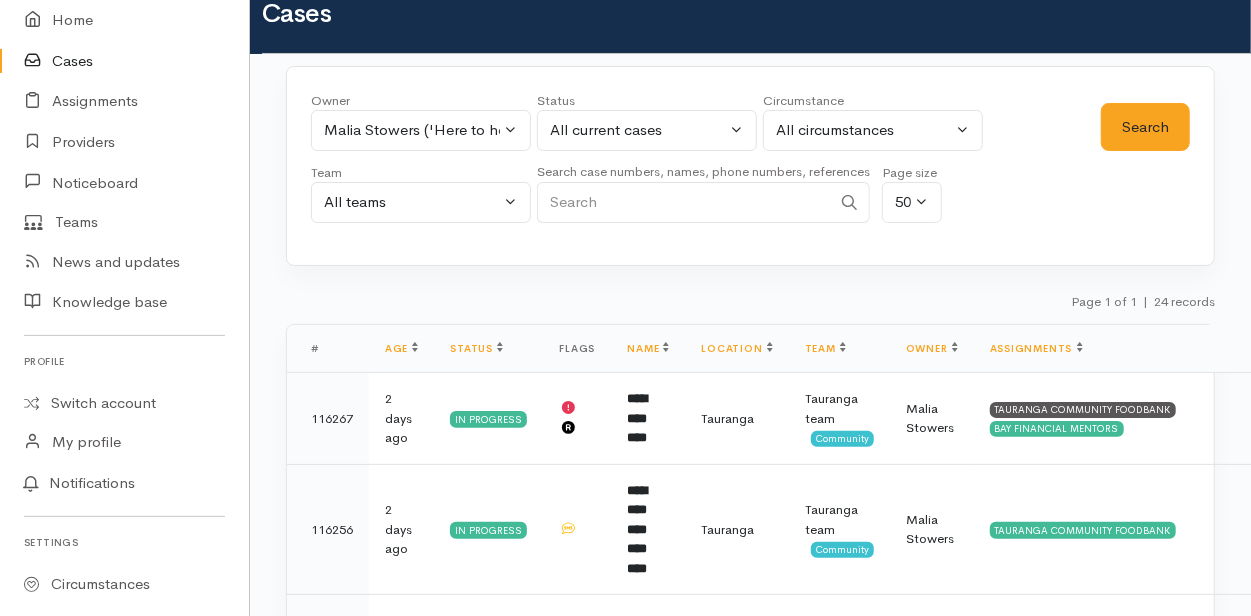 type 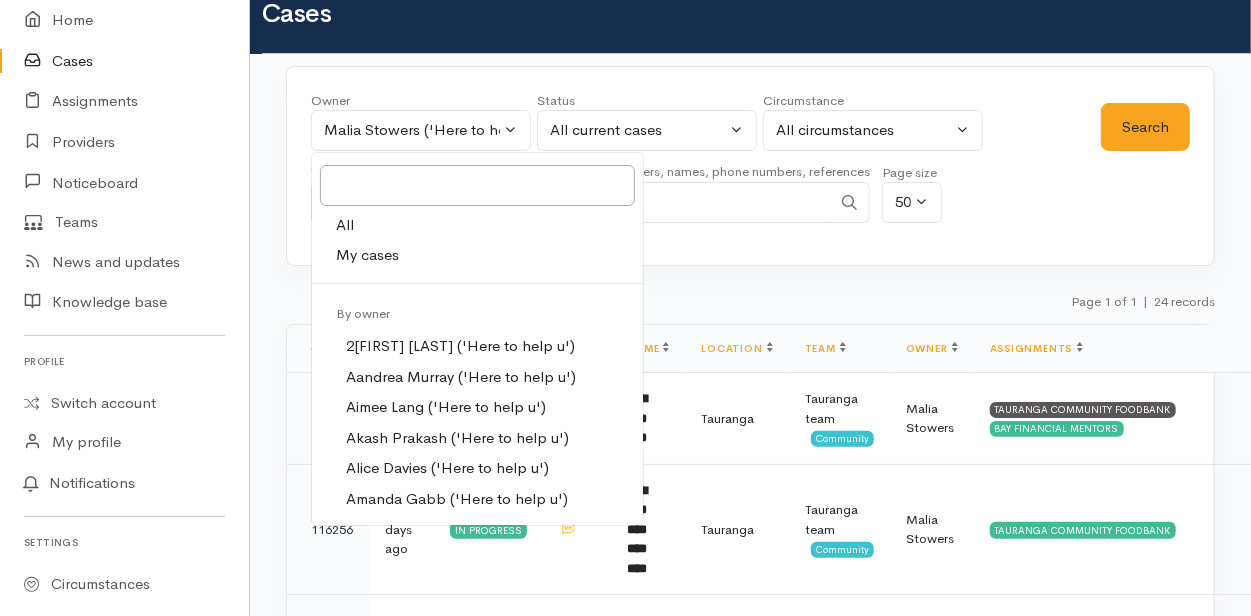 click on "My cases" at bounding box center (367, 255) 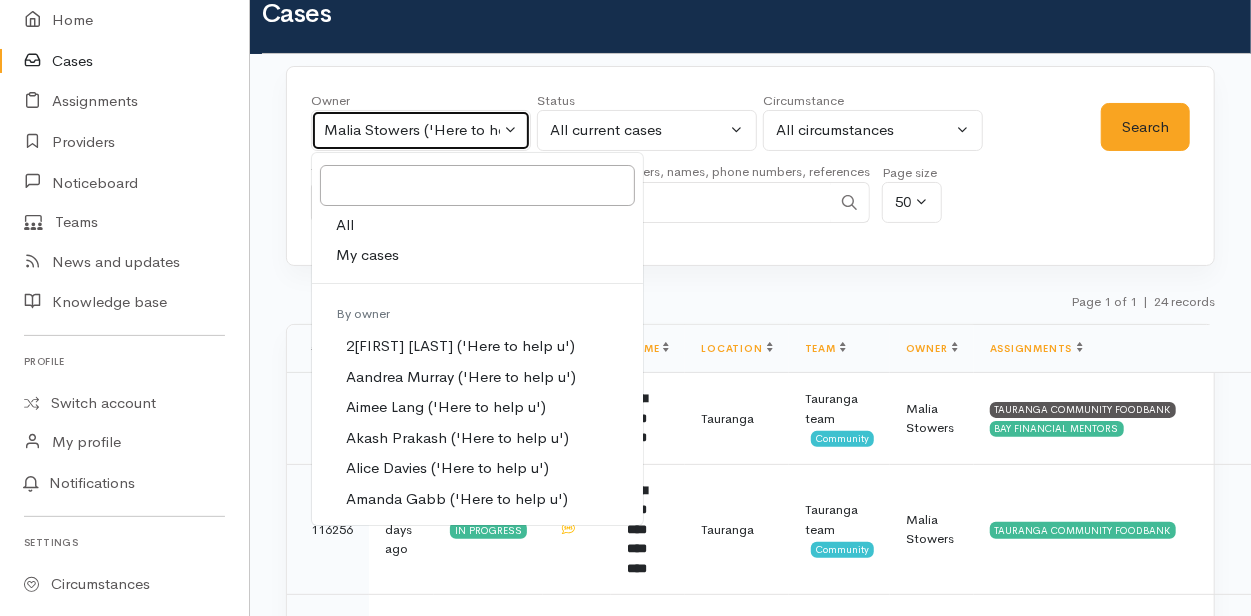 select on "205" 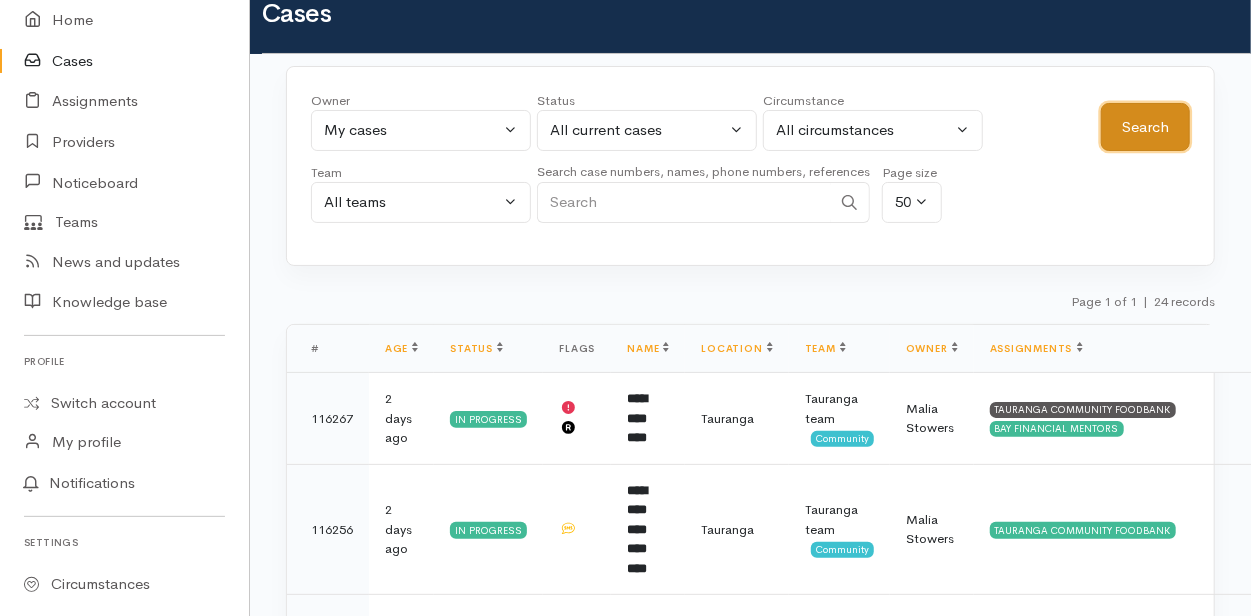 click on "Search" at bounding box center (1145, 127) 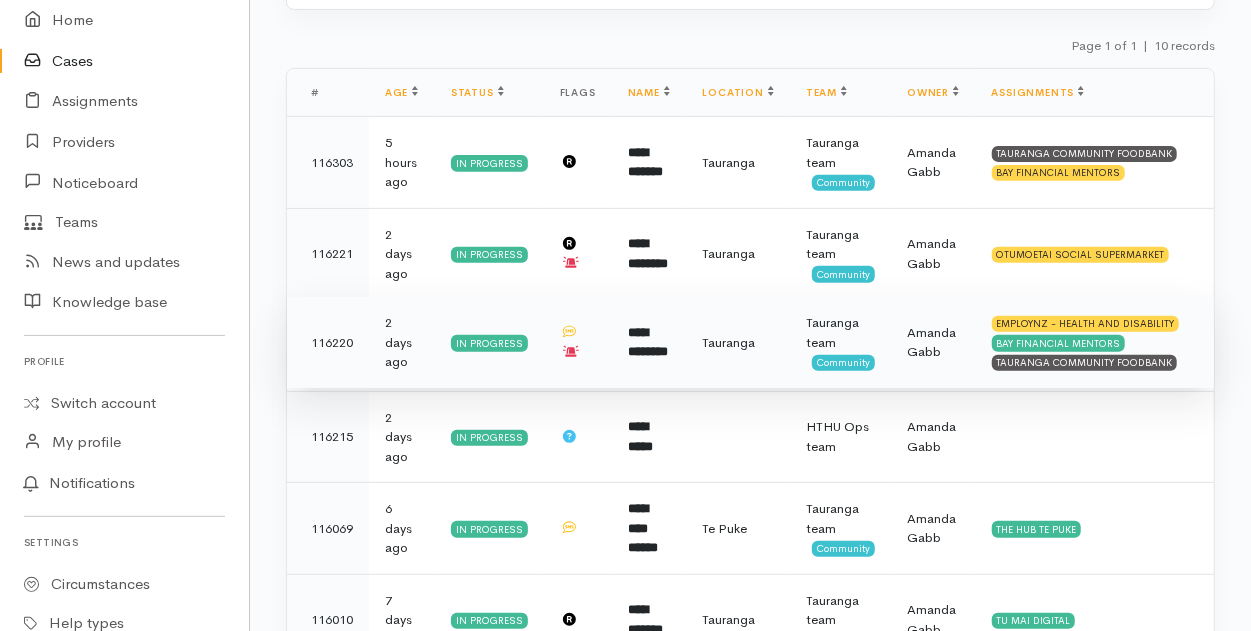 scroll, scrollTop: 0, scrollLeft: 0, axis: both 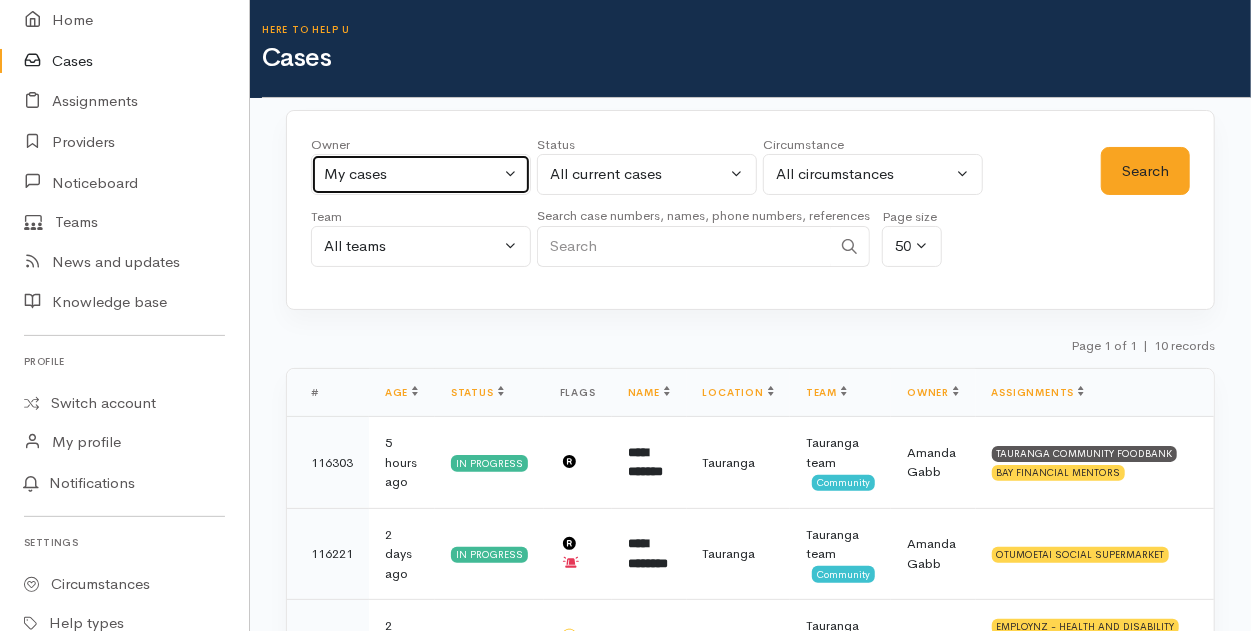 click on "My cases" at bounding box center [421, 174] 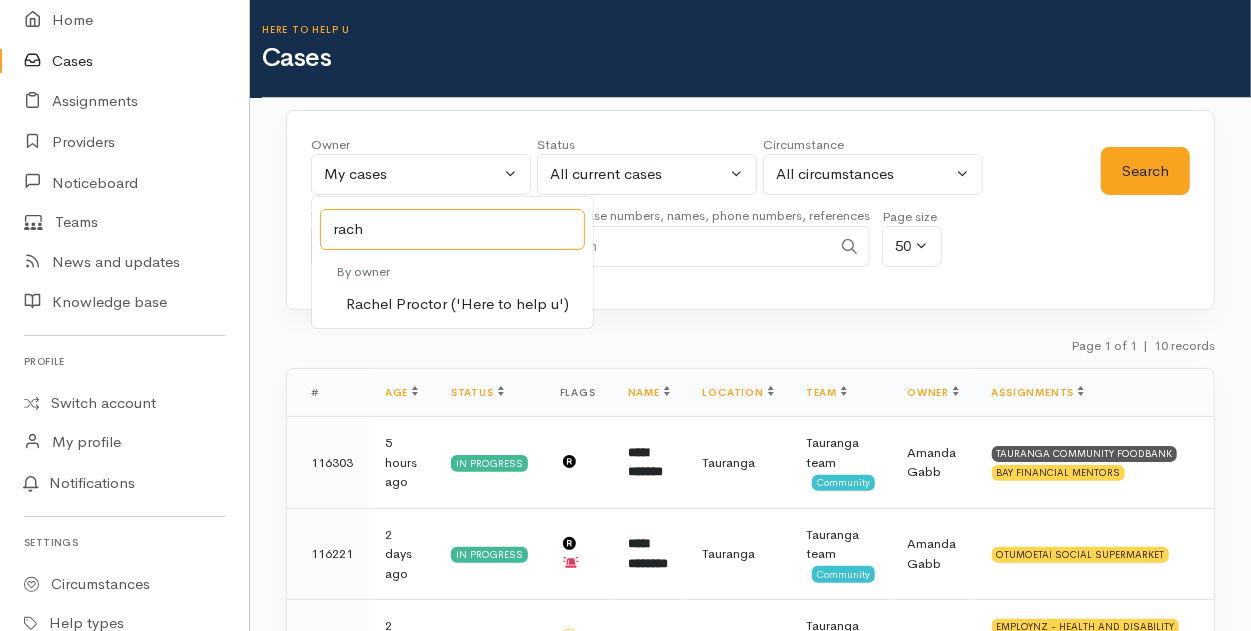 type on "rach" 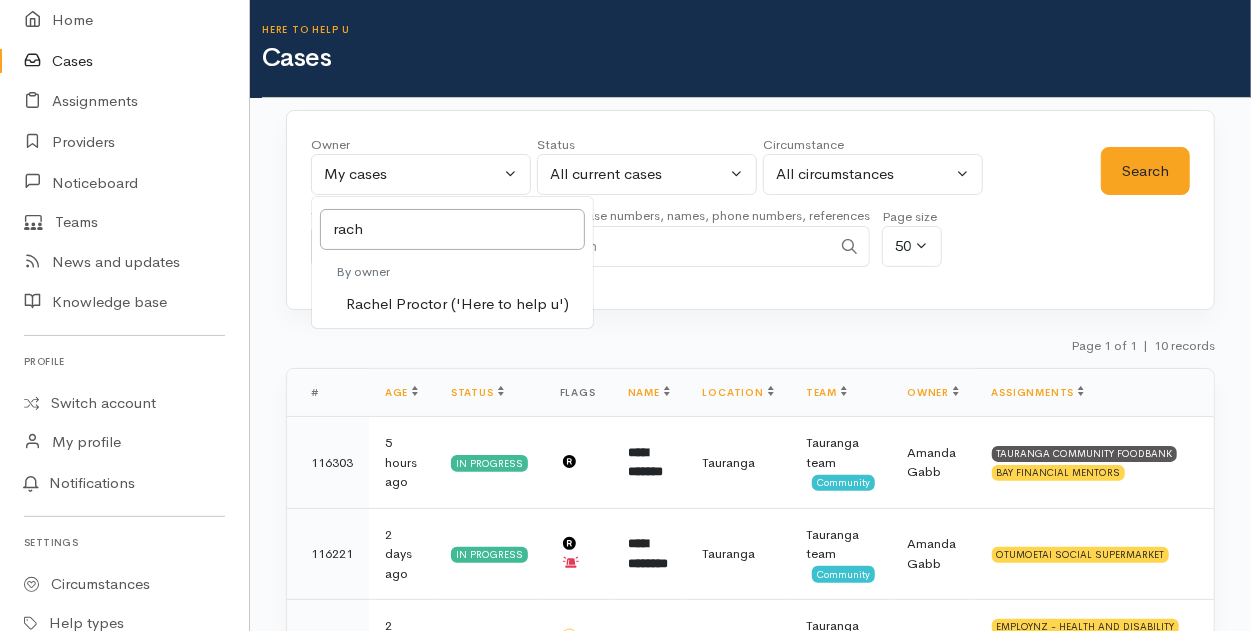 click on "Rachel Proctor ('Here to help u')" at bounding box center [457, 304] 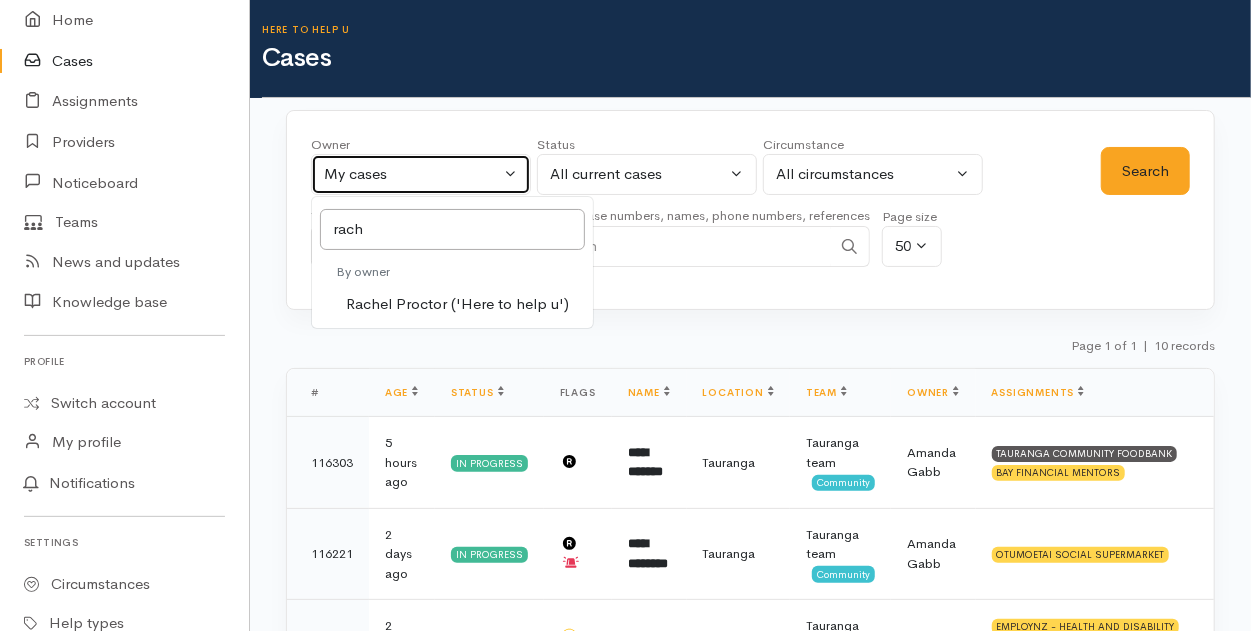 select on "1612" 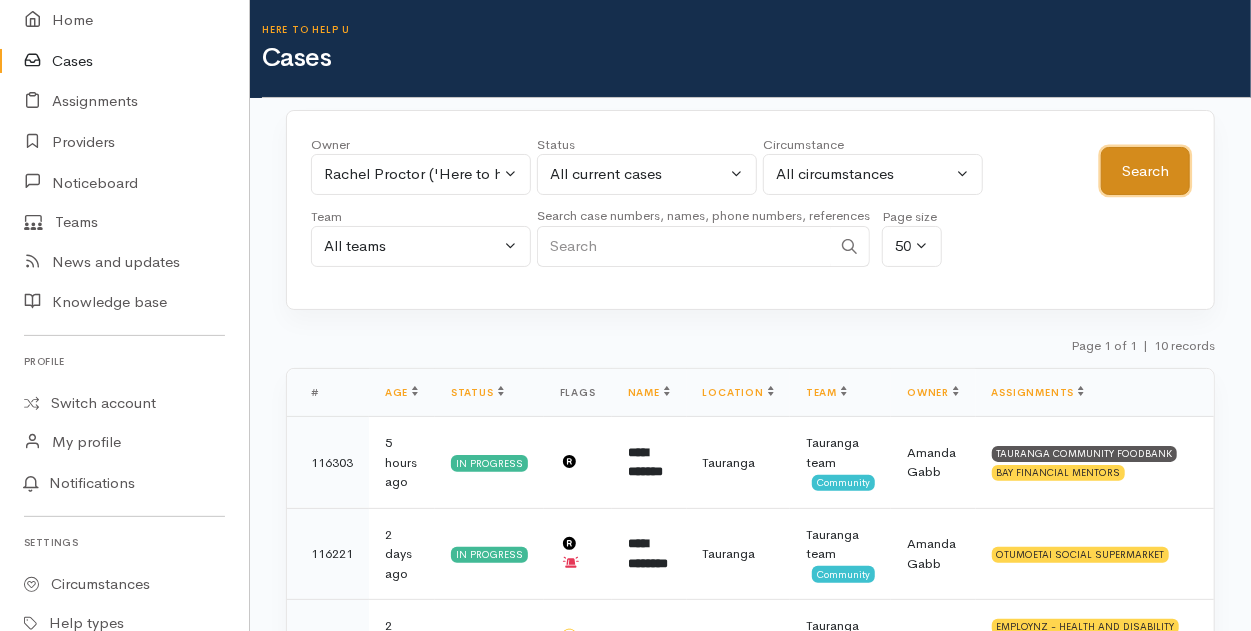 click on "Search" at bounding box center [1145, 171] 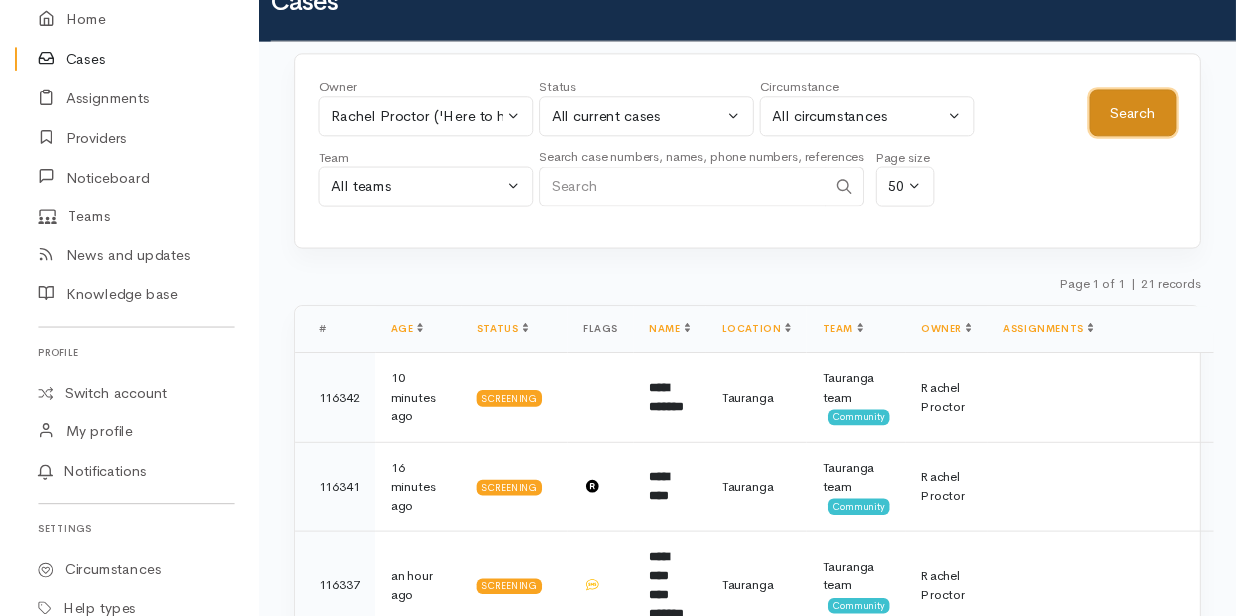 scroll, scrollTop: 0, scrollLeft: 0, axis: both 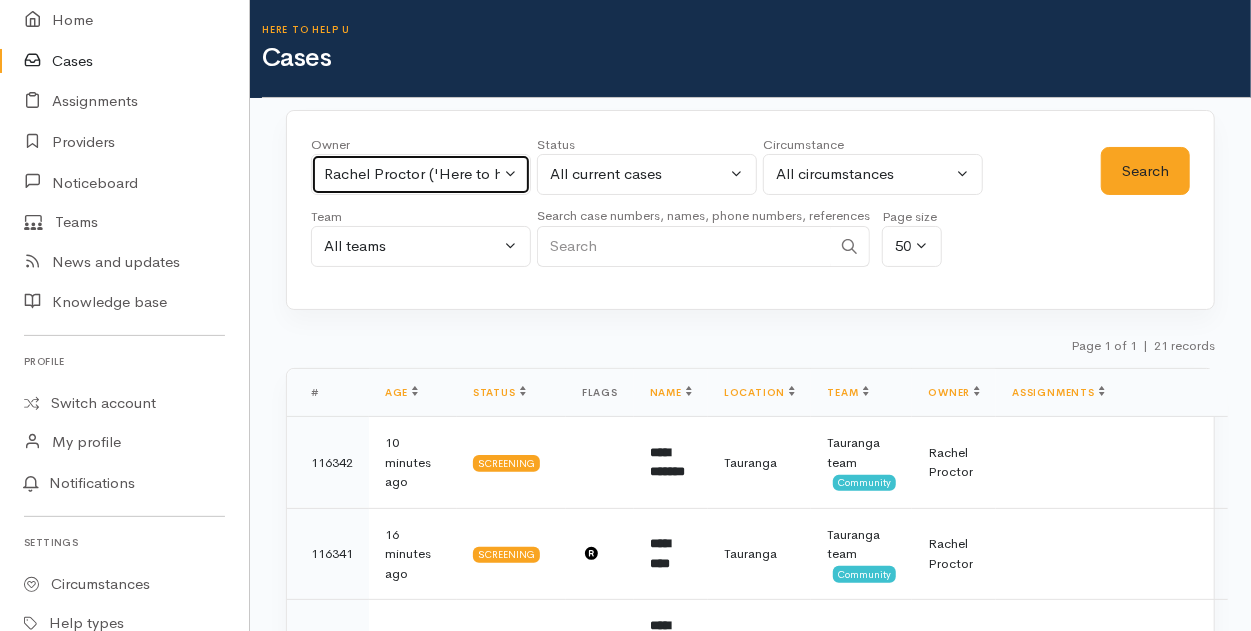 click on "Rachel Proctor ('Here to help u')" at bounding box center [421, 174] 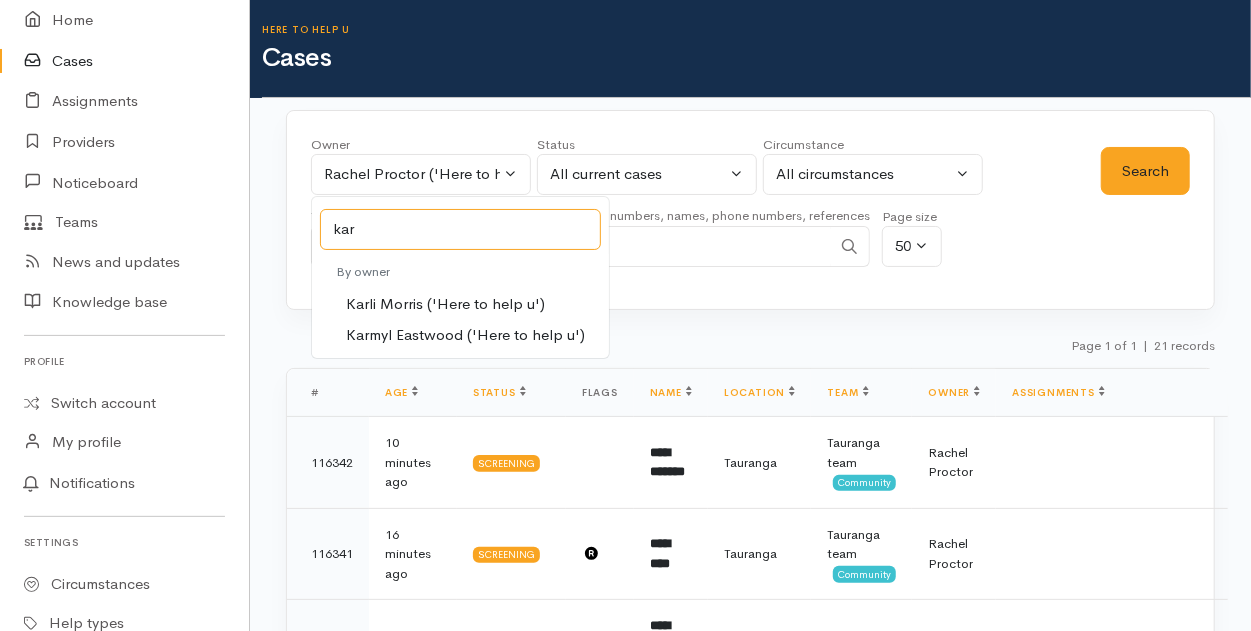 type on "kar" 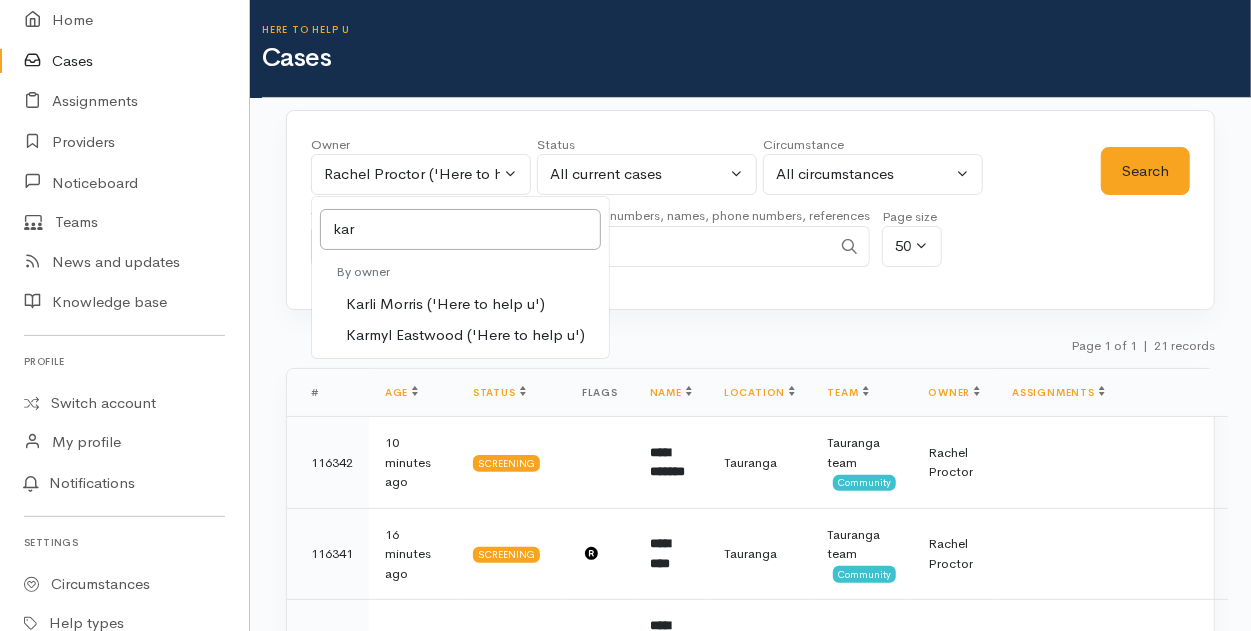 click on "Karli Morris ('Here to help u')" at bounding box center [445, 304] 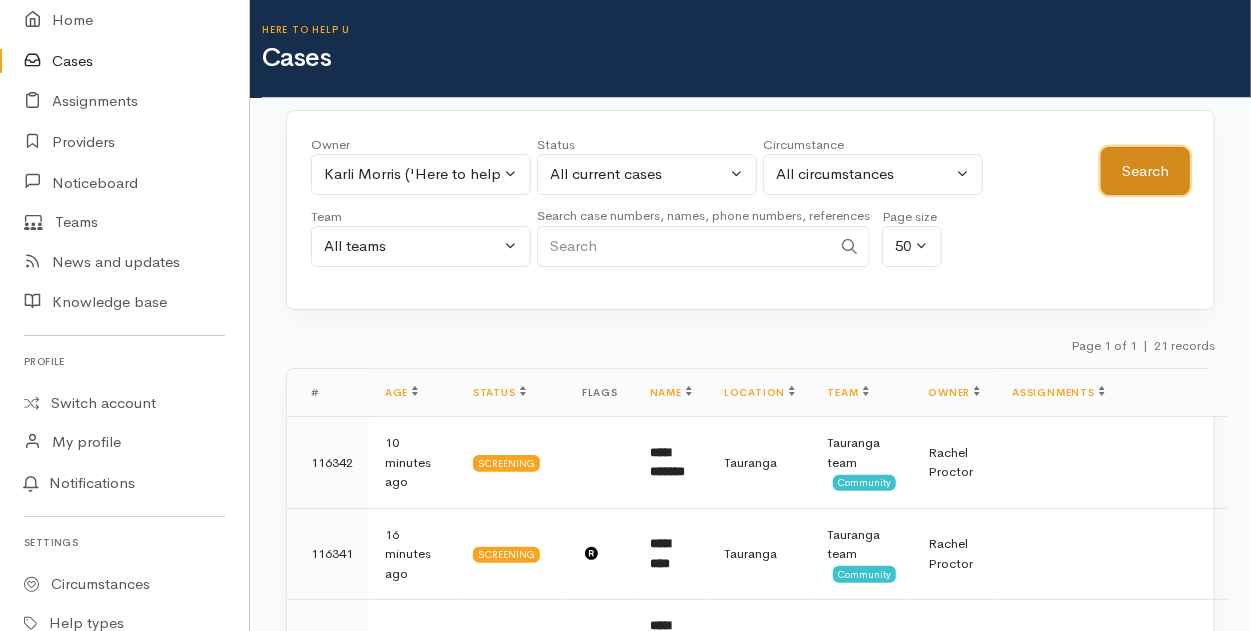 click on "Search" at bounding box center (1145, 171) 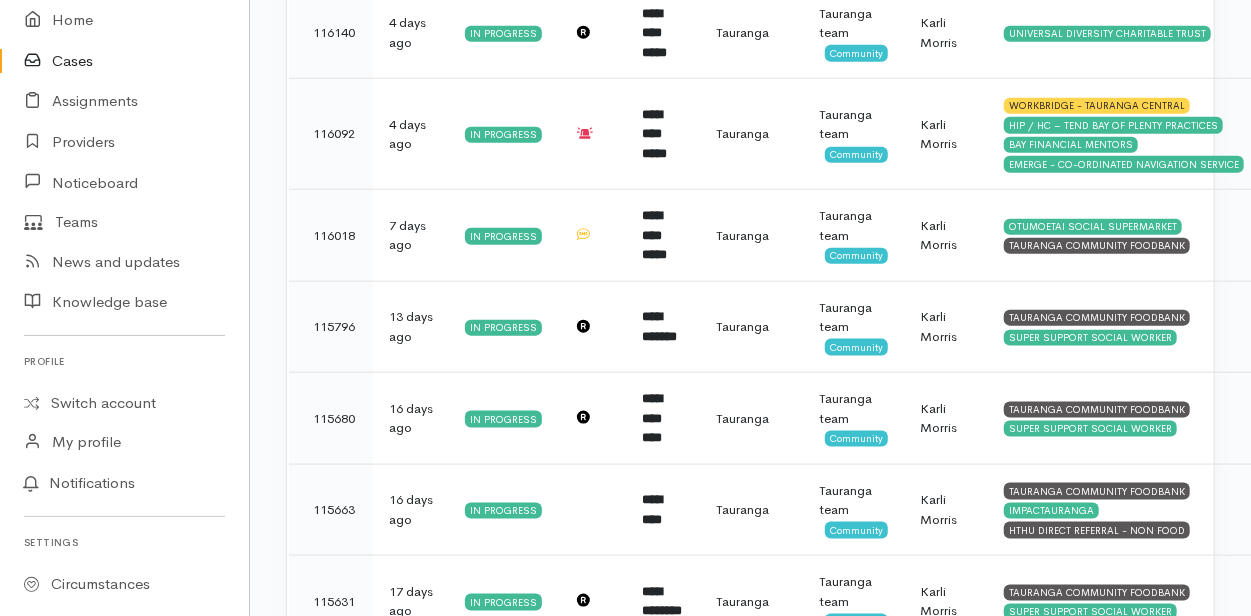 scroll, scrollTop: 1100, scrollLeft: 0, axis: vertical 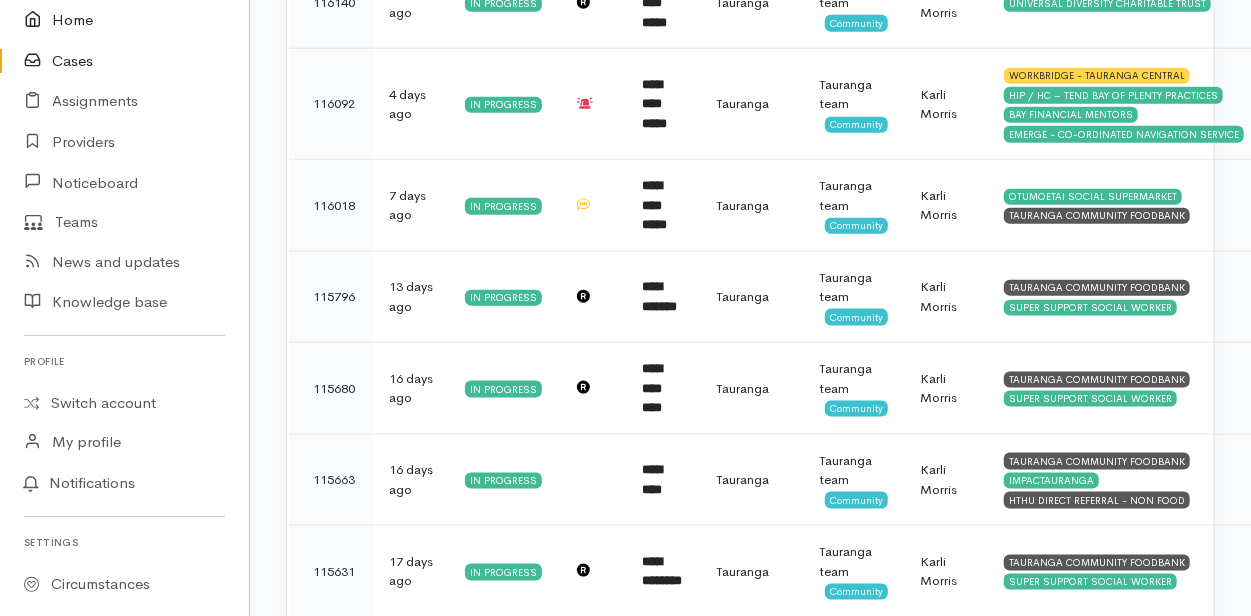 click on "Home" at bounding box center (124, 20) 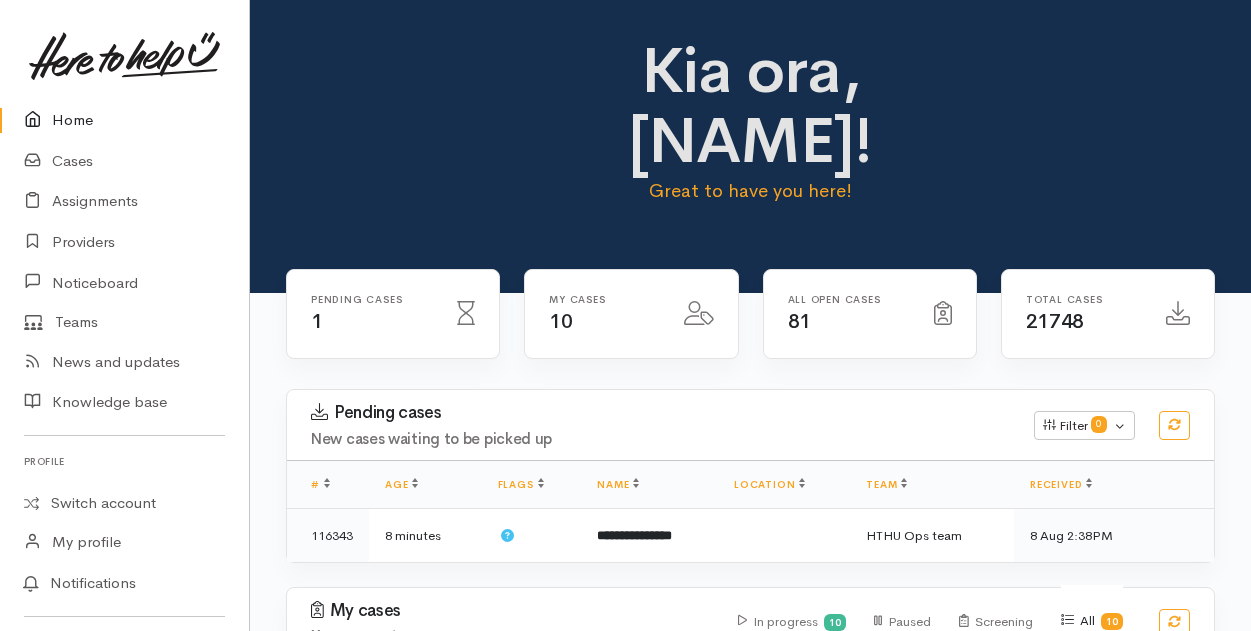 scroll, scrollTop: 0, scrollLeft: 0, axis: both 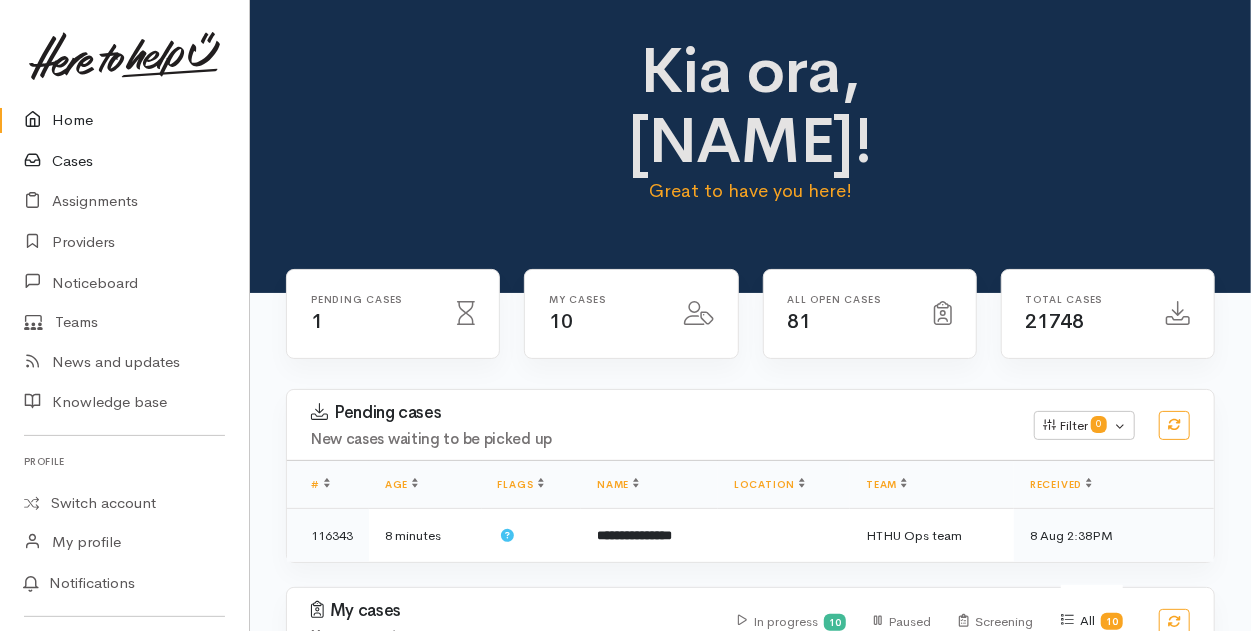 click on "Cases" at bounding box center [124, 161] 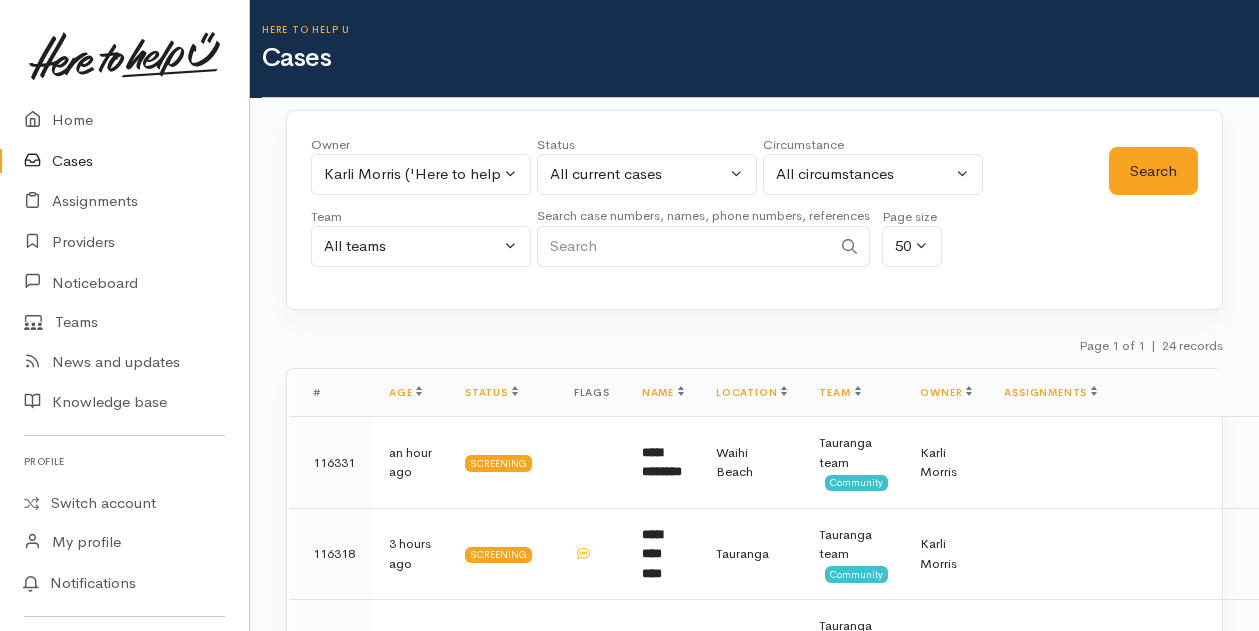 scroll, scrollTop: 0, scrollLeft: 0, axis: both 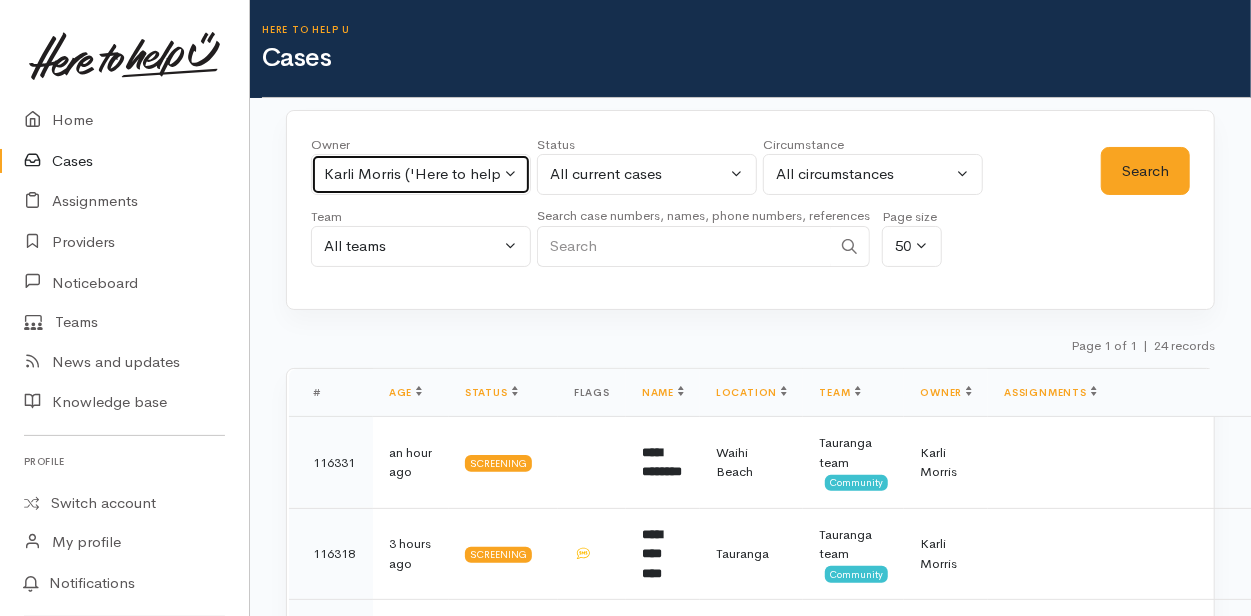 click on "Karli Morris ('Here to help u')" at bounding box center [421, 174] 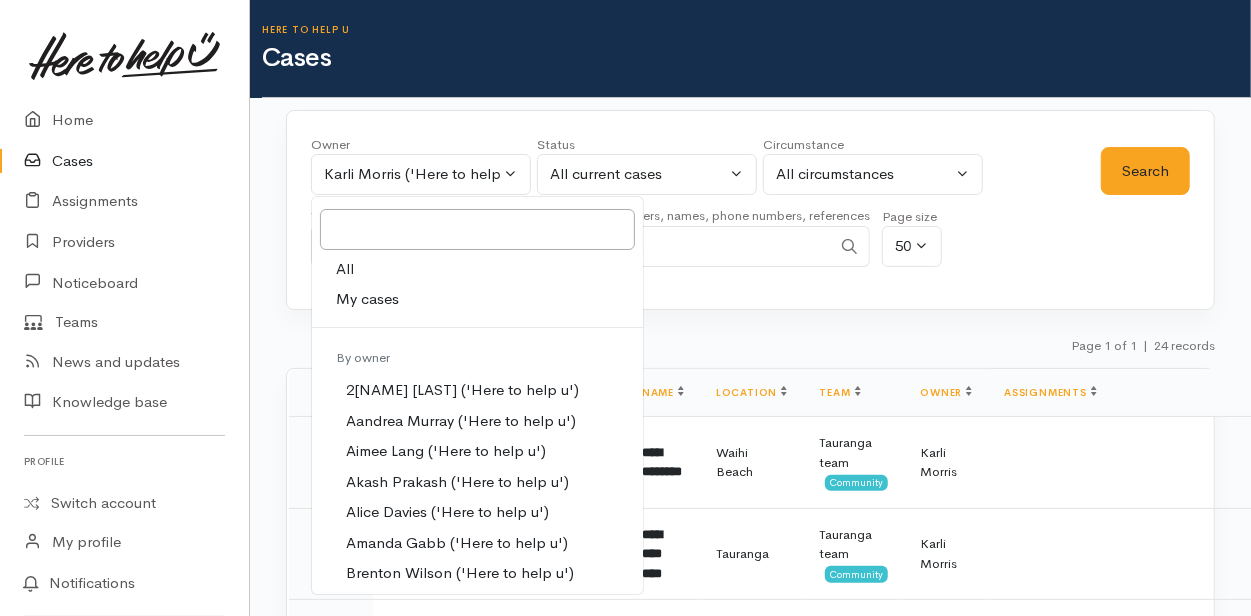 click on "All" at bounding box center [345, 269] 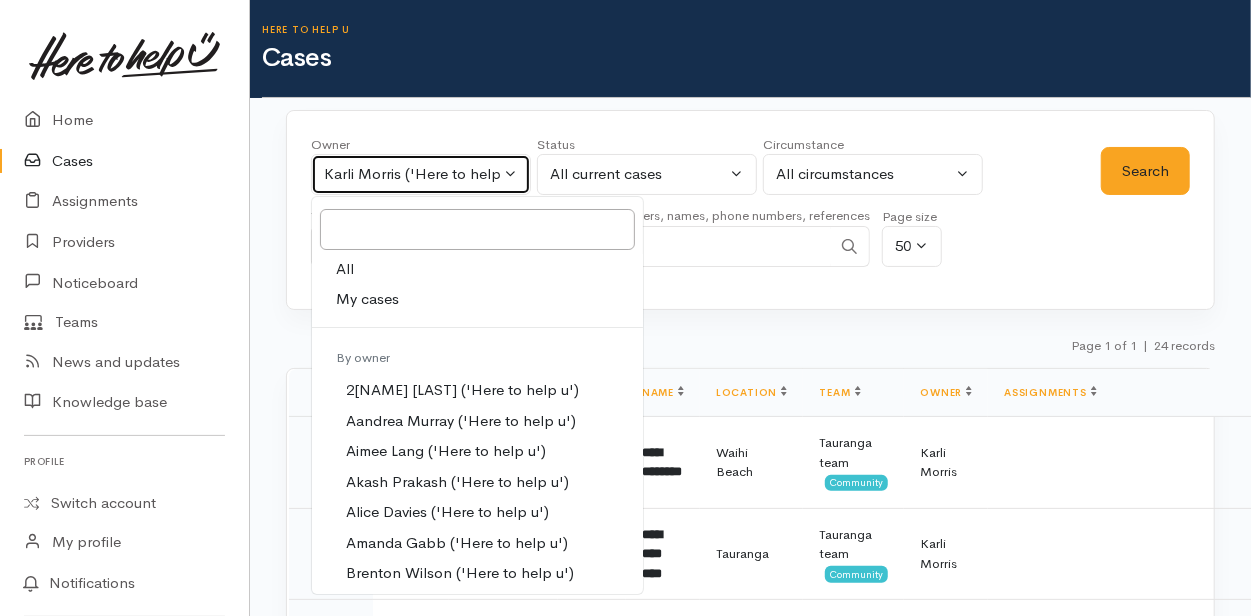 select on "-1" 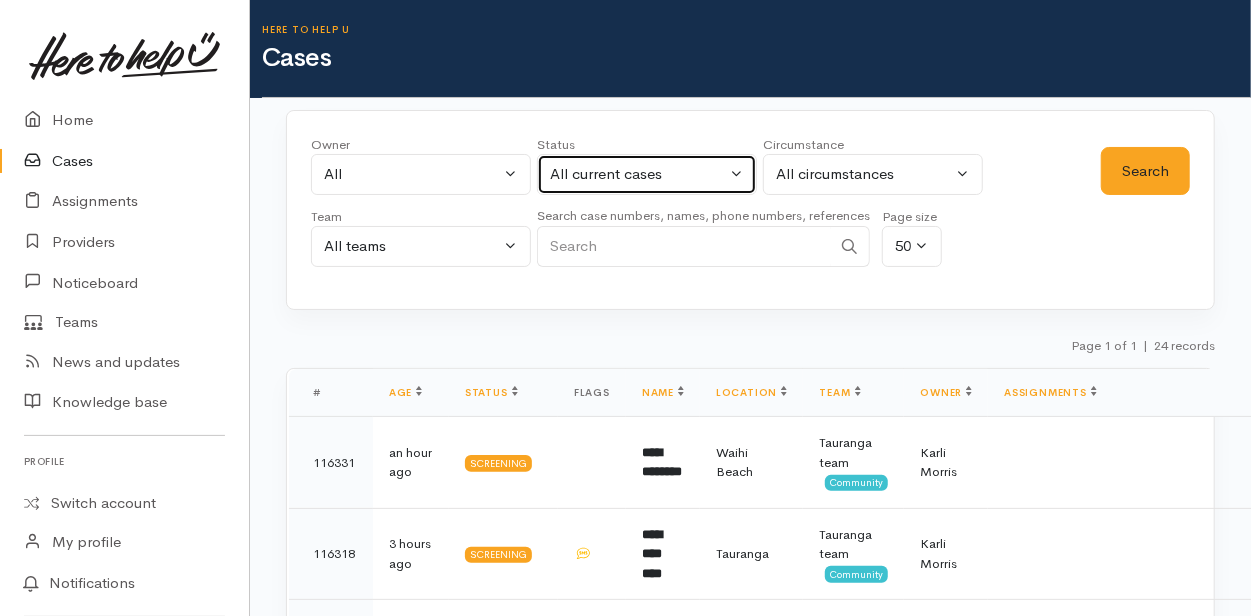 click on "All current cases" at bounding box center [647, 174] 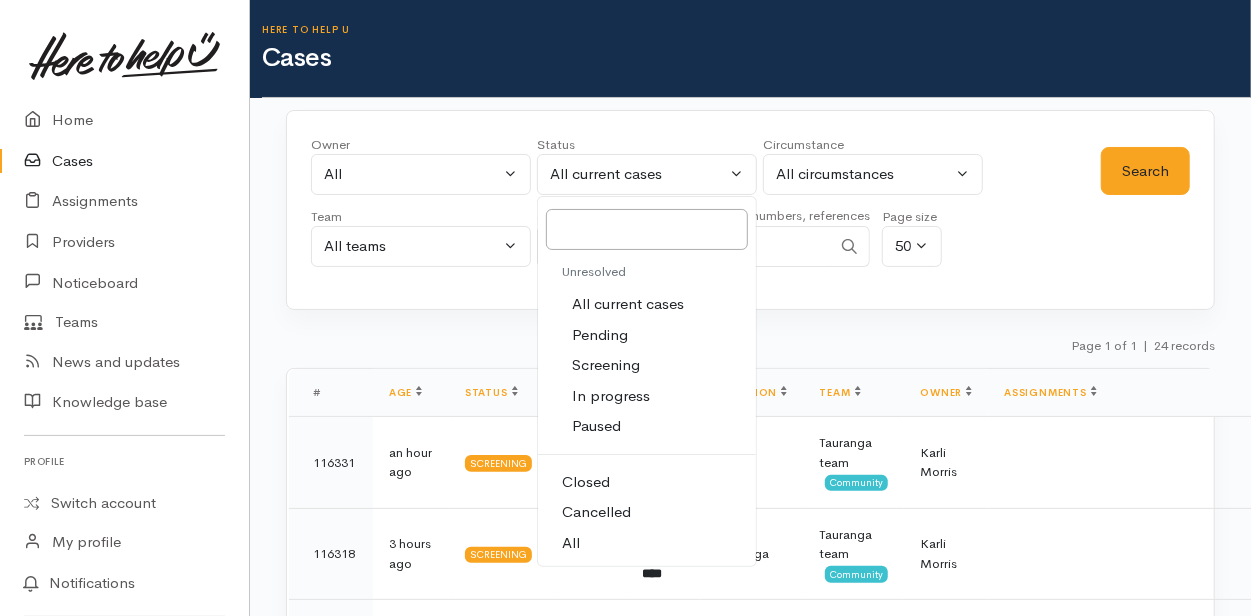drag, startPoint x: 571, startPoint y: 545, endPoint x: 580, endPoint y: 343, distance: 202.2004 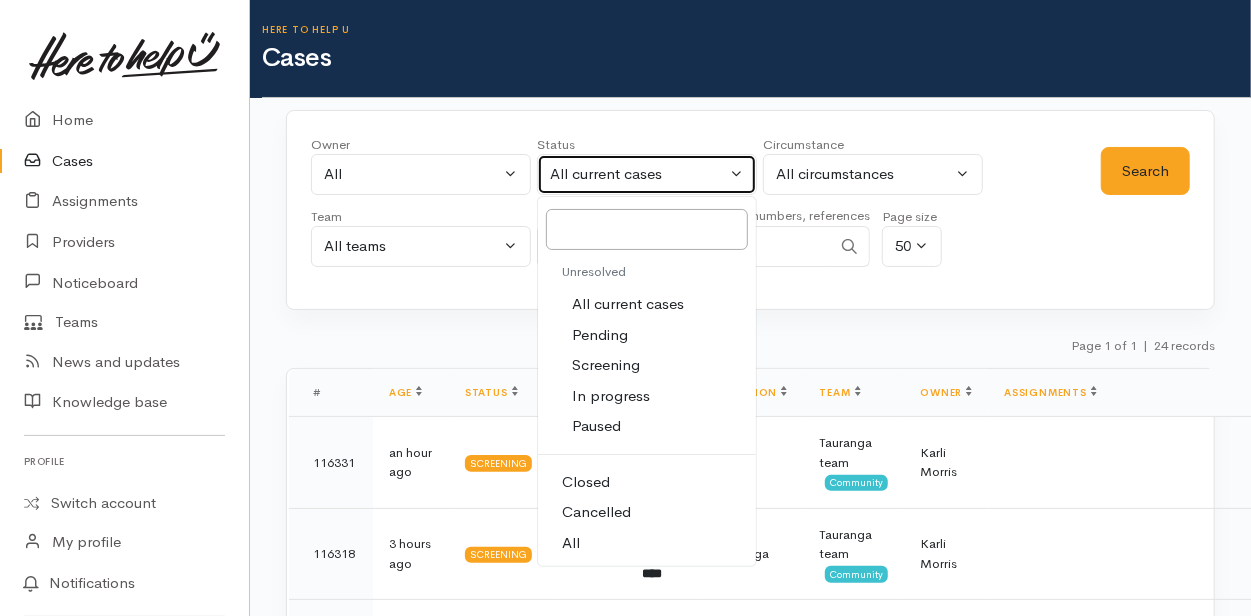 select on "All" 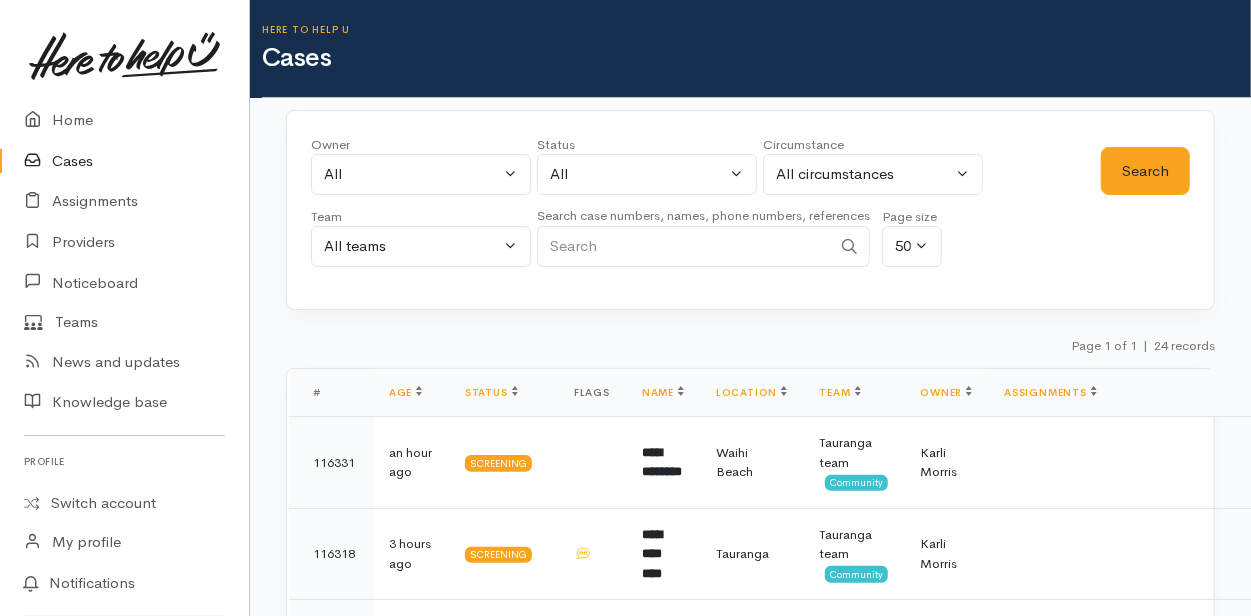 click at bounding box center (684, 246) 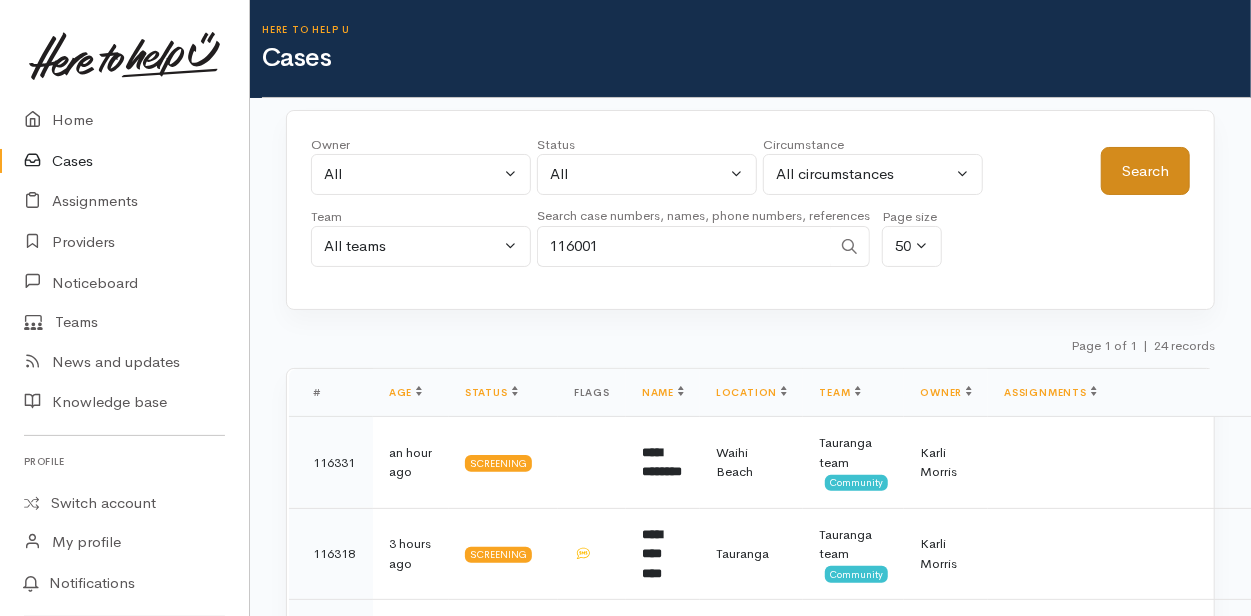 type on "116001" 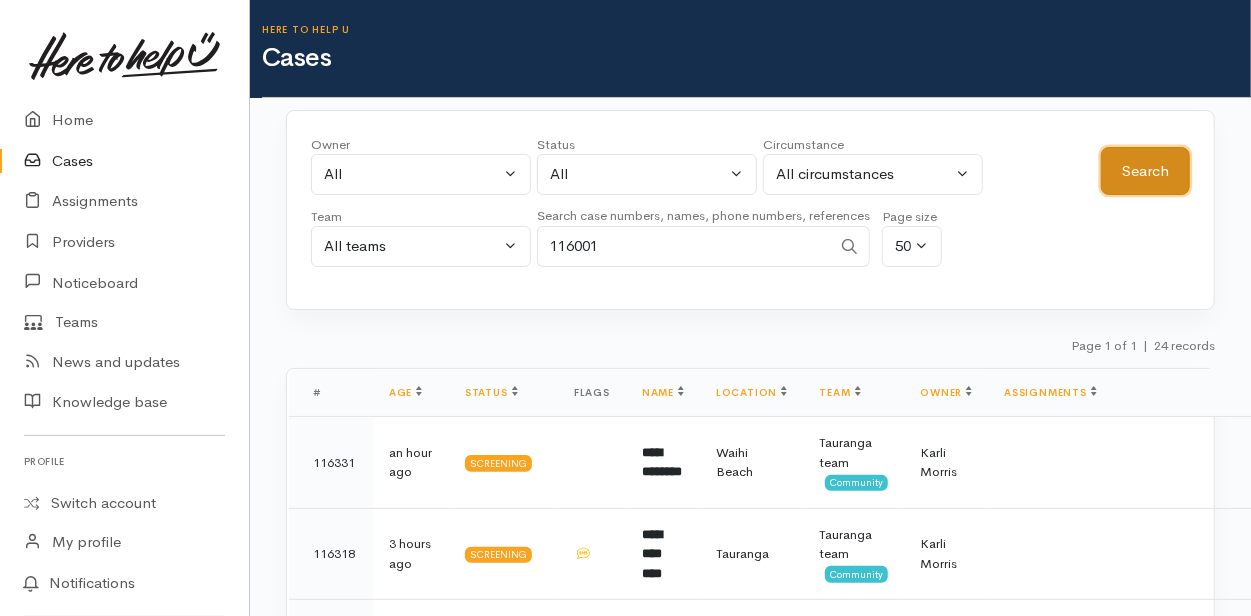 click on "Search" at bounding box center (1145, 171) 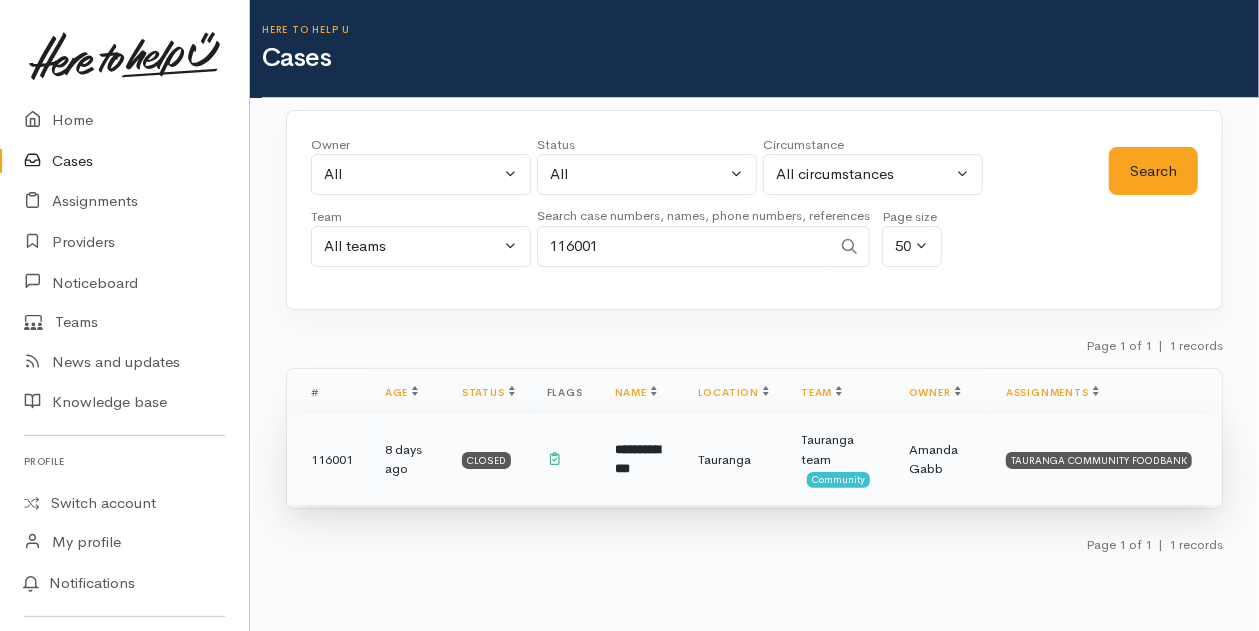 click on "**********" at bounding box center (637, 459) 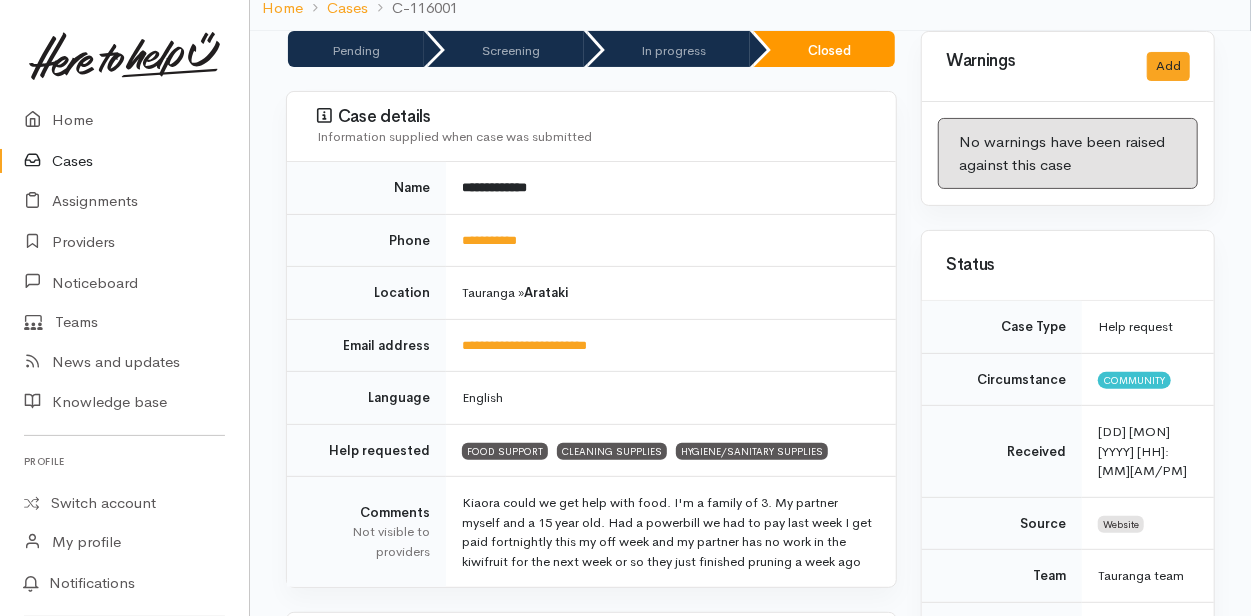 scroll, scrollTop: 0, scrollLeft: 0, axis: both 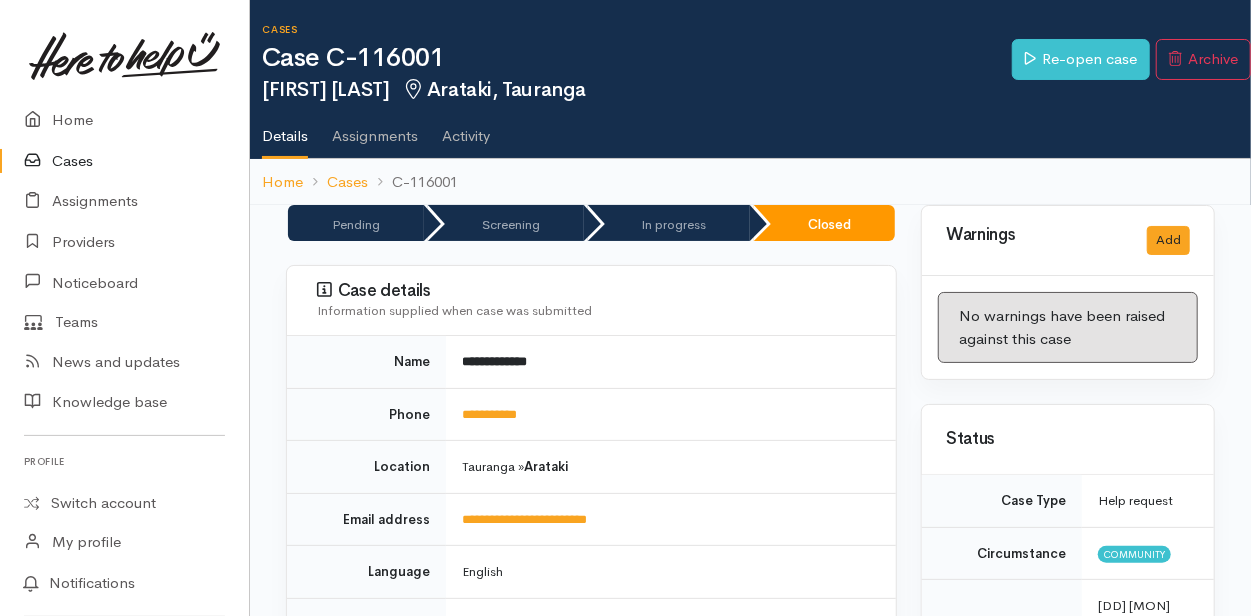 click on "Cases" at bounding box center [124, 161] 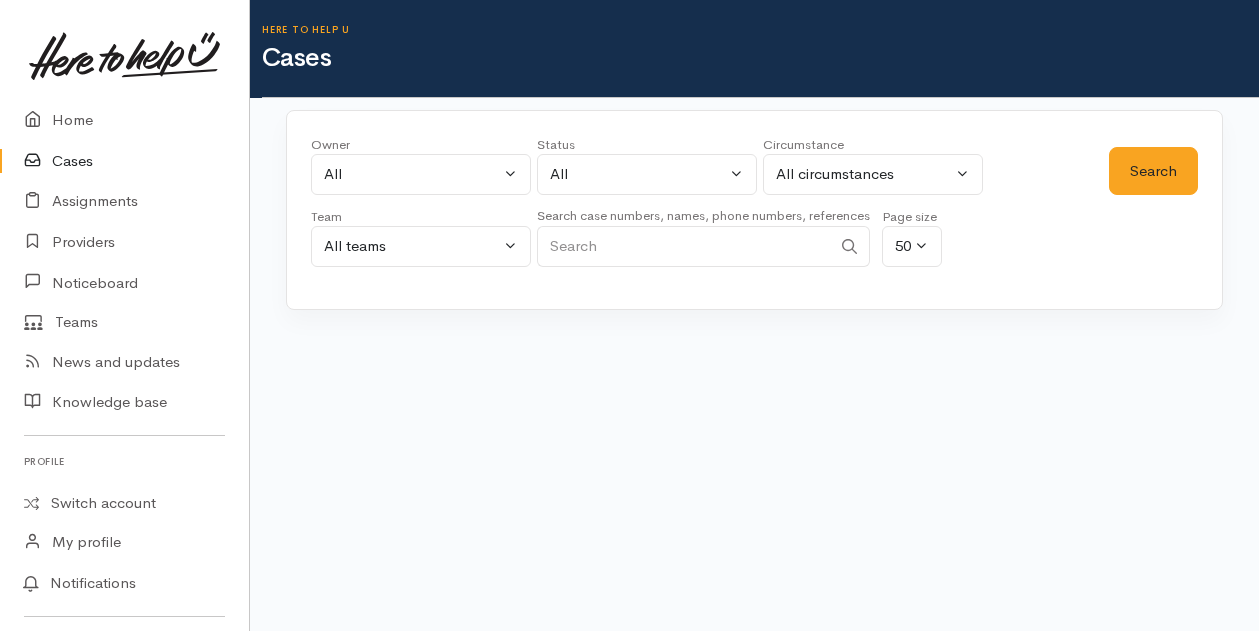 scroll, scrollTop: 0, scrollLeft: 0, axis: both 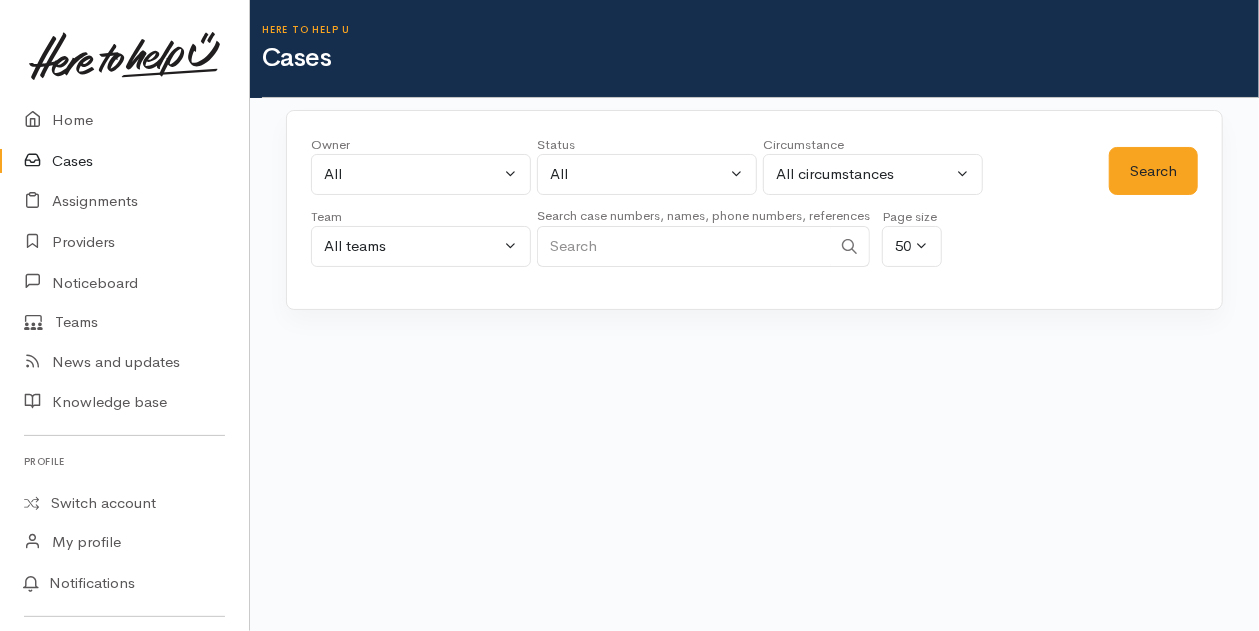 click at bounding box center [684, 246] 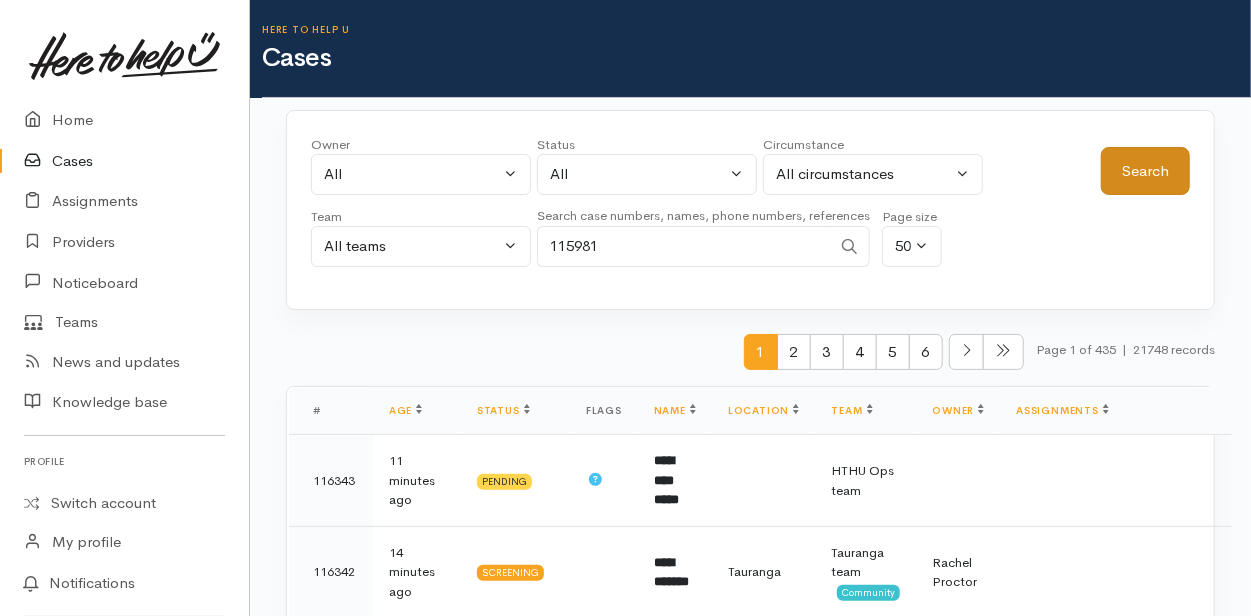 type on "115981" 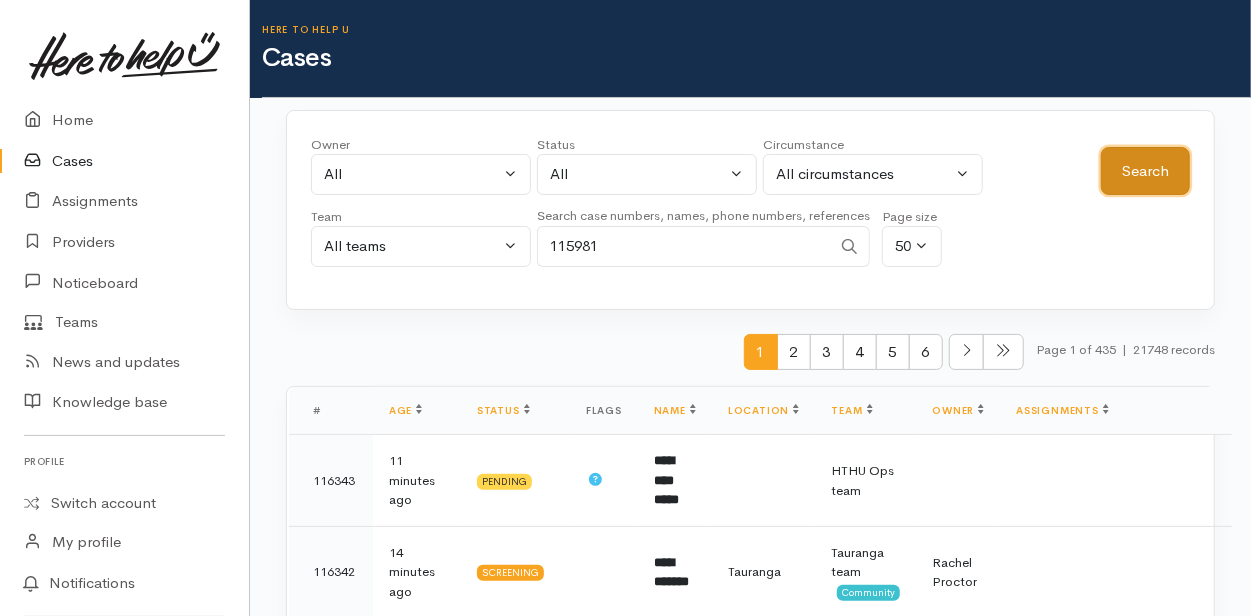 click on "Search" at bounding box center [1145, 171] 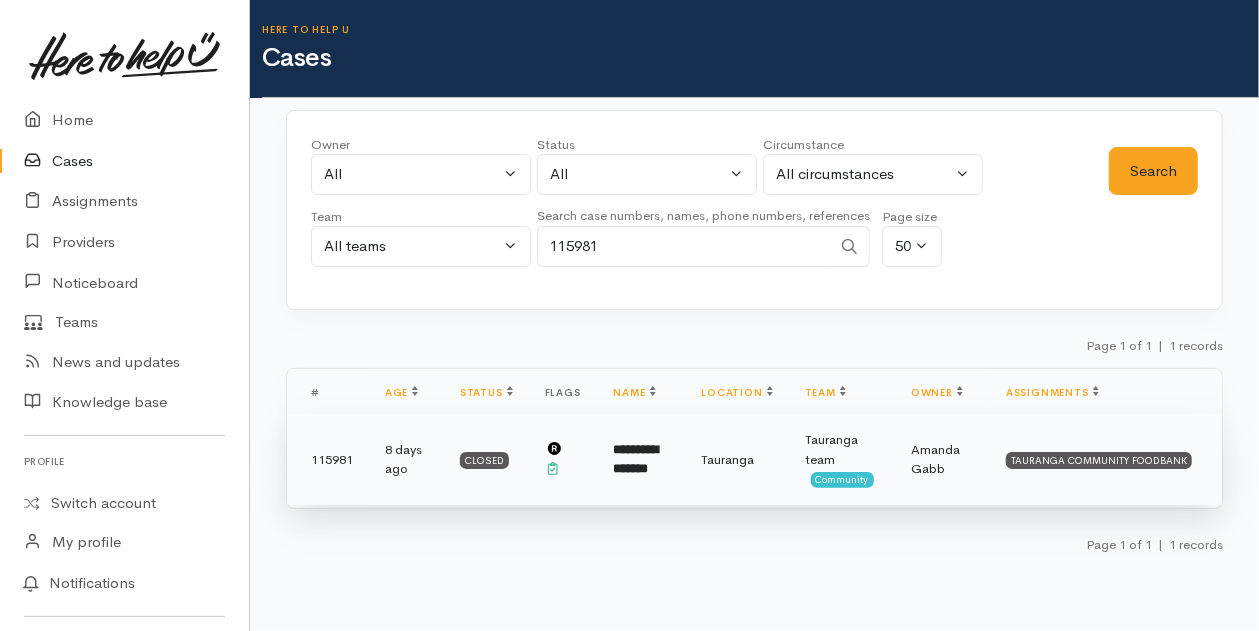 click on "**********" at bounding box center (635, 459) 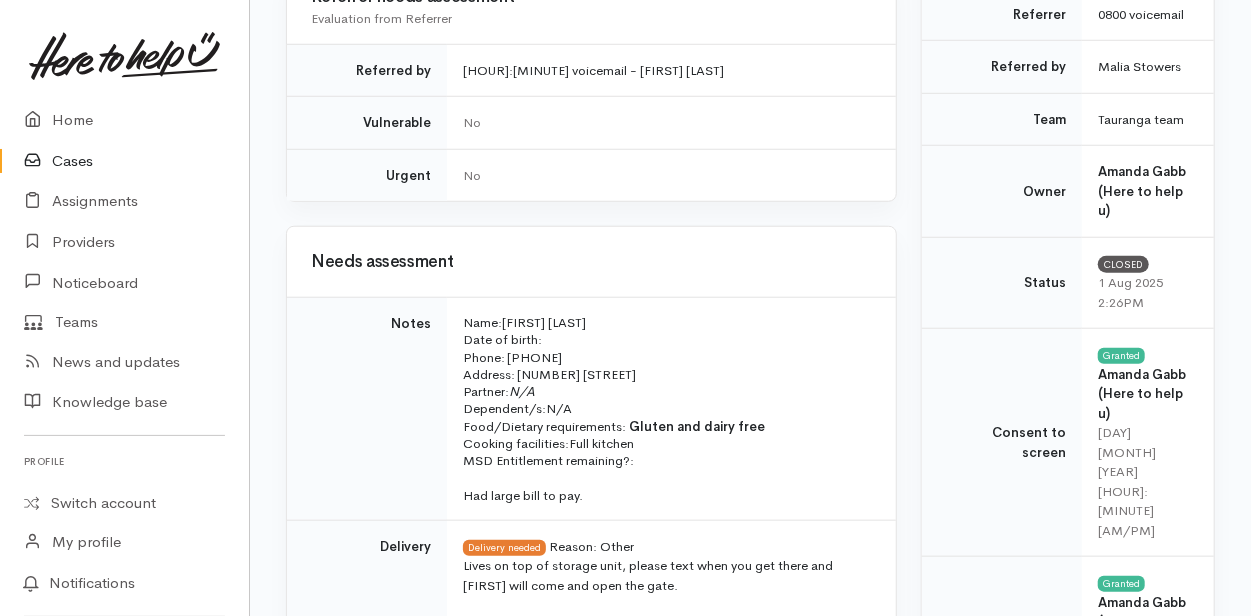scroll, scrollTop: 800, scrollLeft: 0, axis: vertical 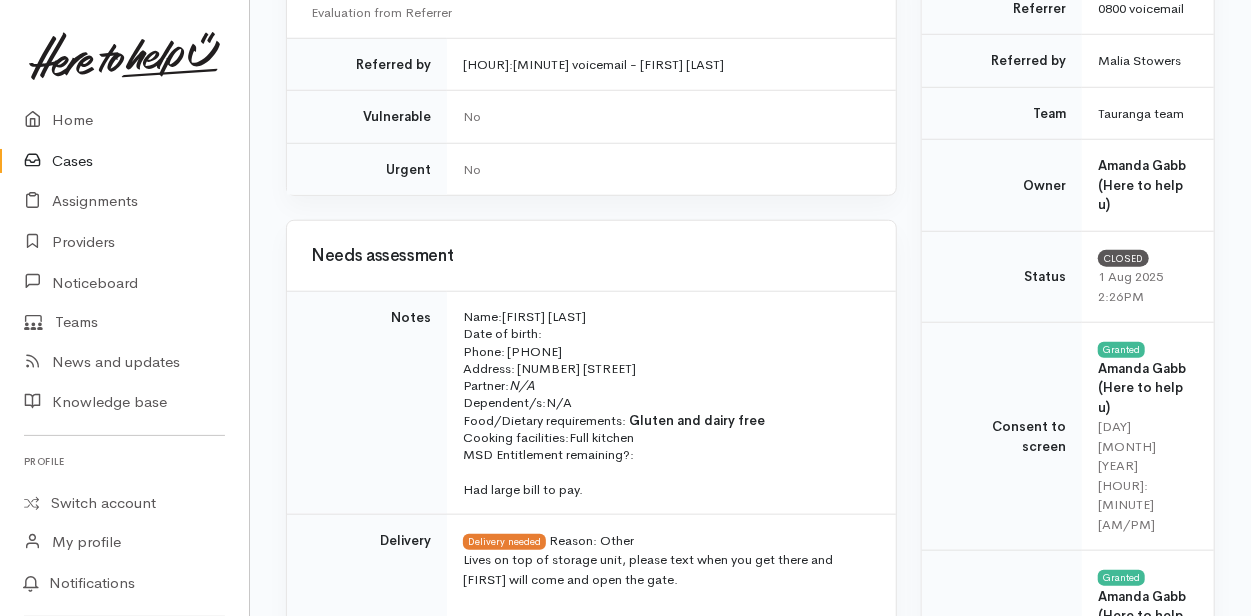 click on "Cases" at bounding box center [124, 161] 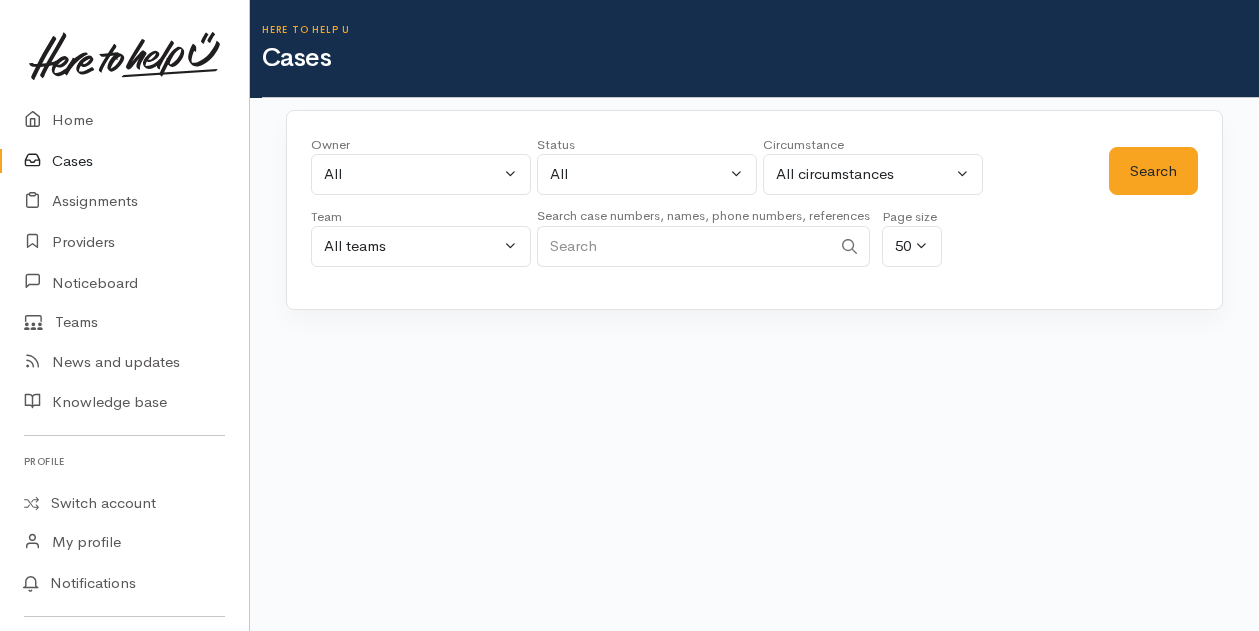 scroll, scrollTop: 0, scrollLeft: 0, axis: both 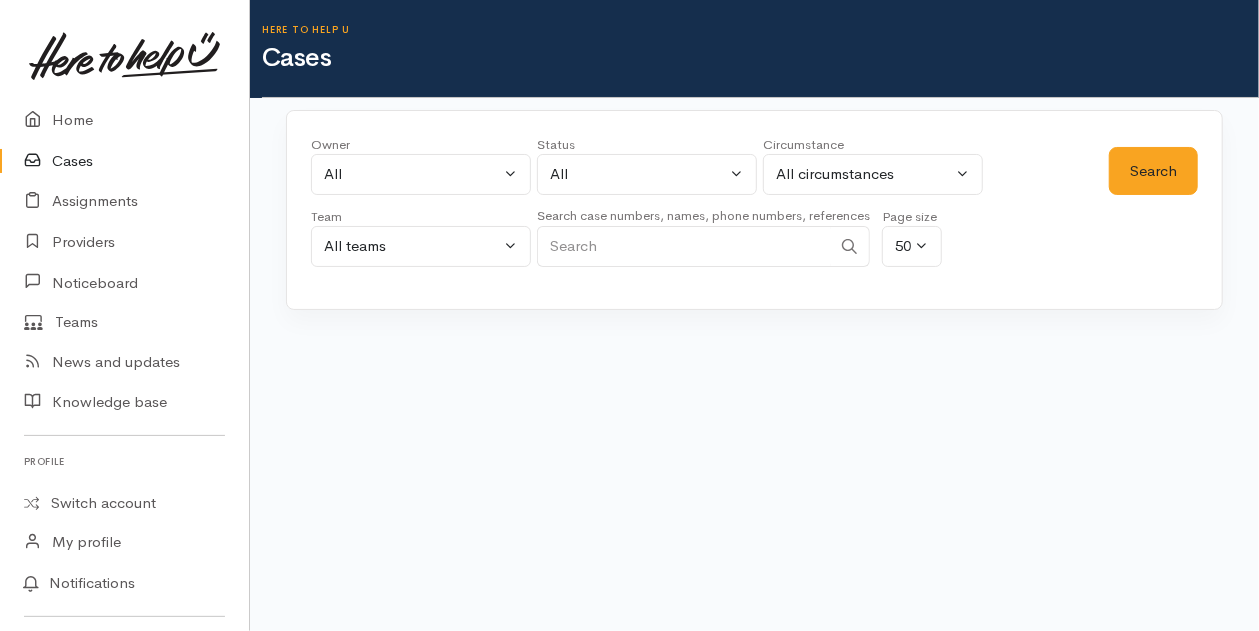 click at bounding box center (684, 246) 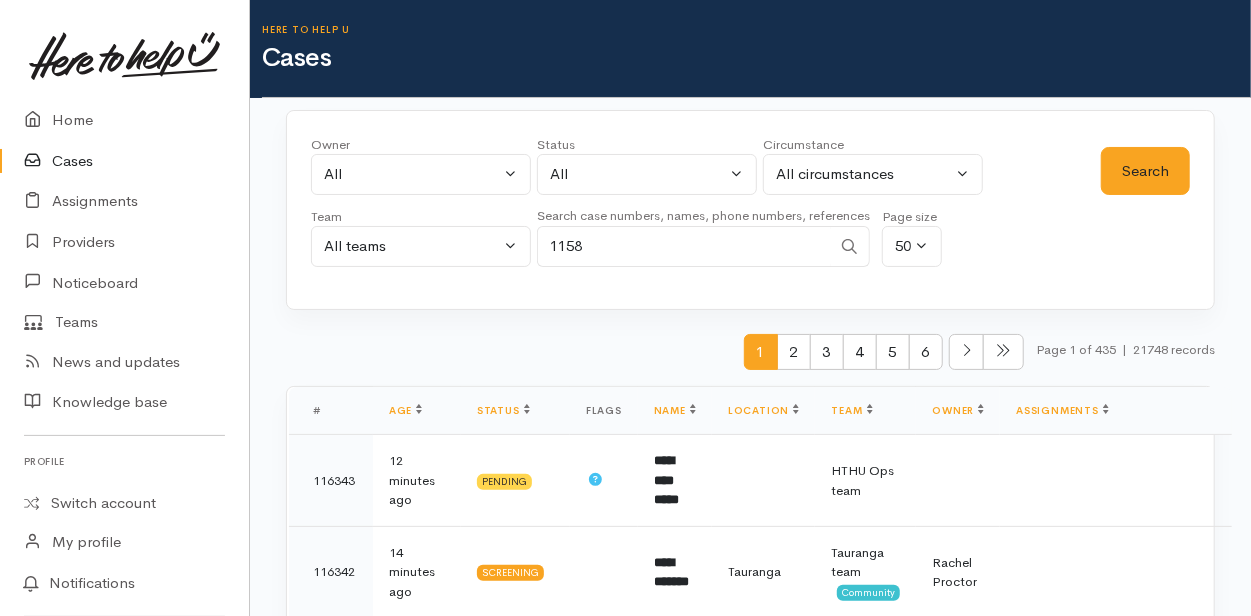 click on "1158" at bounding box center (684, 246) 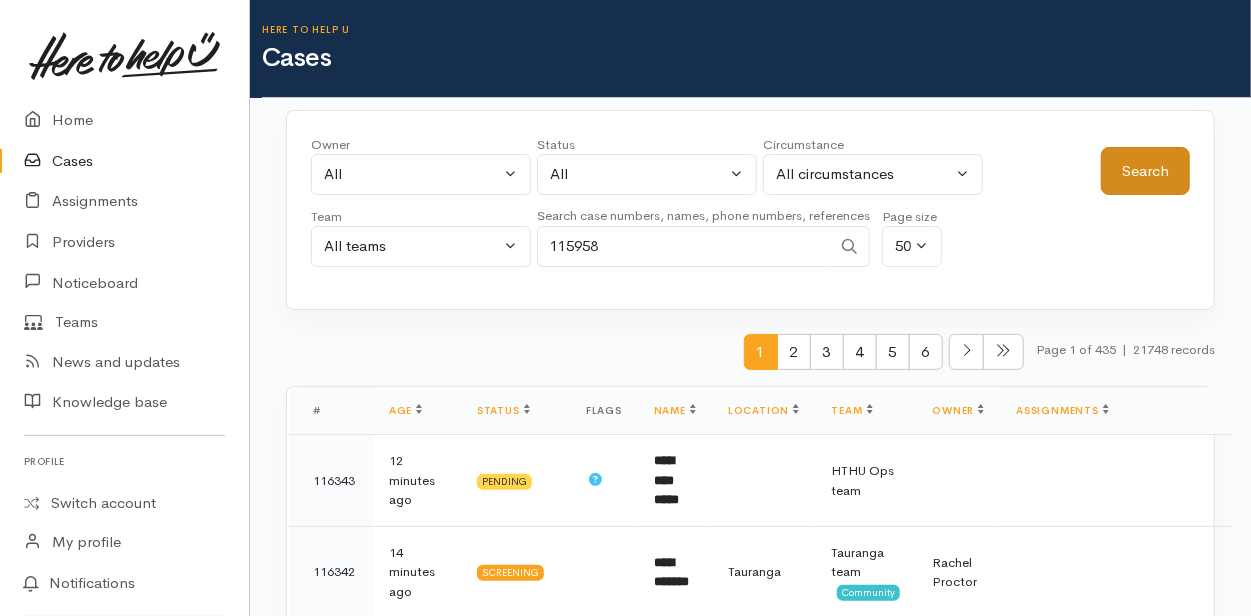 type on "115958" 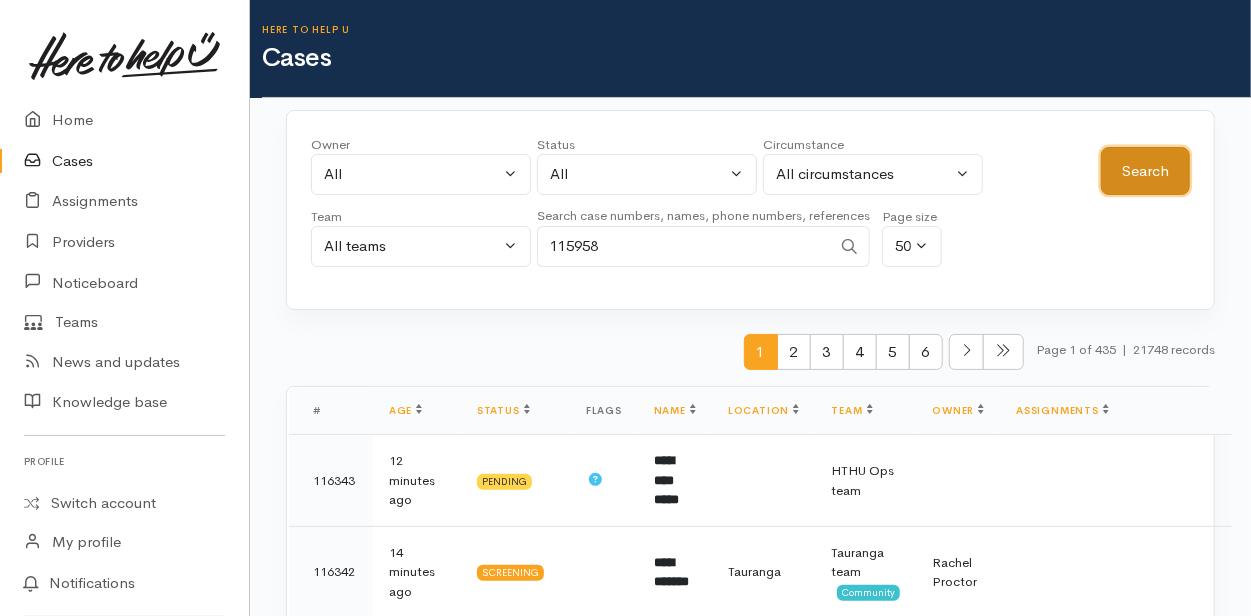 click on "Search" at bounding box center [1145, 171] 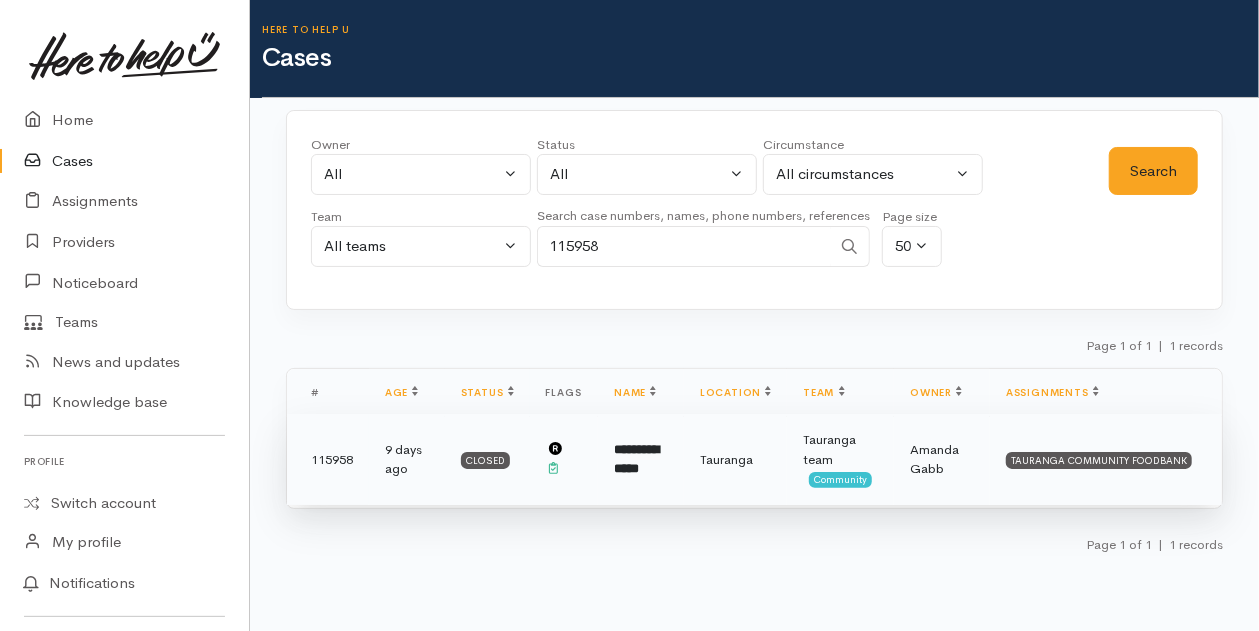 click on "**********" at bounding box center [636, 459] 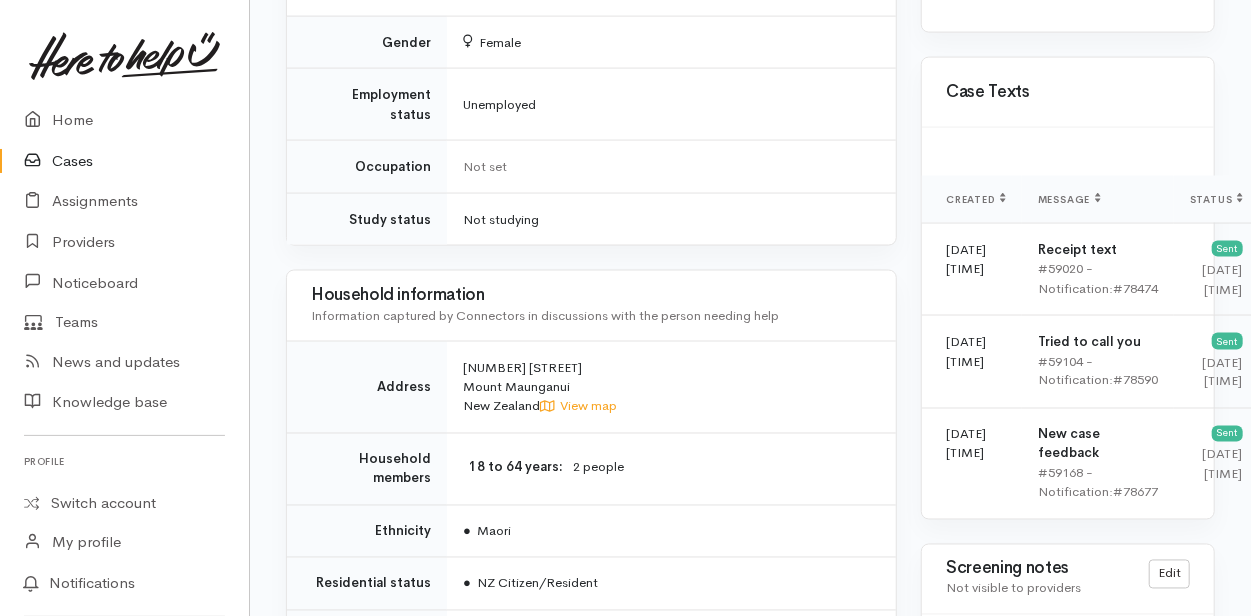 scroll, scrollTop: 1100, scrollLeft: 0, axis: vertical 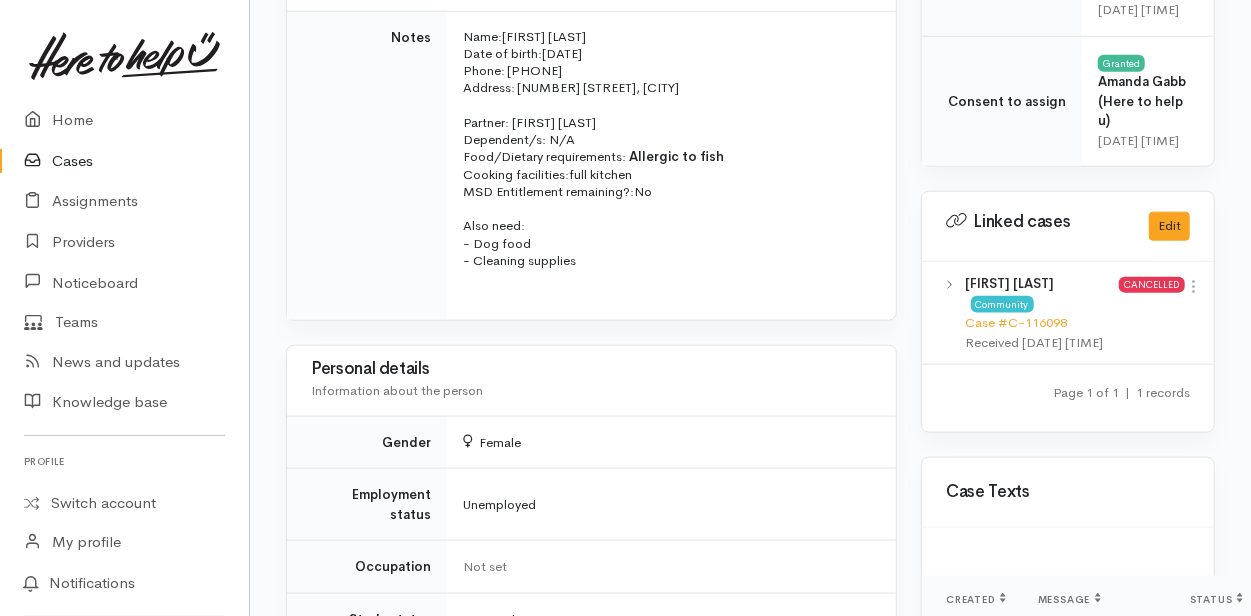 click on "Cases" at bounding box center [124, 161] 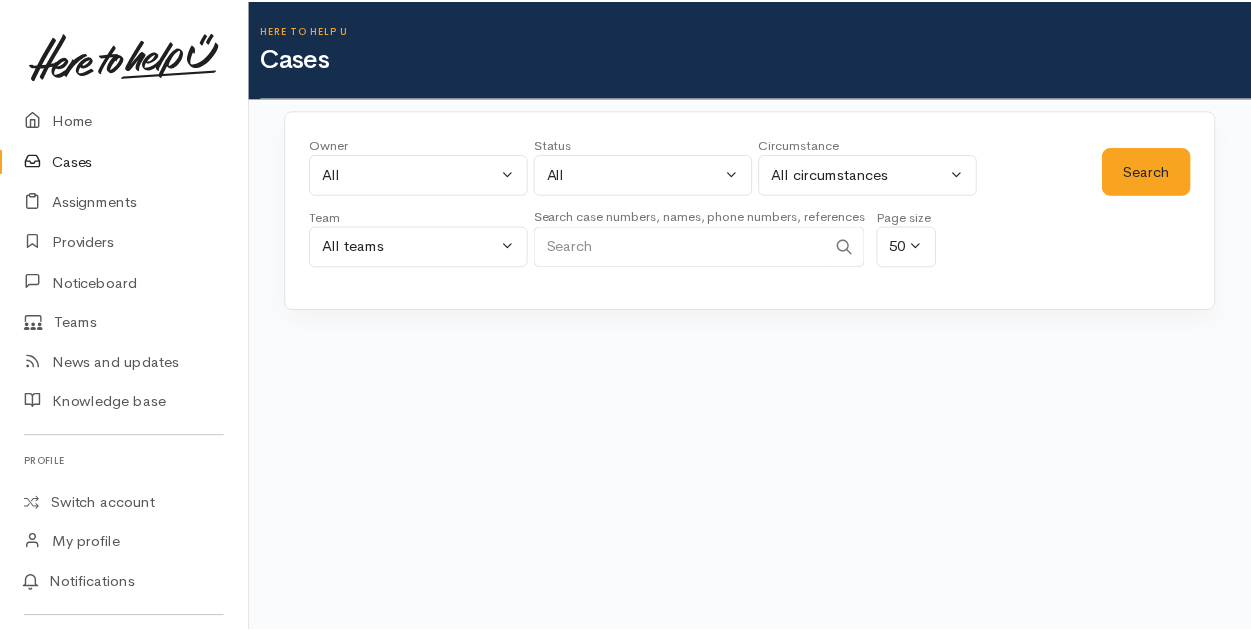 scroll, scrollTop: 0, scrollLeft: 0, axis: both 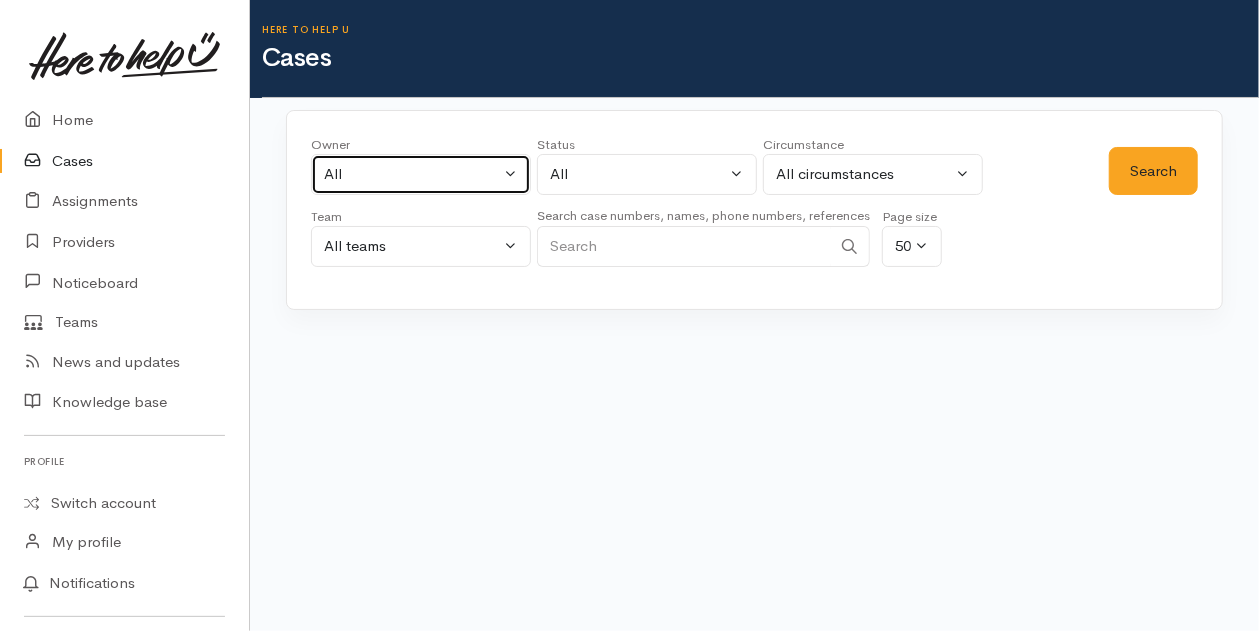 click on "All" at bounding box center (421, 174) 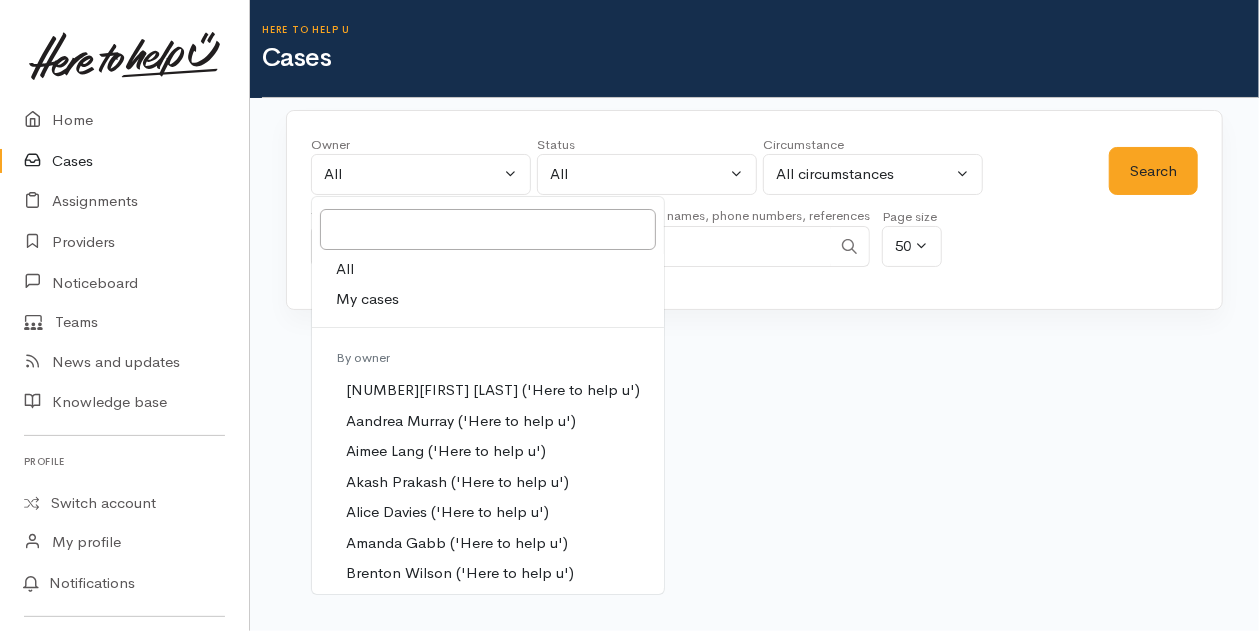 click on "My cases" at bounding box center (367, 299) 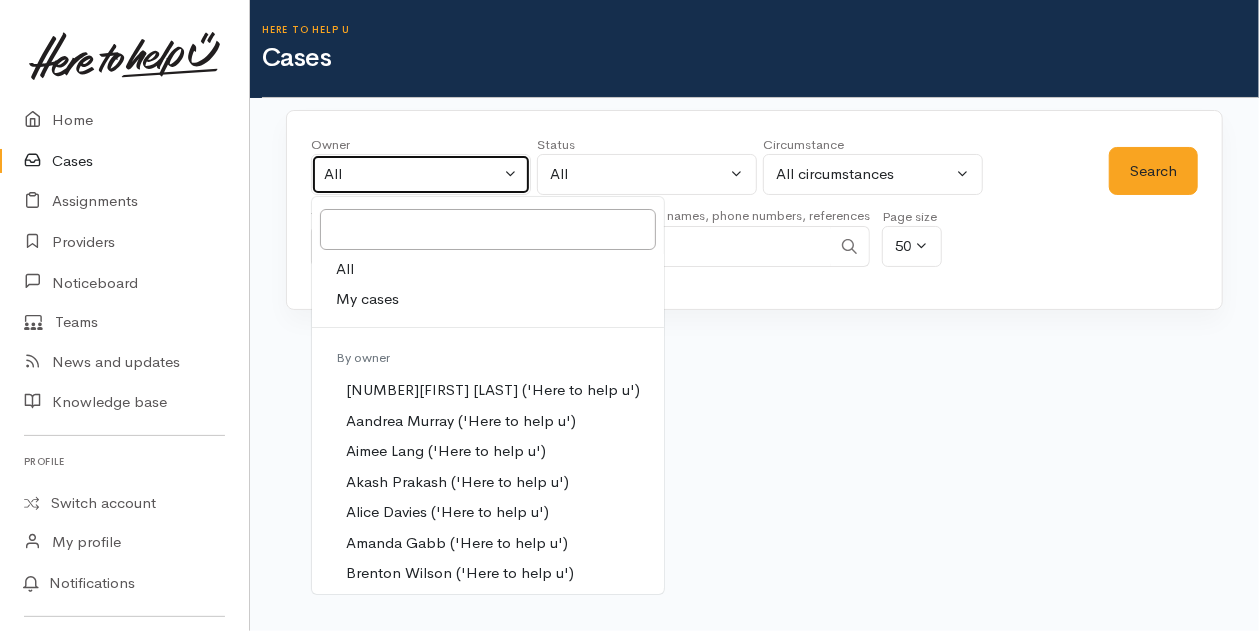 select on "205" 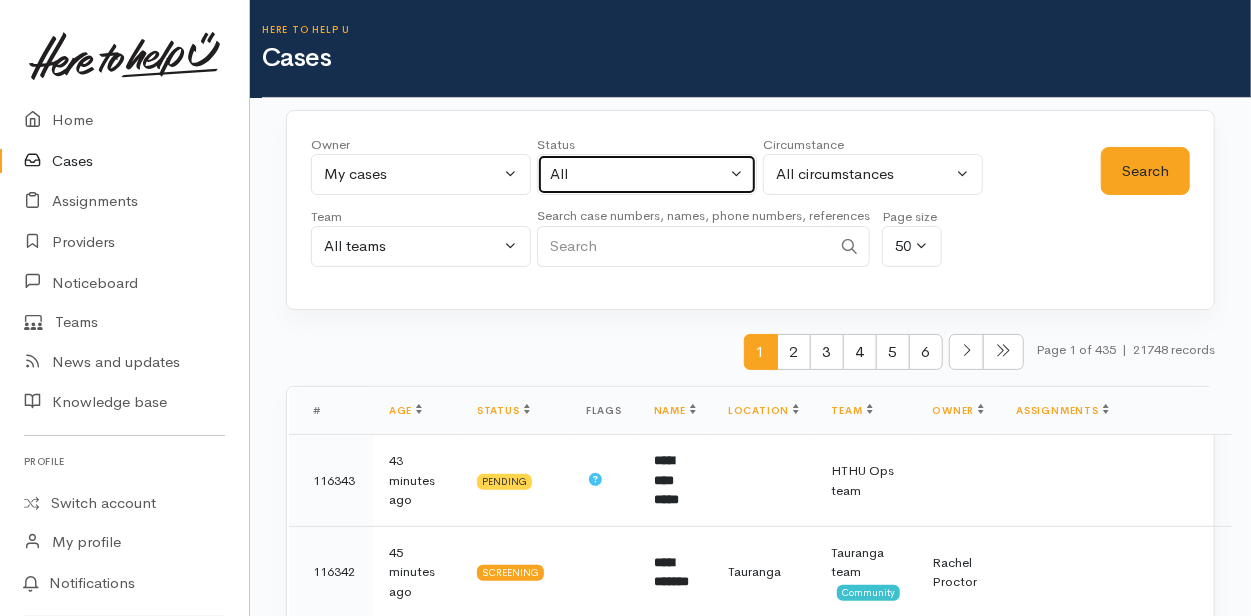 click on "All" at bounding box center (647, 174) 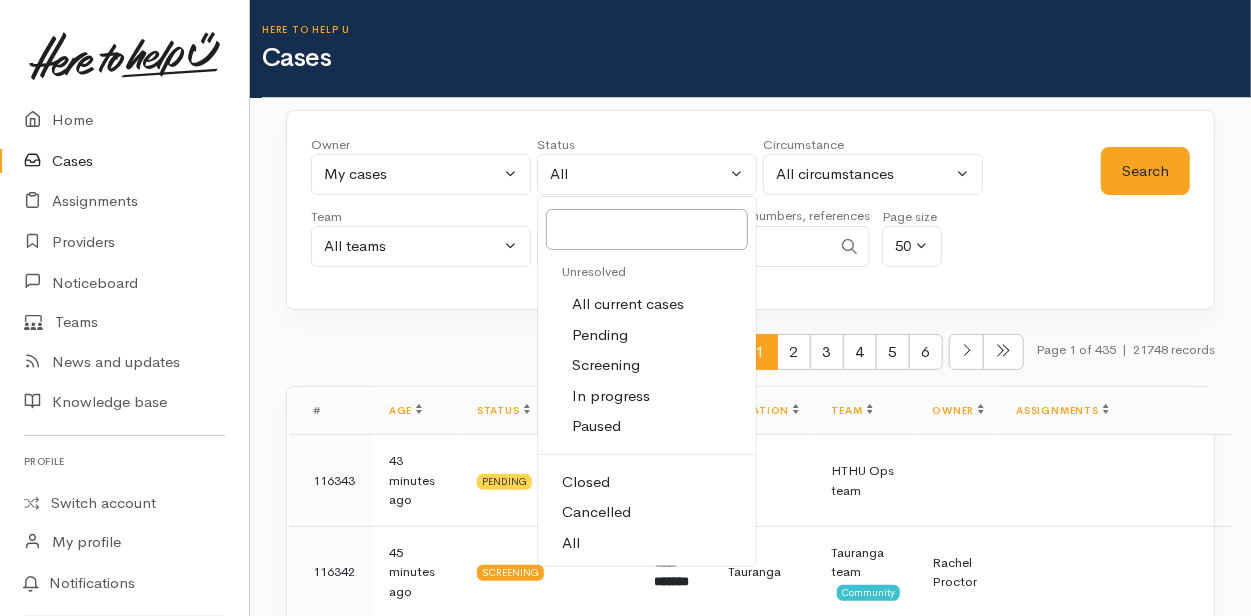click on "All current cases" at bounding box center [628, 304] 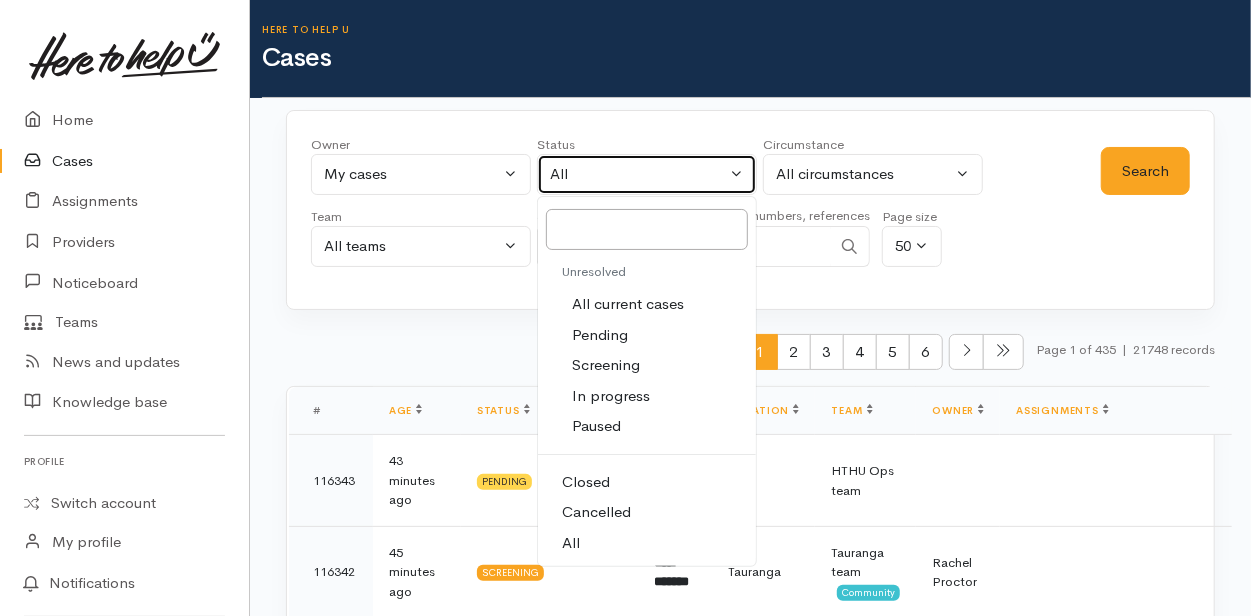 select on "Unresolved" 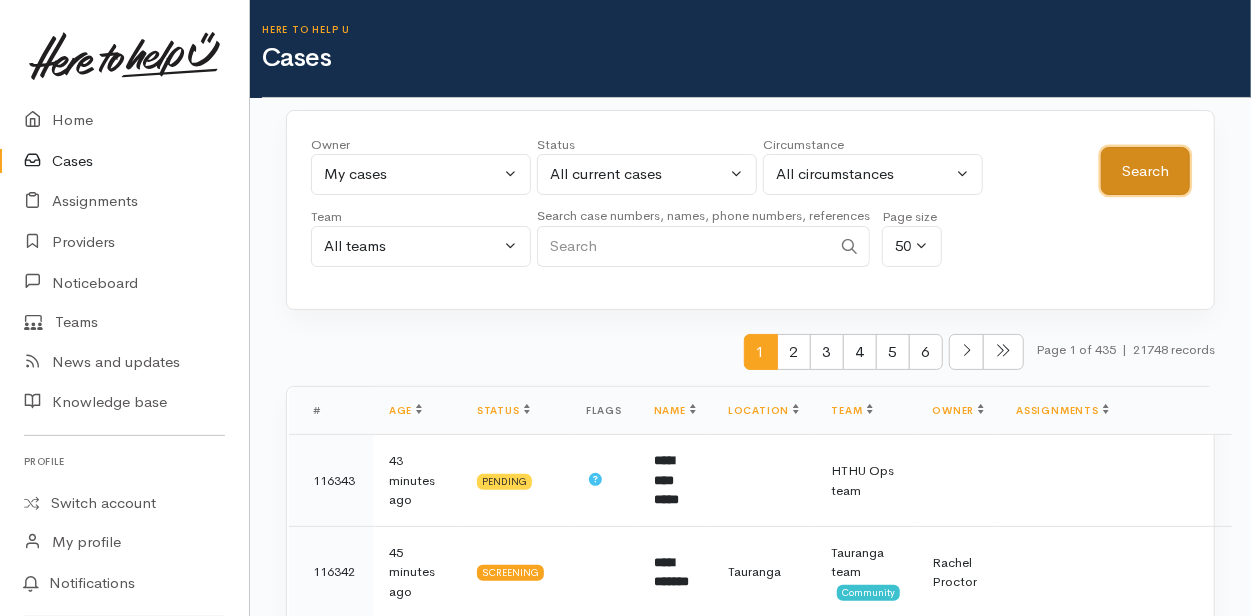 click on "Search" at bounding box center [1145, 171] 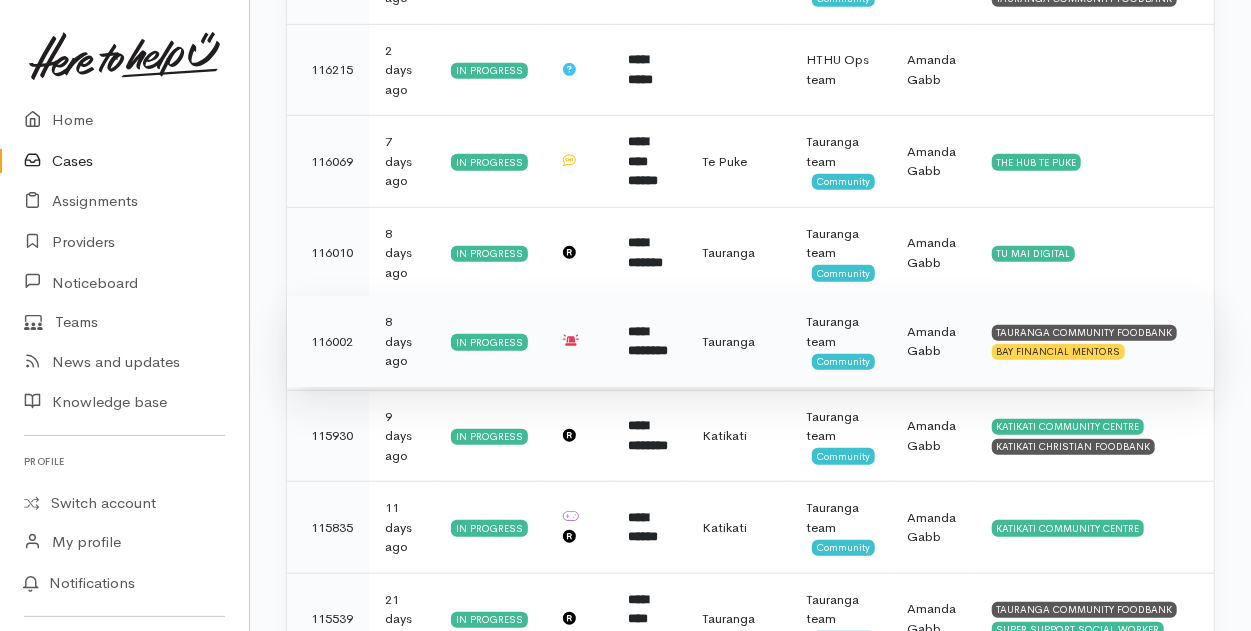 scroll, scrollTop: 552, scrollLeft: 0, axis: vertical 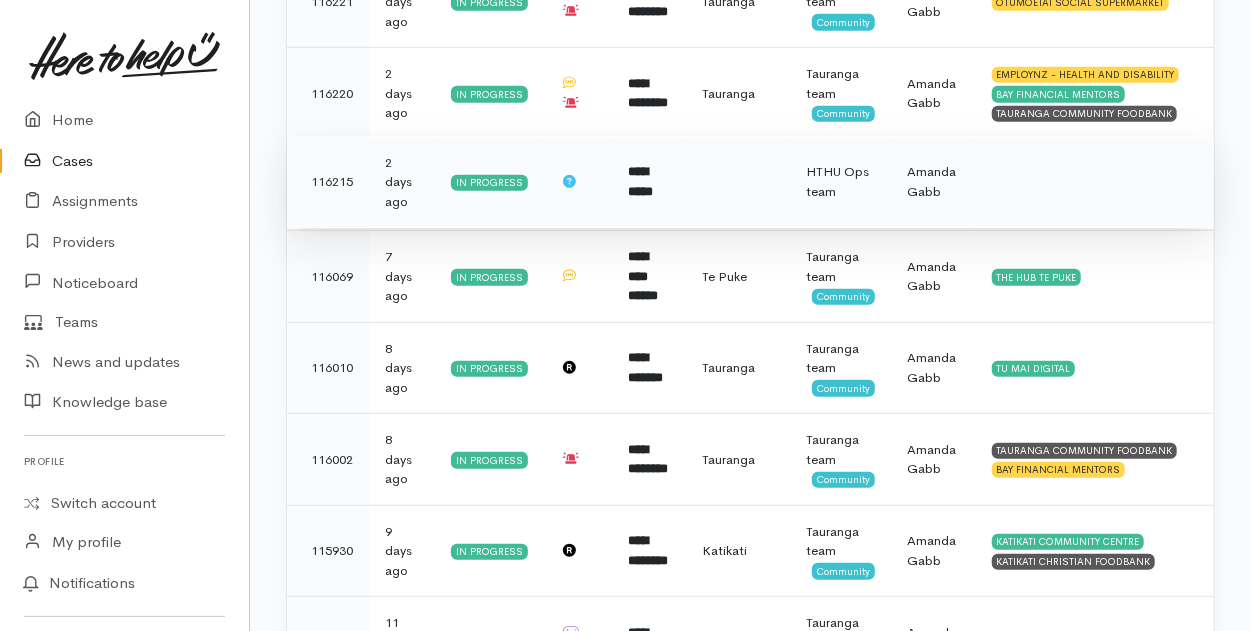 click on "**********" at bounding box center [640, 181] 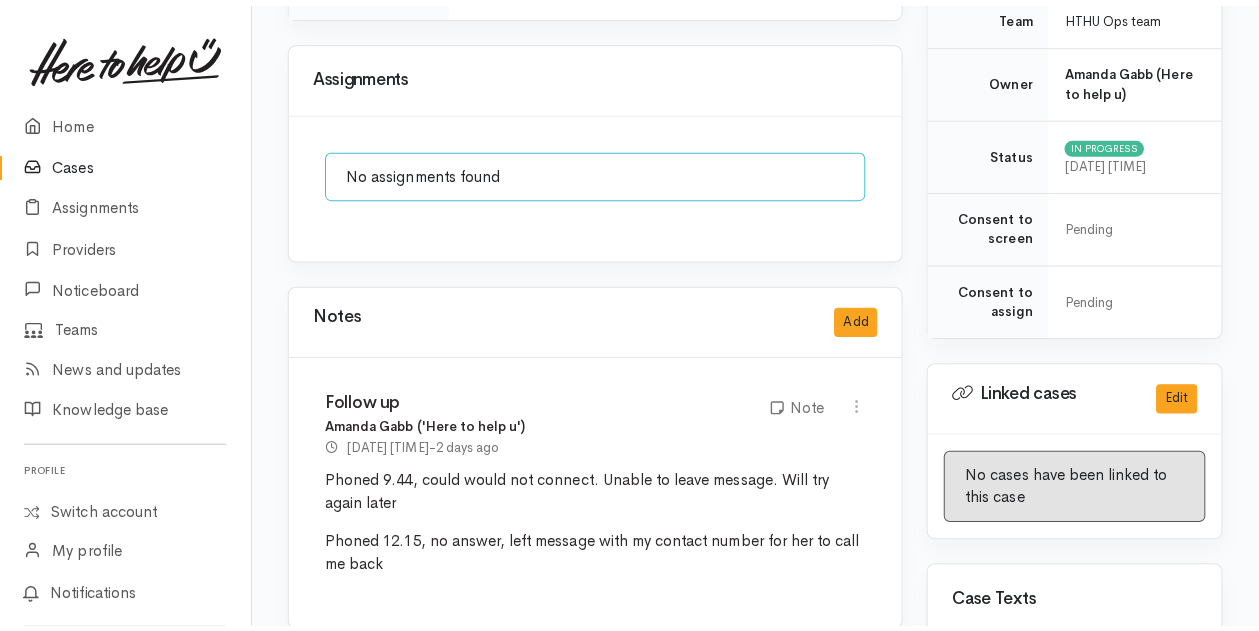 scroll, scrollTop: 700, scrollLeft: 0, axis: vertical 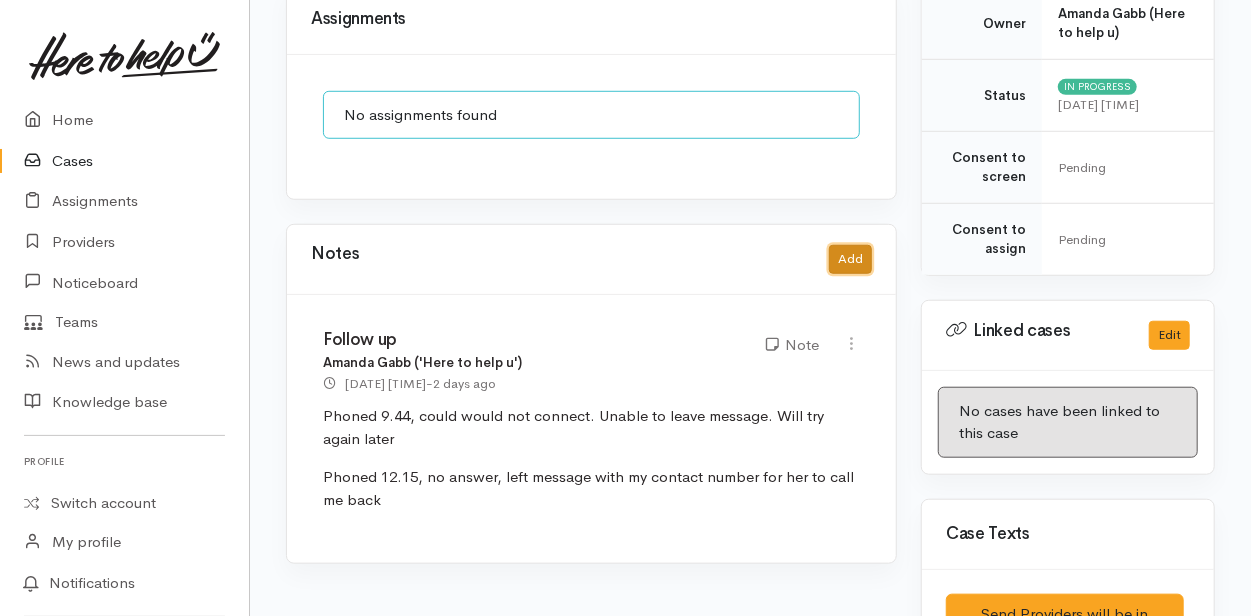 click on "Add" at bounding box center [850, 259] 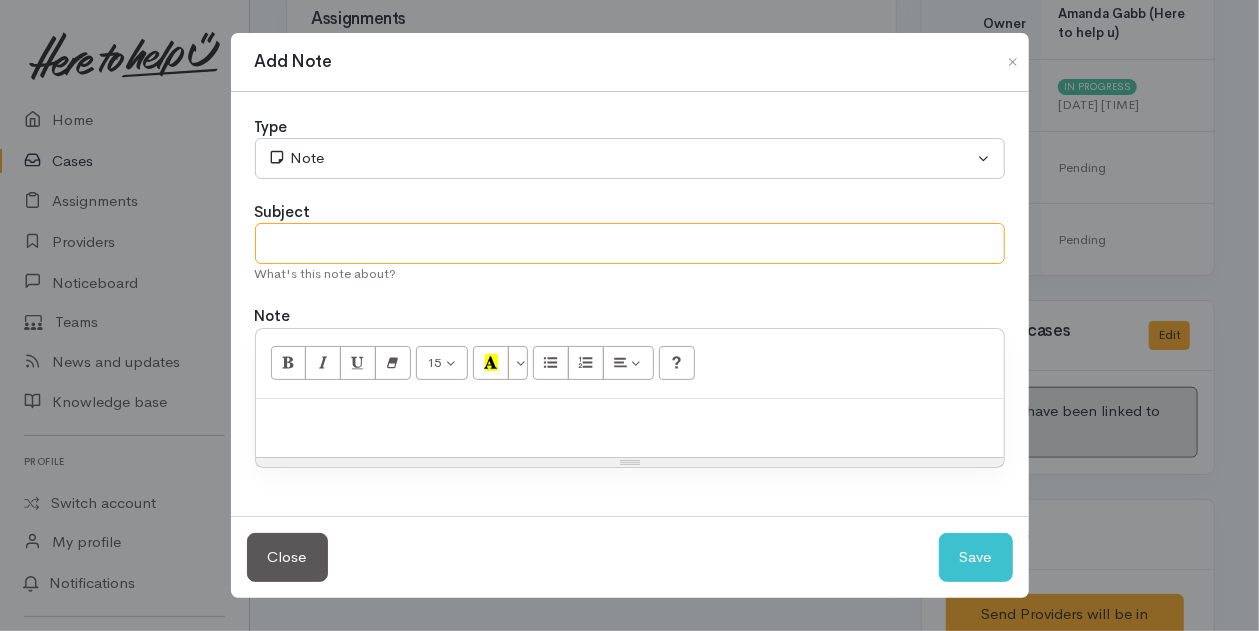 click at bounding box center (630, 243) 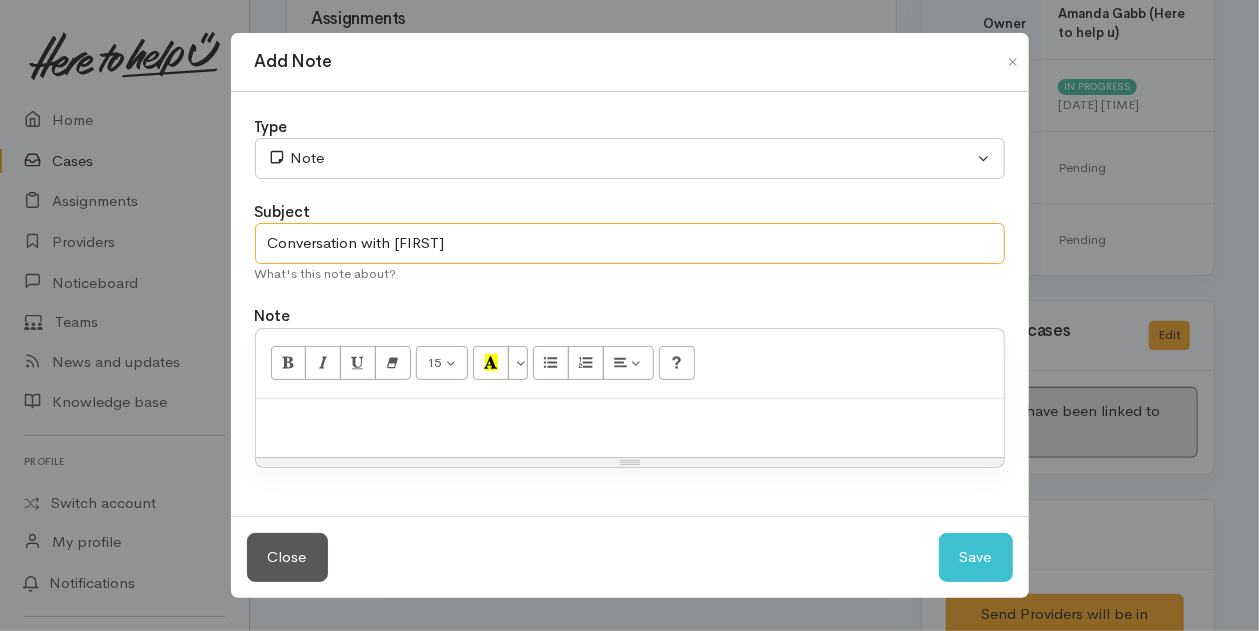 type on "Conversation with [FIRST]" 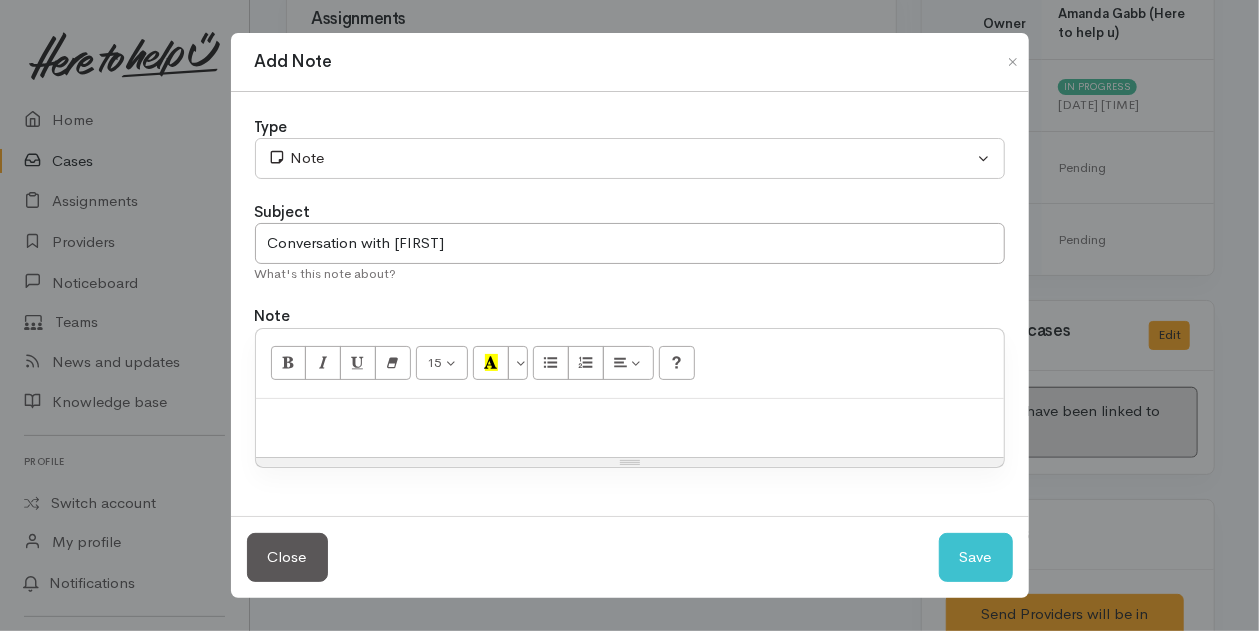 click at bounding box center (630, 420) 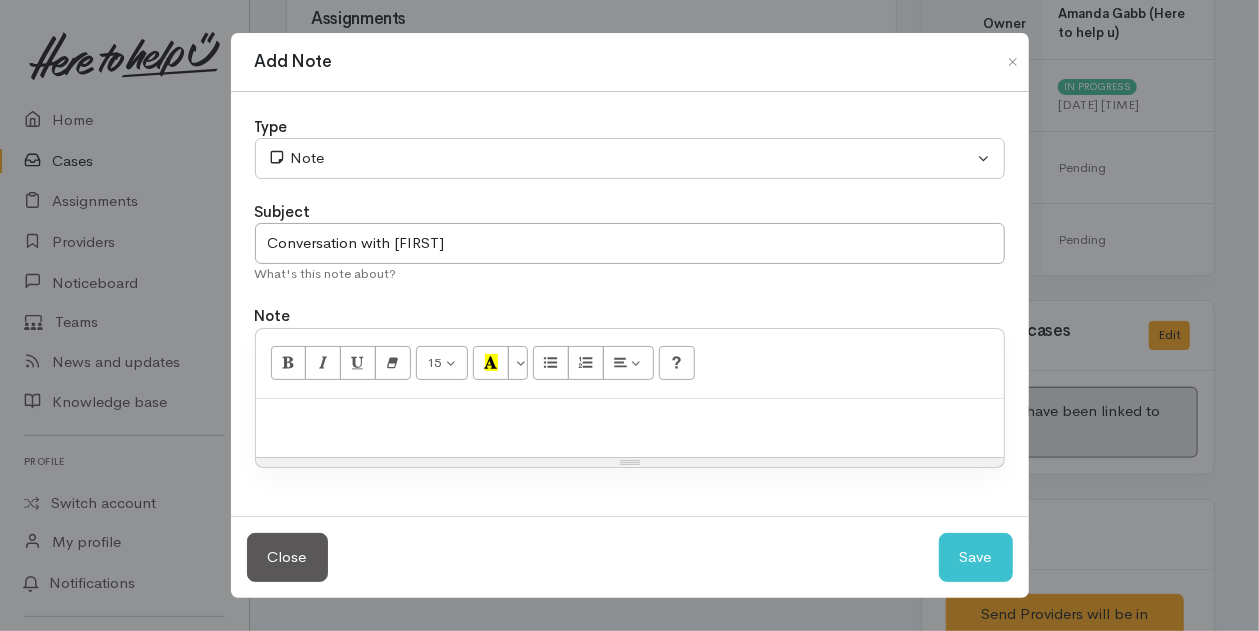 type 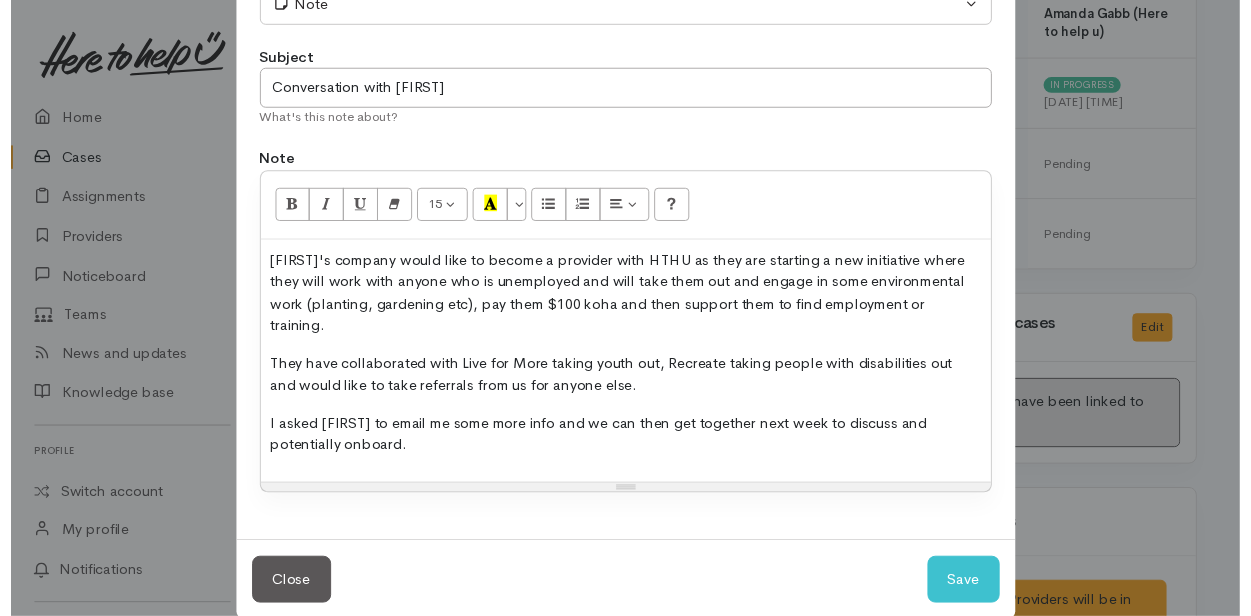 scroll, scrollTop: 154, scrollLeft: 0, axis: vertical 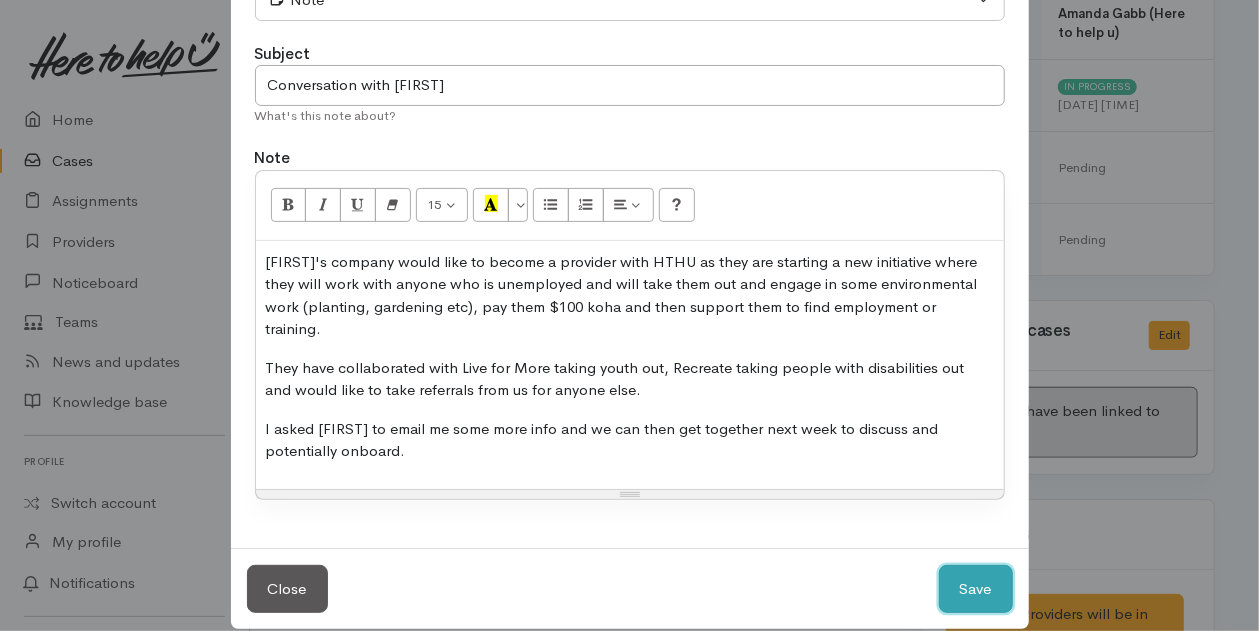 click on "Save" at bounding box center [976, 589] 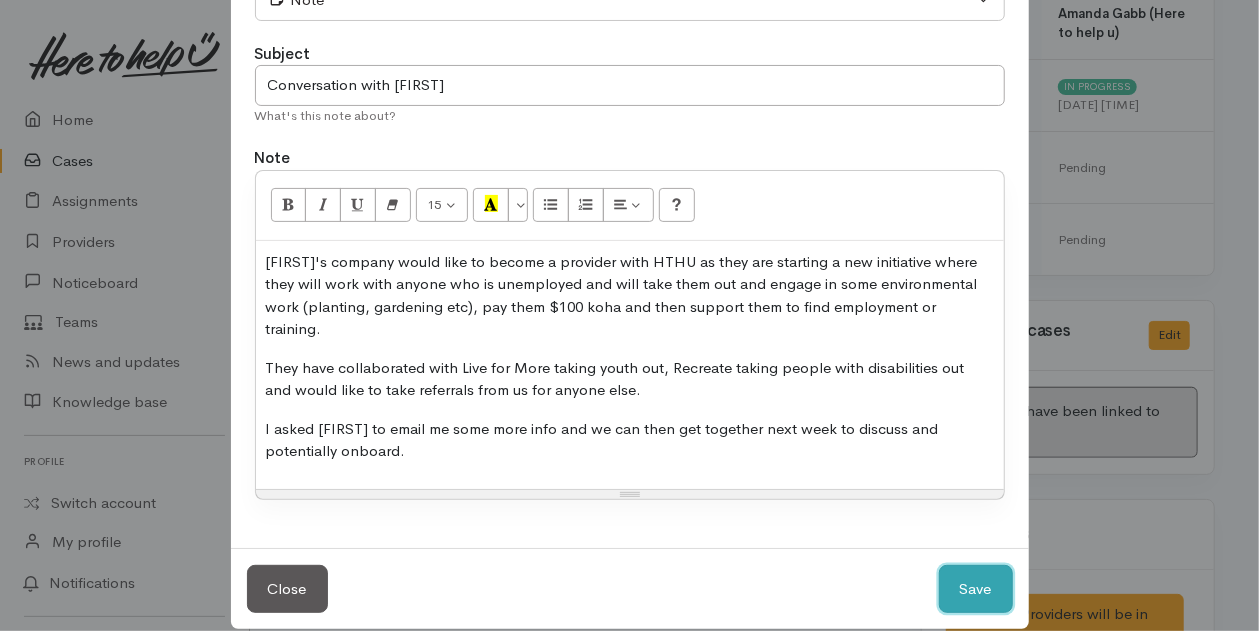 type 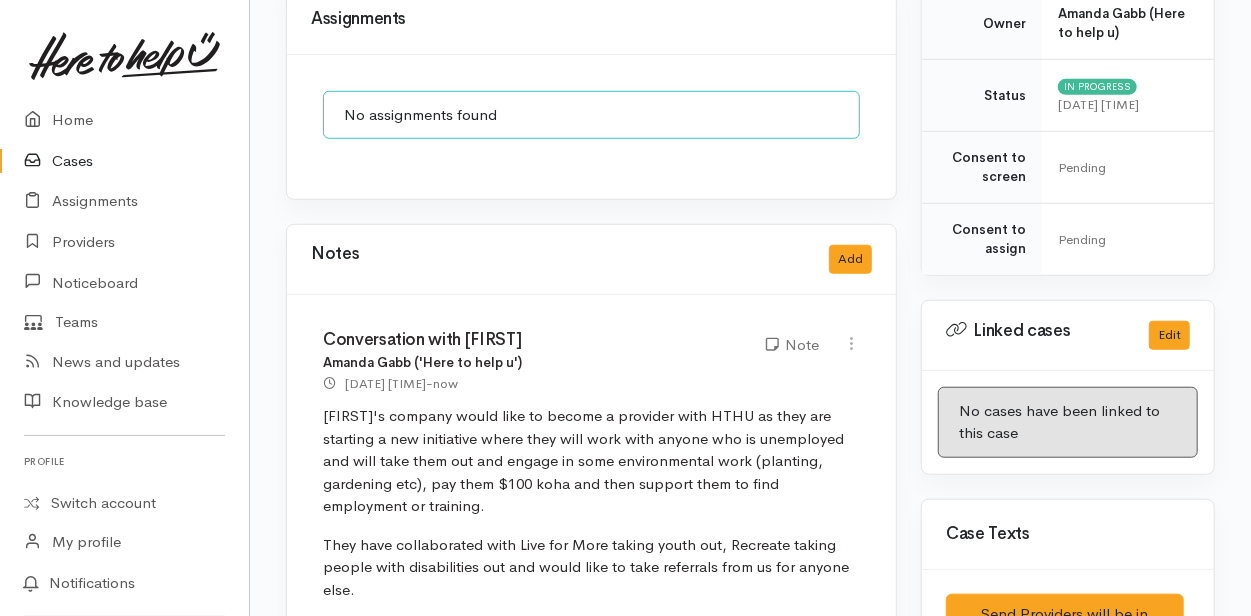 click on "Cases" at bounding box center [124, 161] 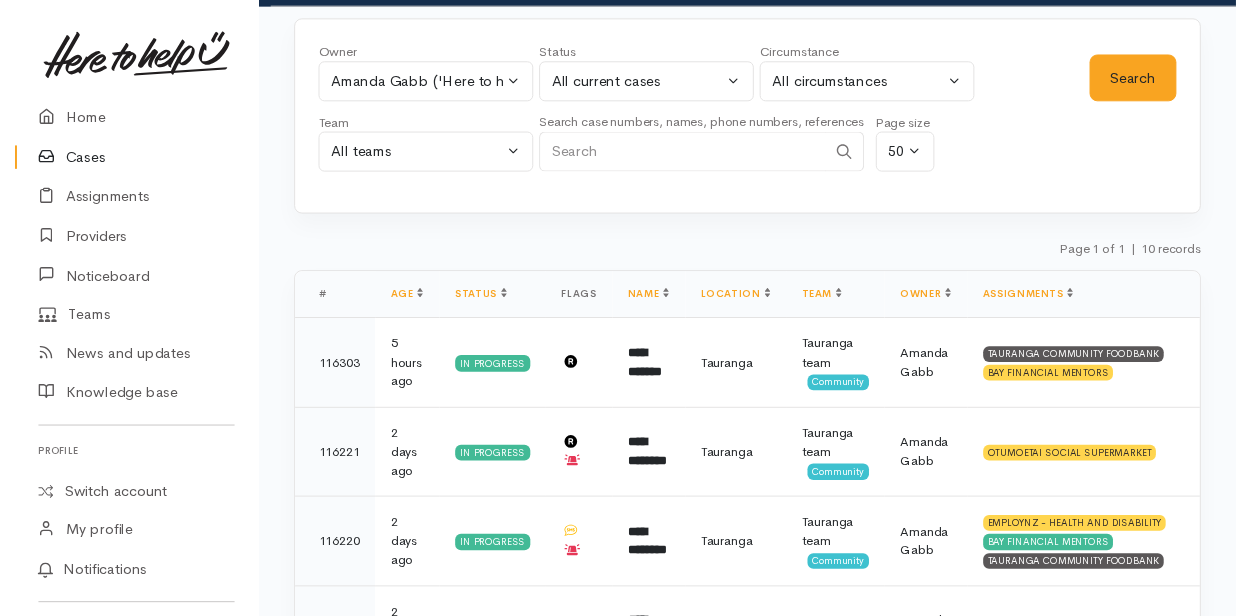 scroll, scrollTop: 0, scrollLeft: 0, axis: both 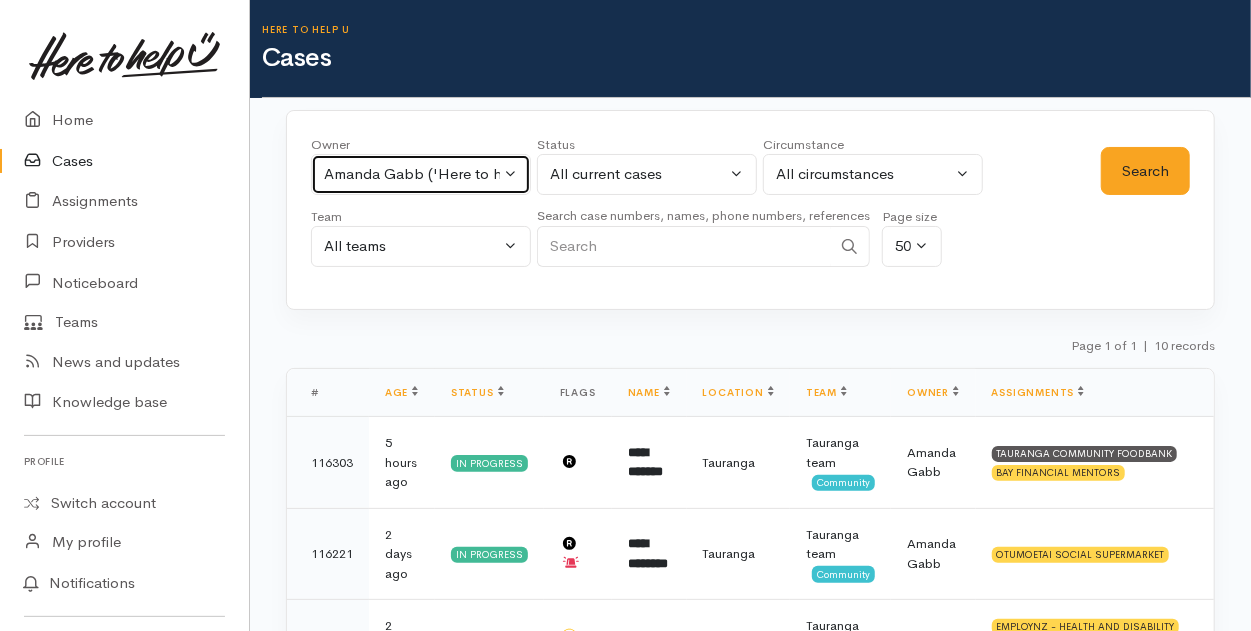click on "Amanda Gabb ('Here to help u')" at bounding box center [421, 174] 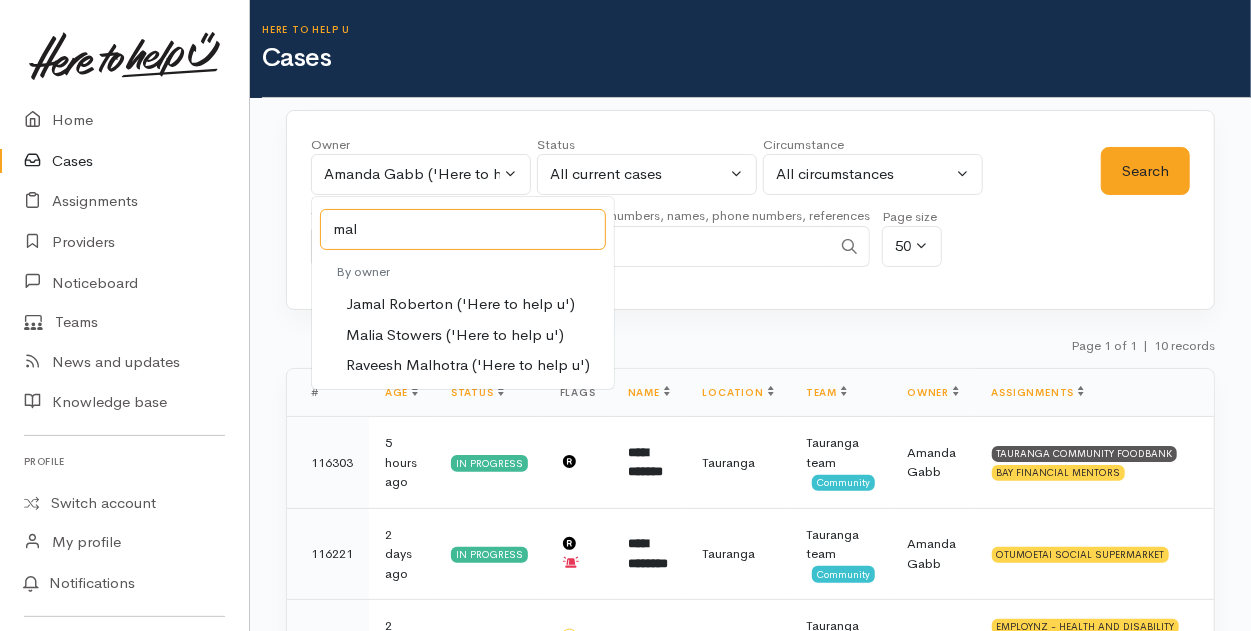 type on "mal" 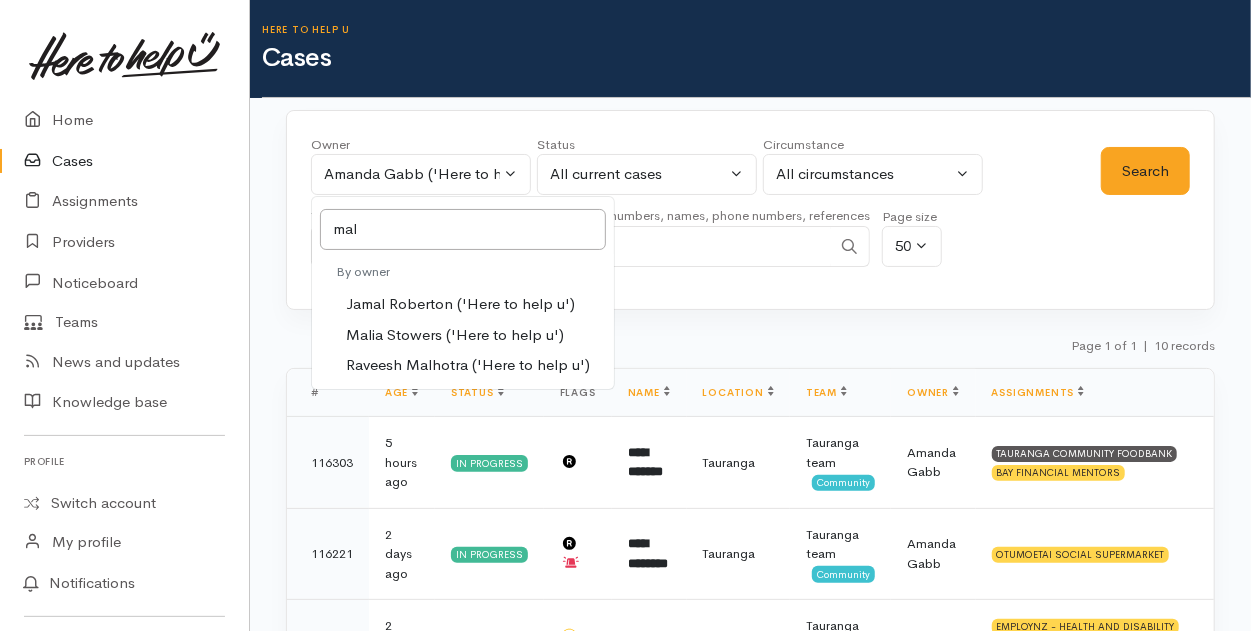 click on "Malia Stowers ('Here to help u')" at bounding box center [455, 335] 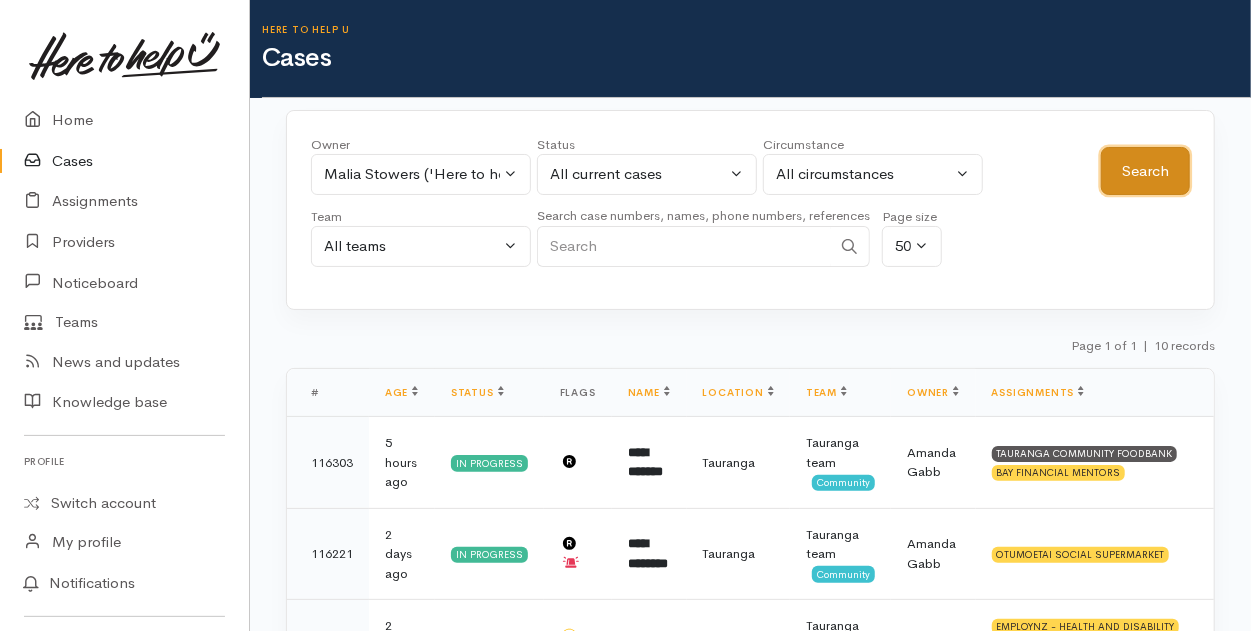 click on "Search" at bounding box center (1145, 171) 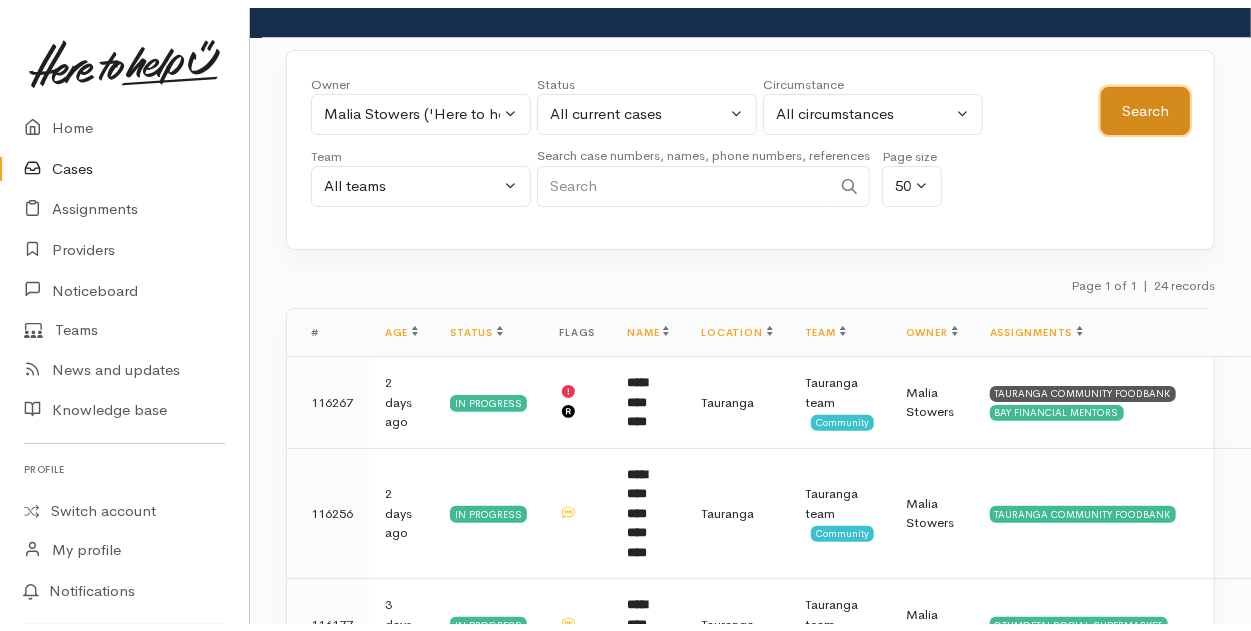 scroll, scrollTop: 0, scrollLeft: 0, axis: both 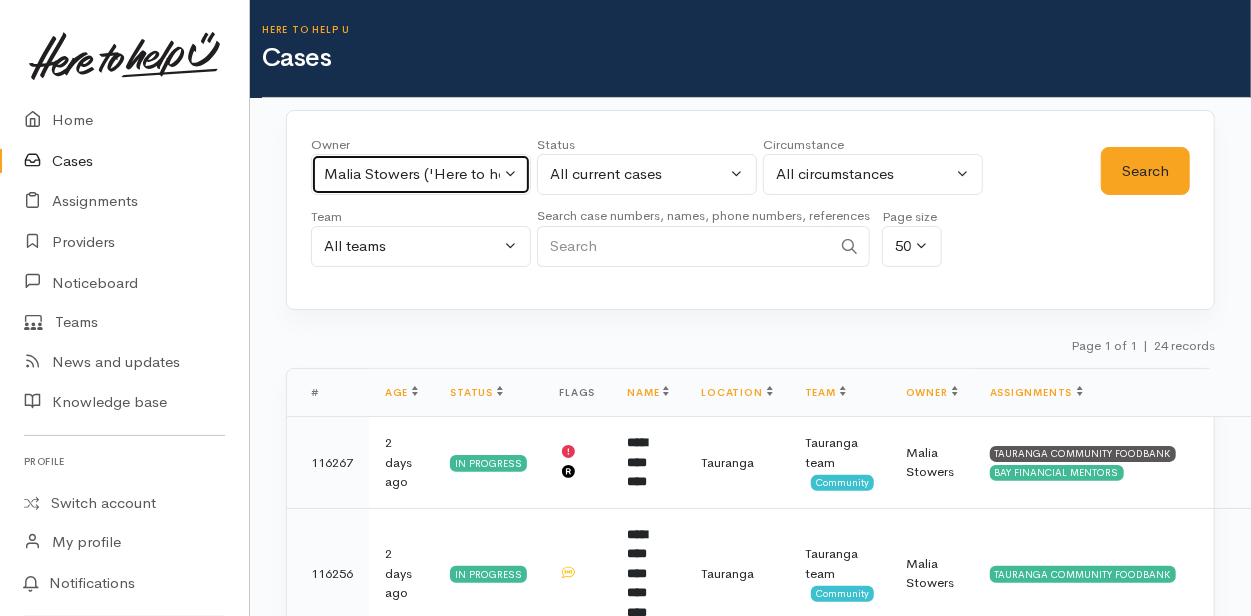 click on "Malia Stowers ('Here to help u')" at bounding box center (421, 174) 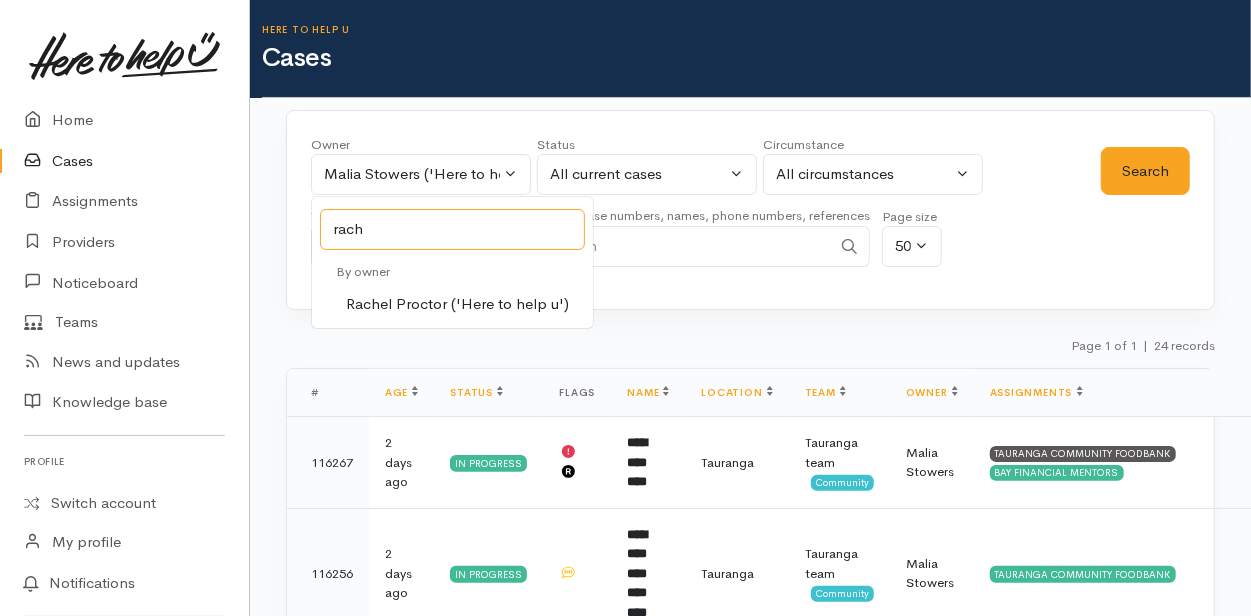 type on "rach" 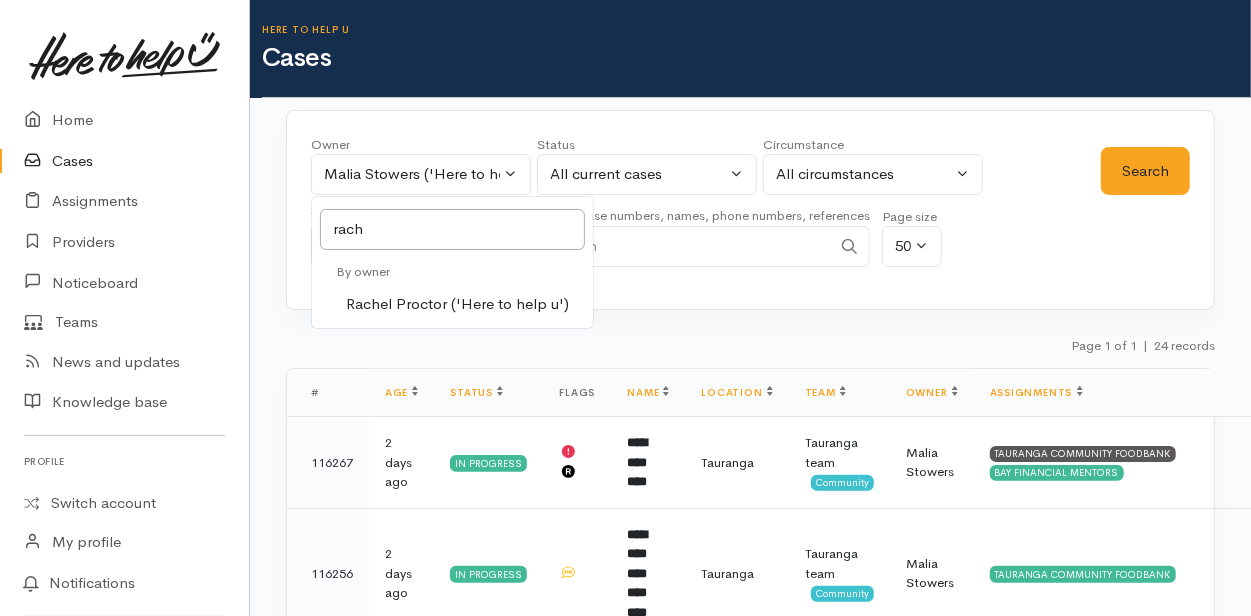 click on "Rachel Proctor ('Here to help u')" at bounding box center [457, 304] 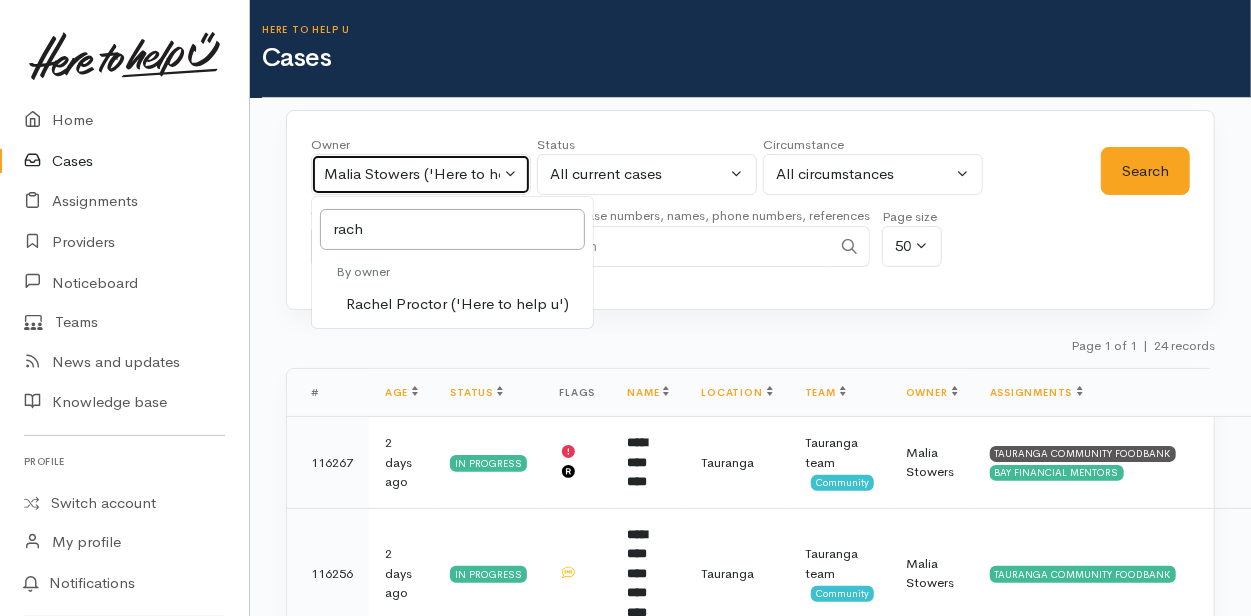 select on "1612" 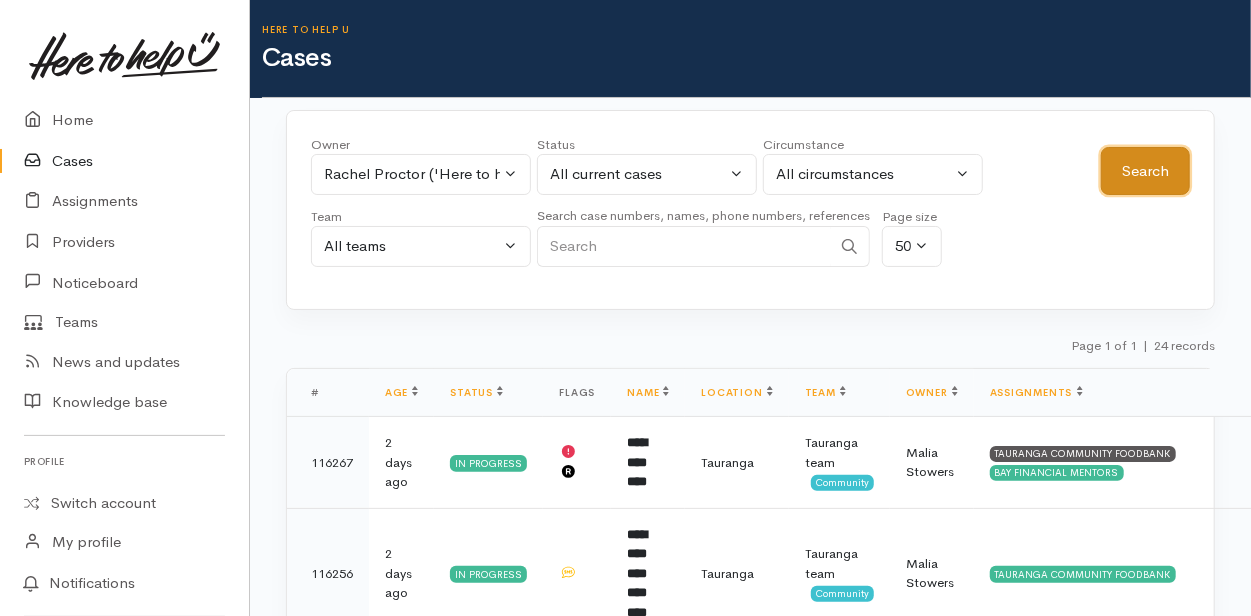 click on "Search" at bounding box center (1145, 171) 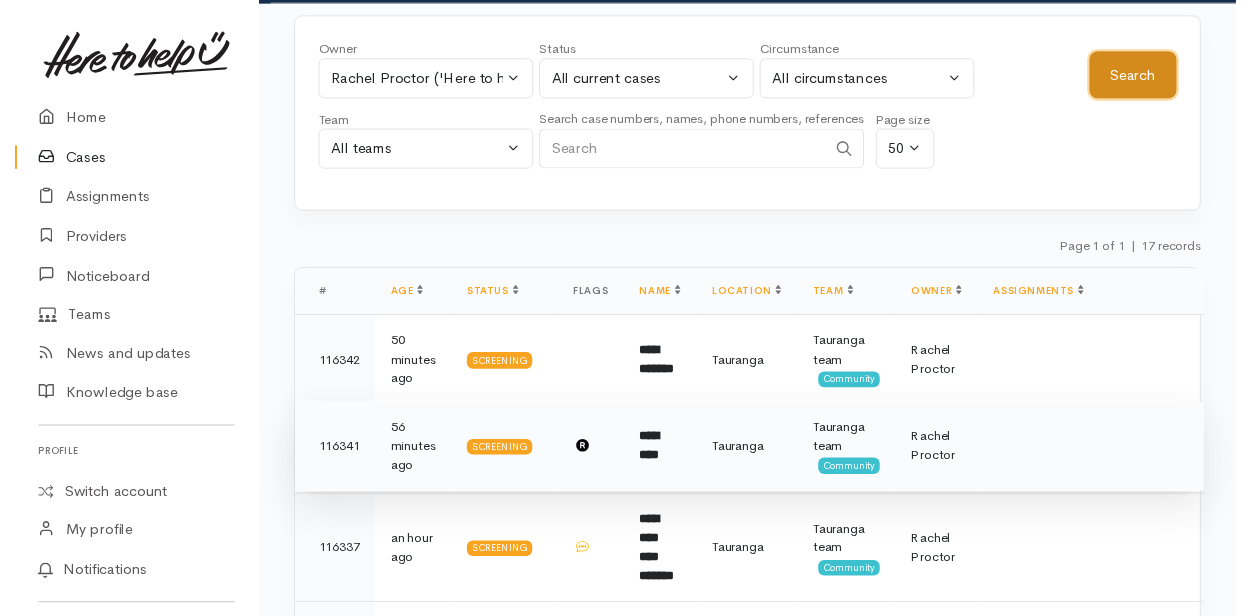 scroll, scrollTop: 0, scrollLeft: 0, axis: both 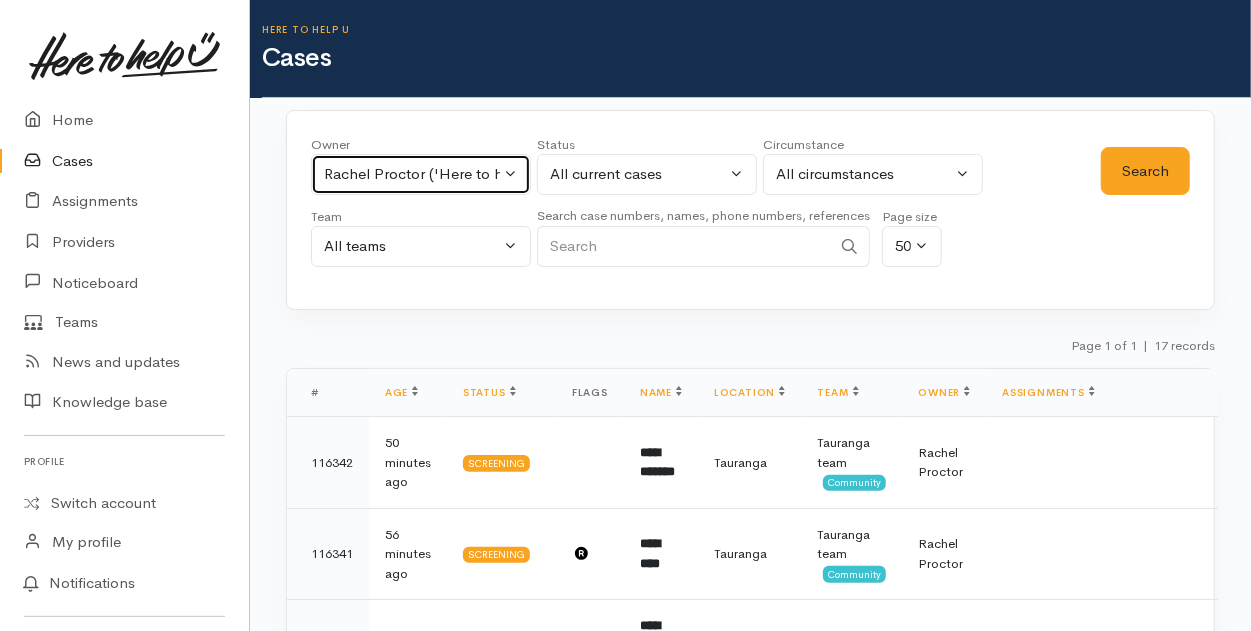 click on "Rachel Proctor ('Here to help u')" at bounding box center [421, 174] 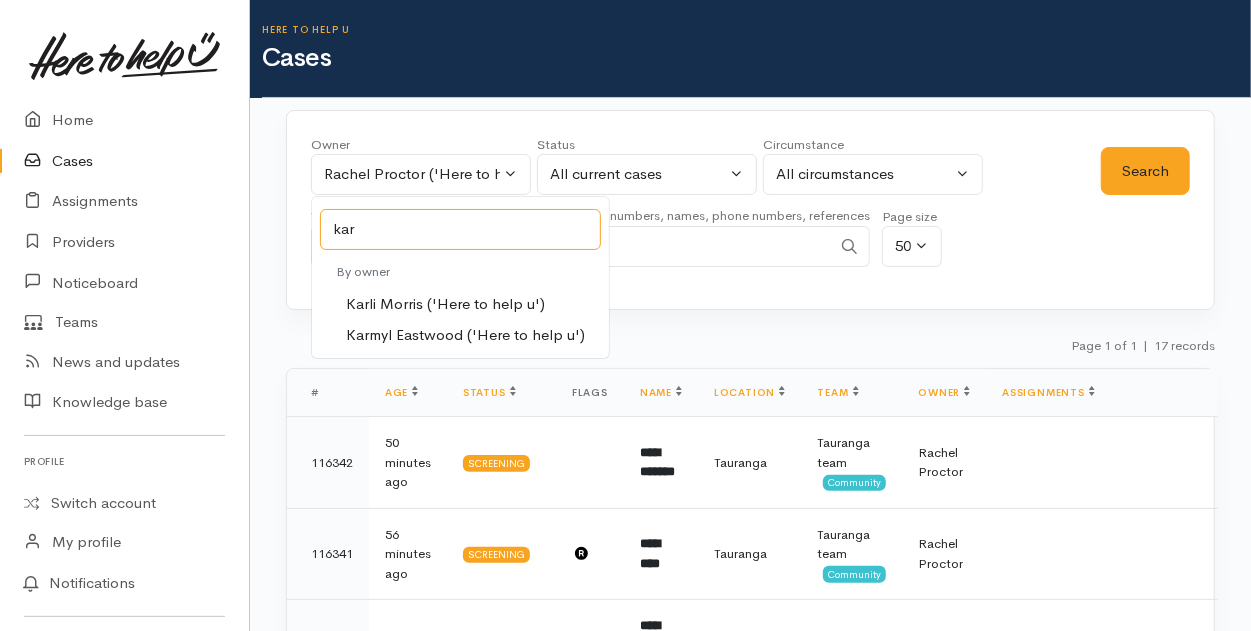 type on "kar" 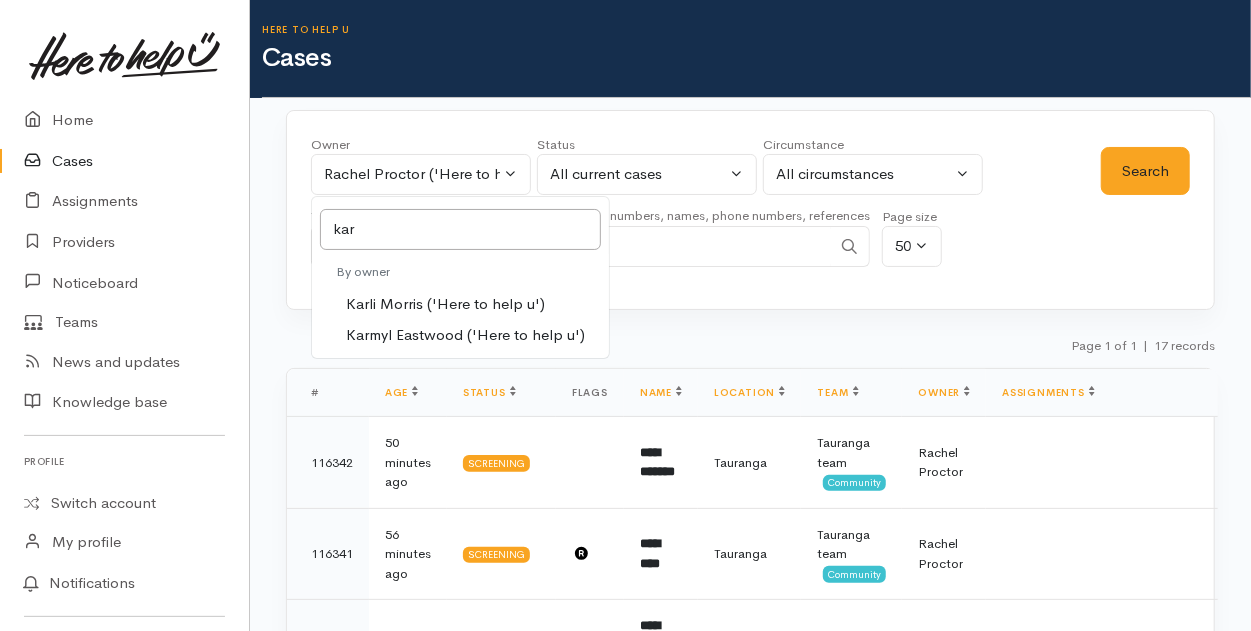 click on "Karli Morris ('Here to help u')" at bounding box center [445, 304] 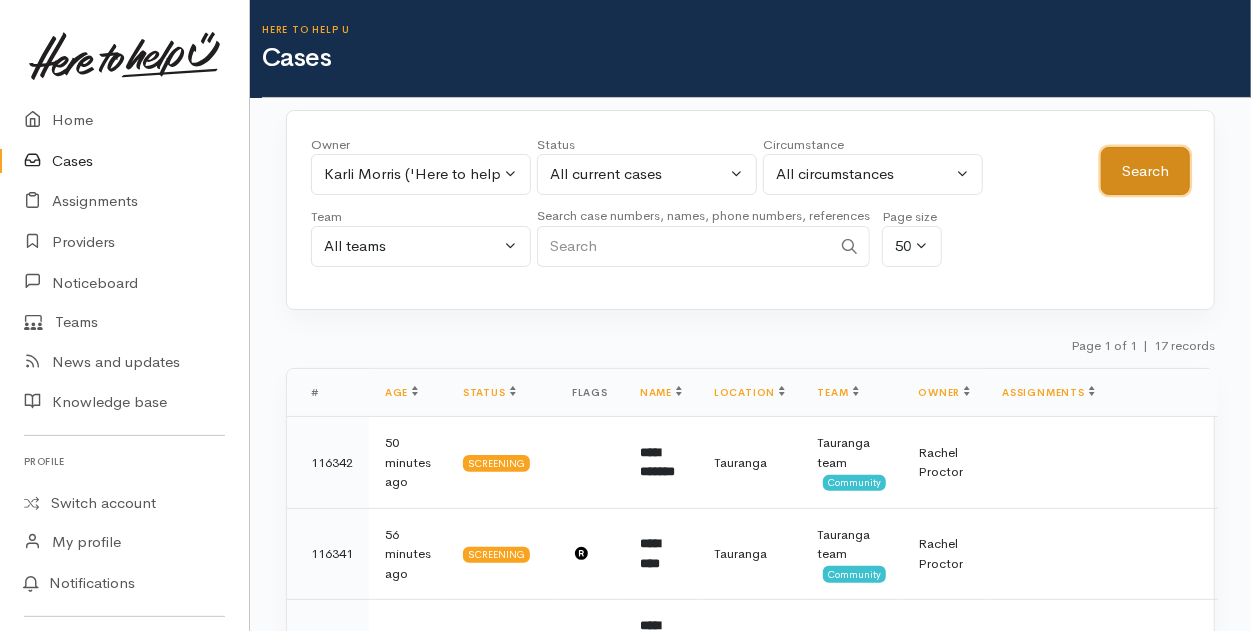 click on "Search" at bounding box center [1145, 171] 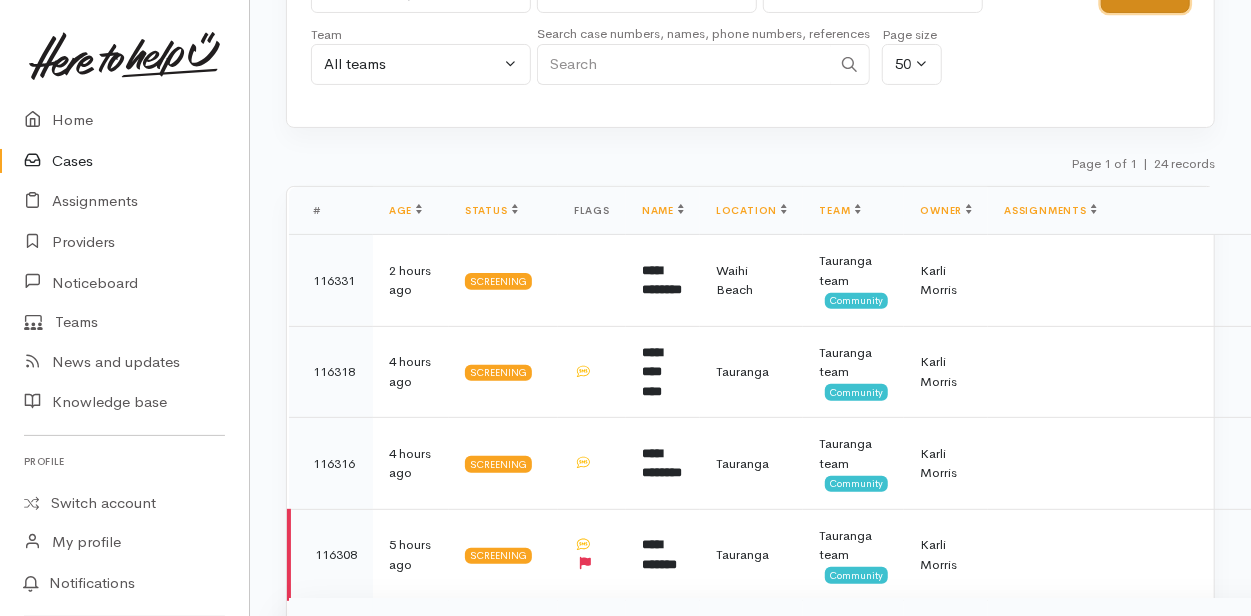scroll, scrollTop: 0, scrollLeft: 0, axis: both 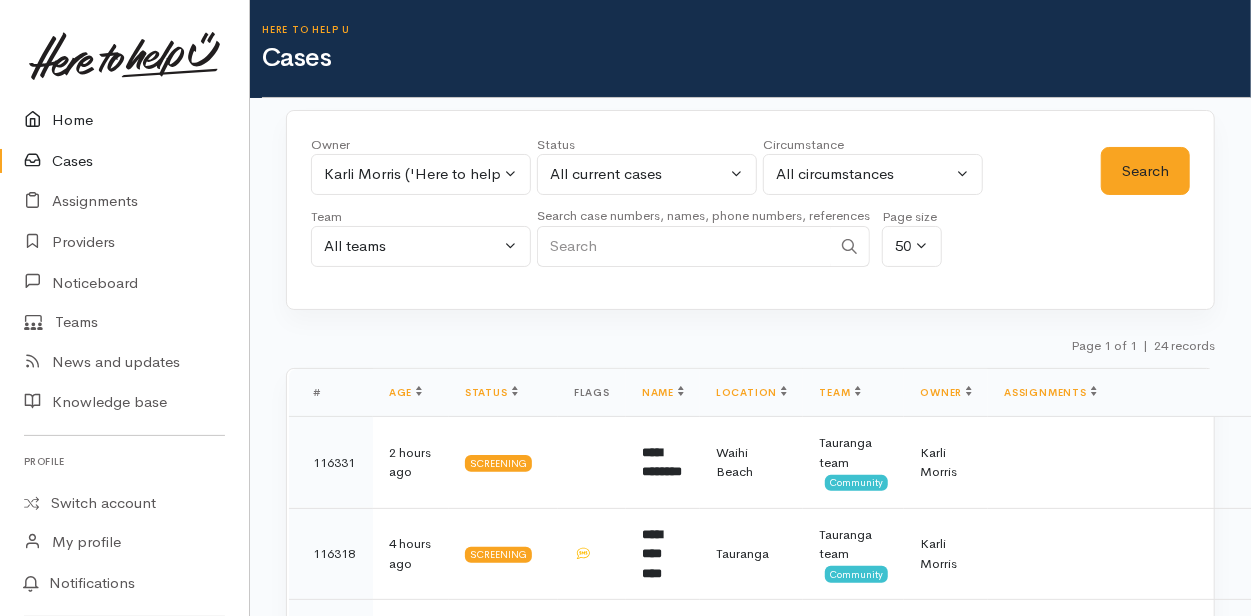click on "Home" at bounding box center [124, 120] 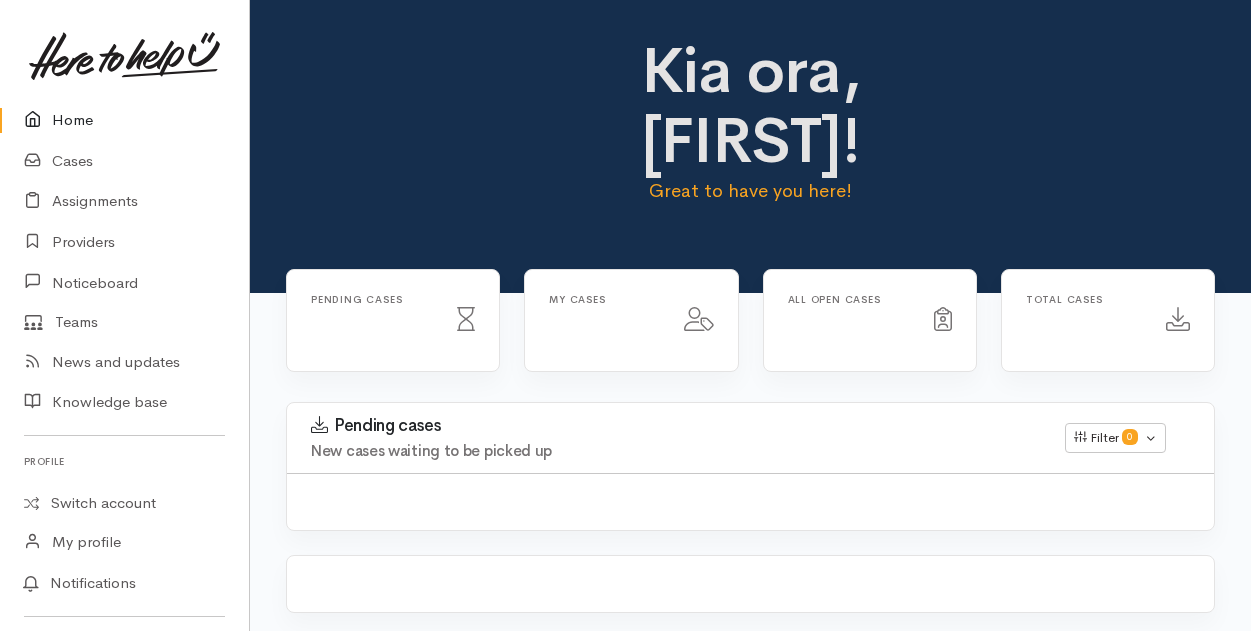 scroll, scrollTop: 0, scrollLeft: 0, axis: both 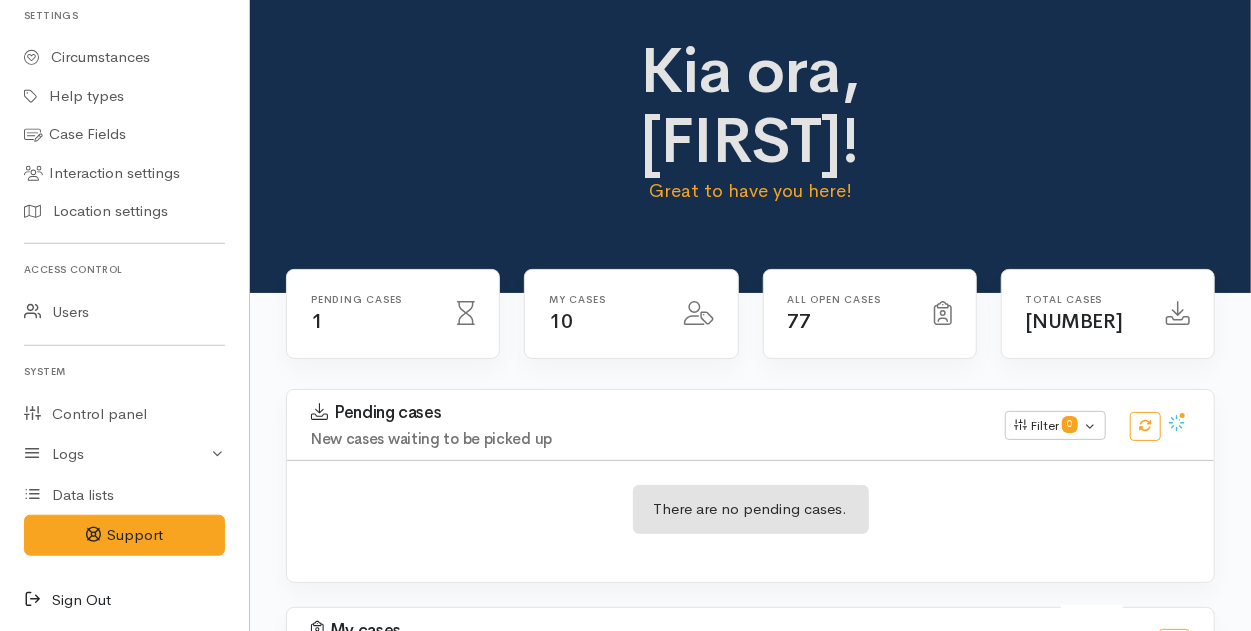 click at bounding box center (38, 600) 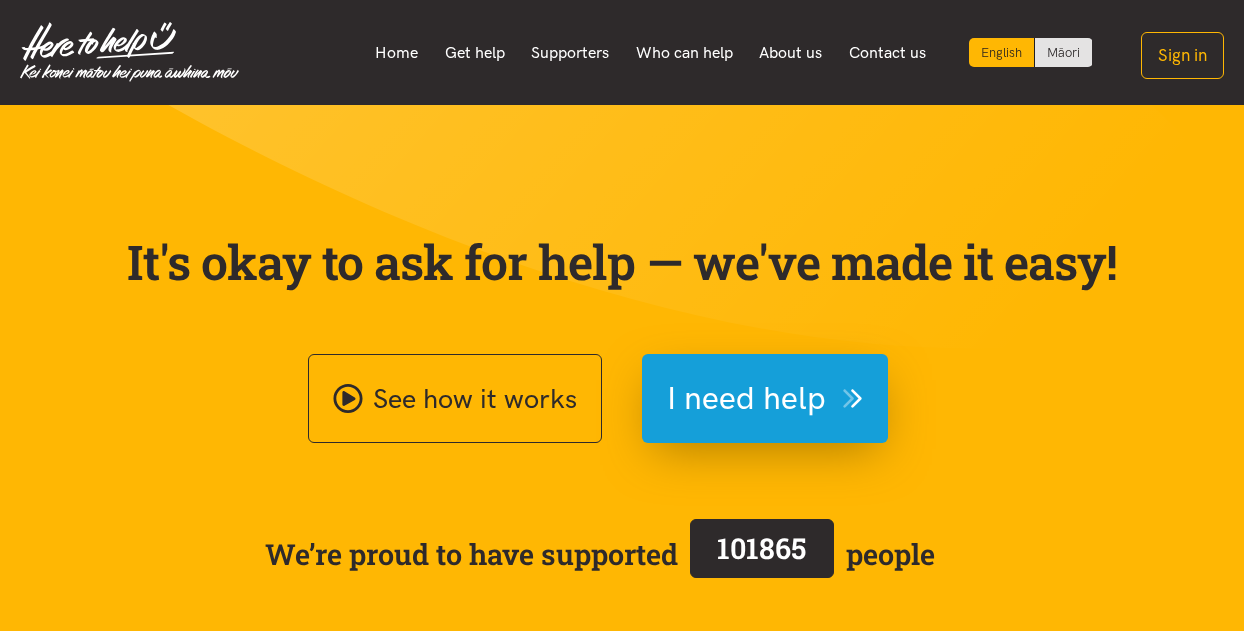 scroll, scrollTop: 0, scrollLeft: 0, axis: both 